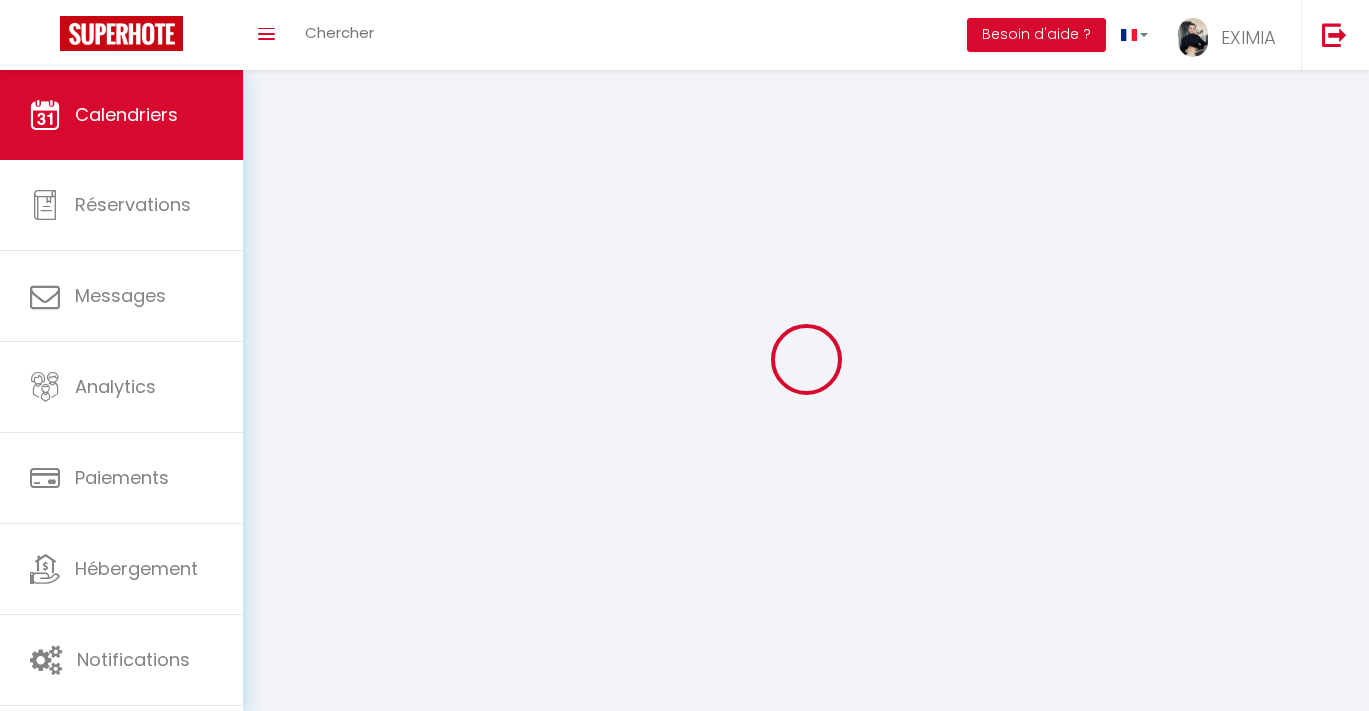 scroll, scrollTop: 0, scrollLeft: 0, axis: both 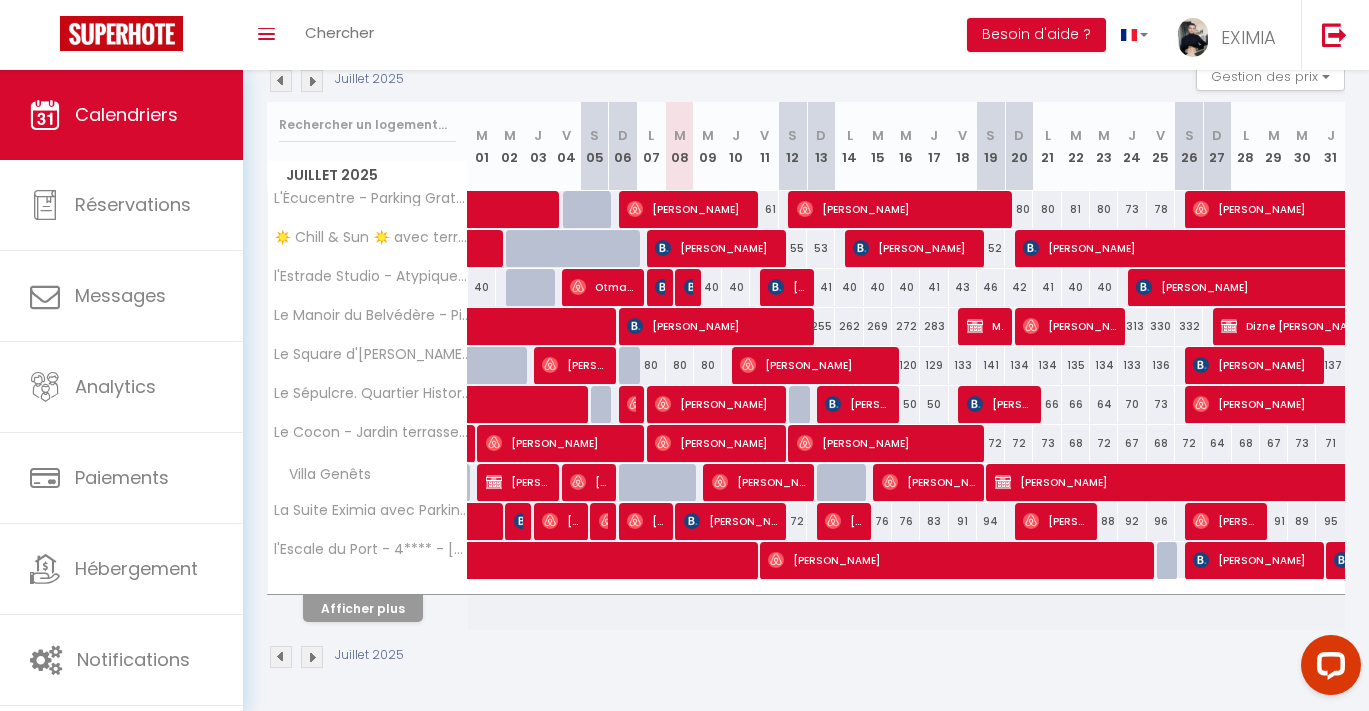 click on "Afficher plus" at bounding box center [363, 608] 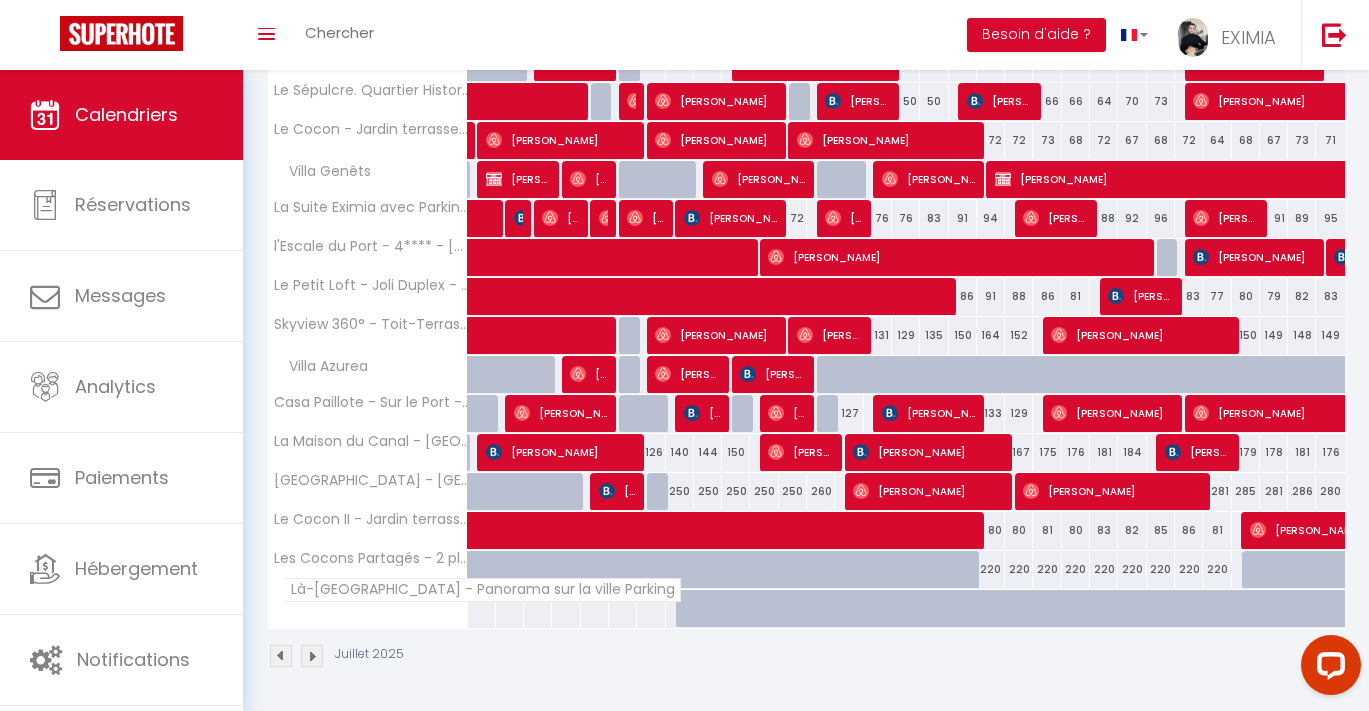 scroll, scrollTop: 528, scrollLeft: 0, axis: vertical 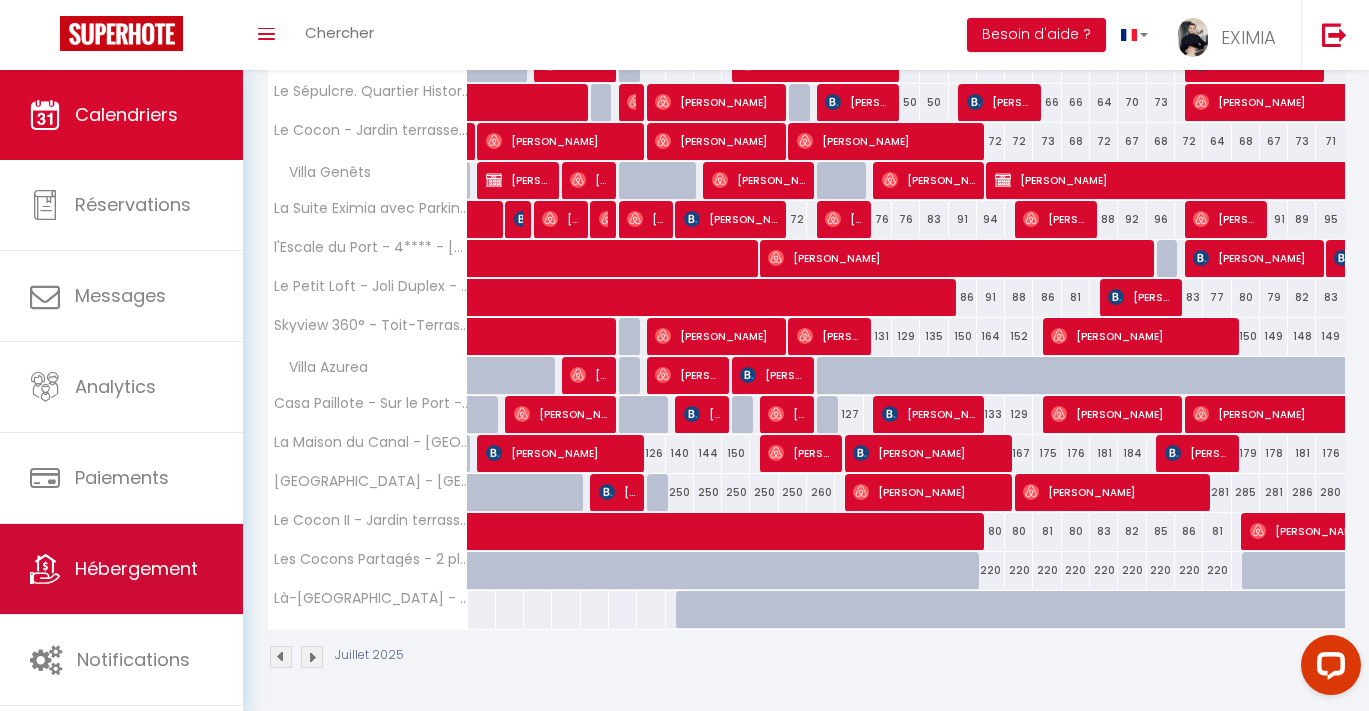 click on "Hébergement" at bounding box center (121, 569) 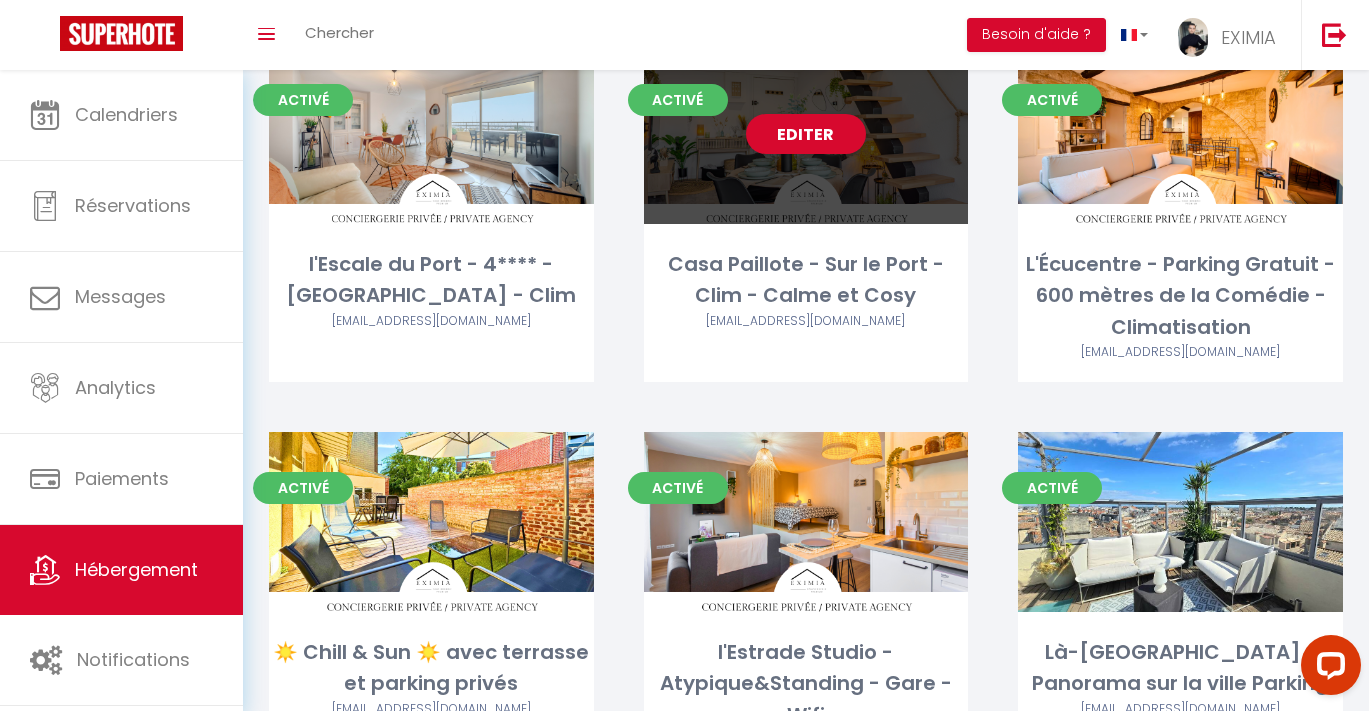 scroll, scrollTop: 1694, scrollLeft: 0, axis: vertical 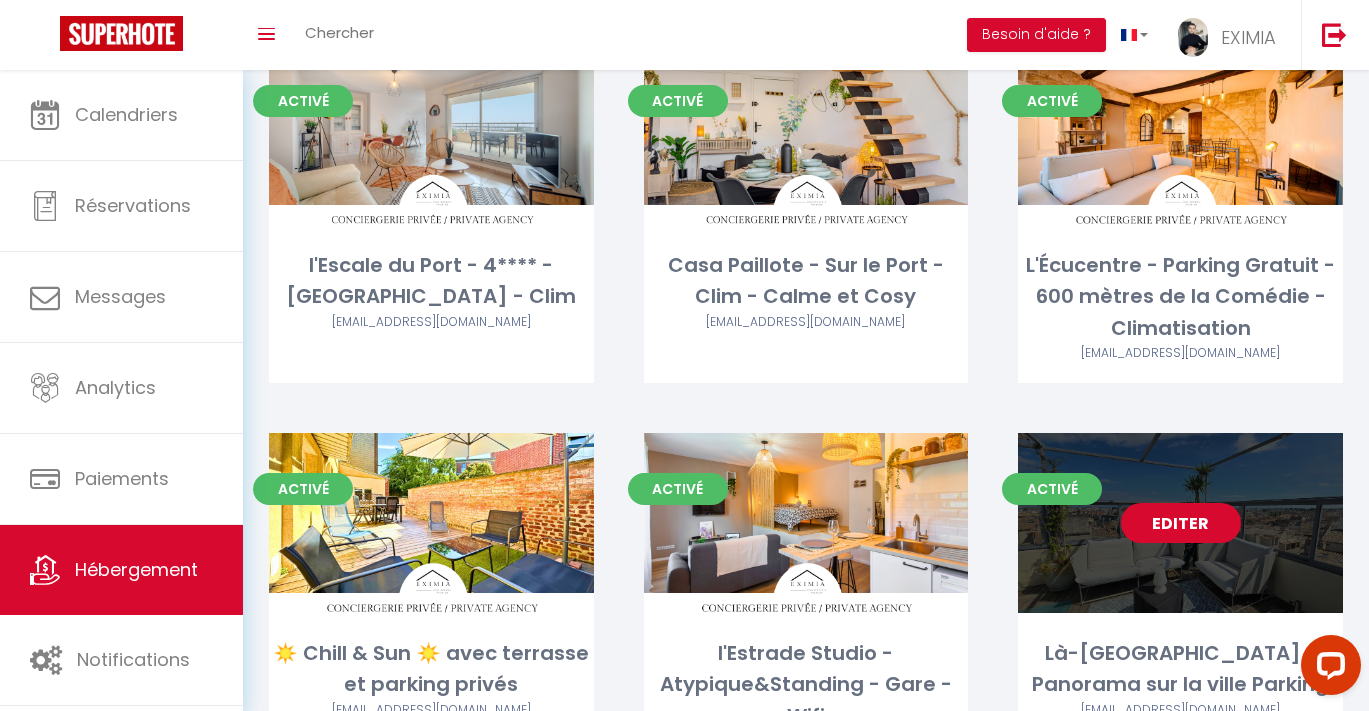 click on "Editer" at bounding box center [1181, 523] 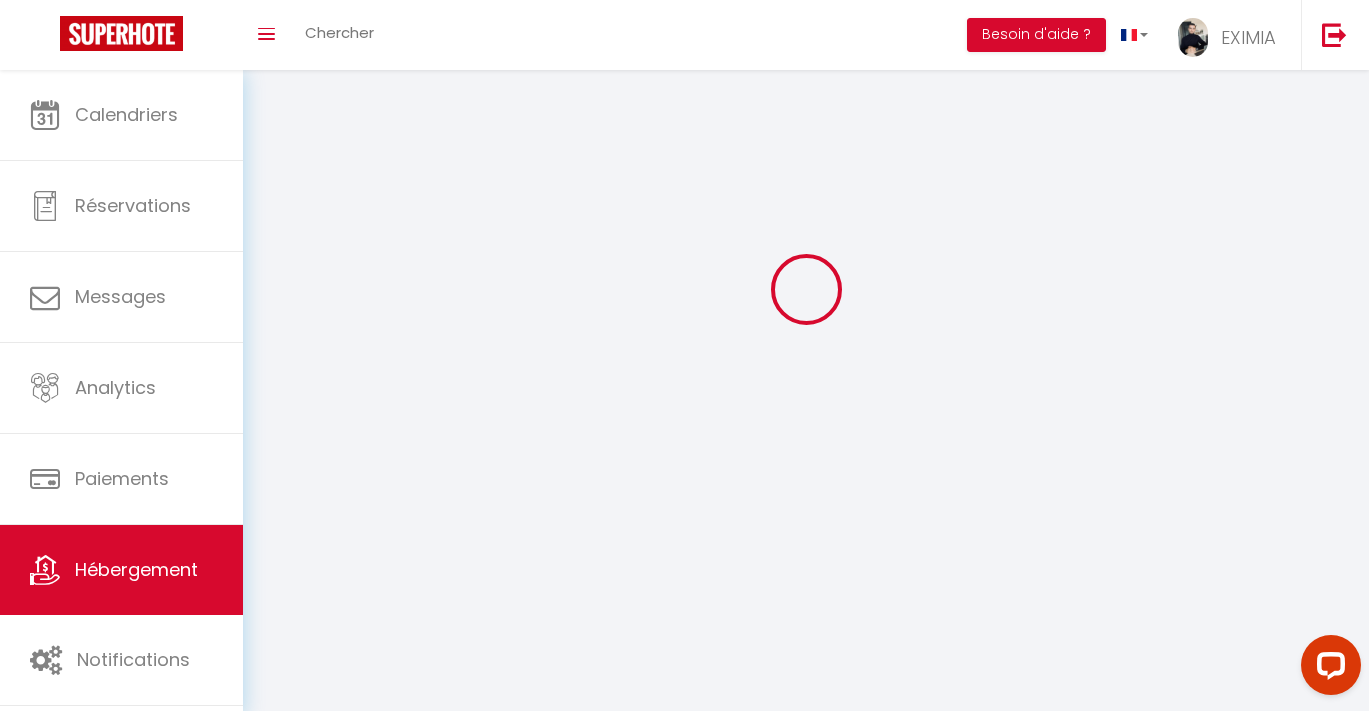 scroll, scrollTop: 0, scrollLeft: 0, axis: both 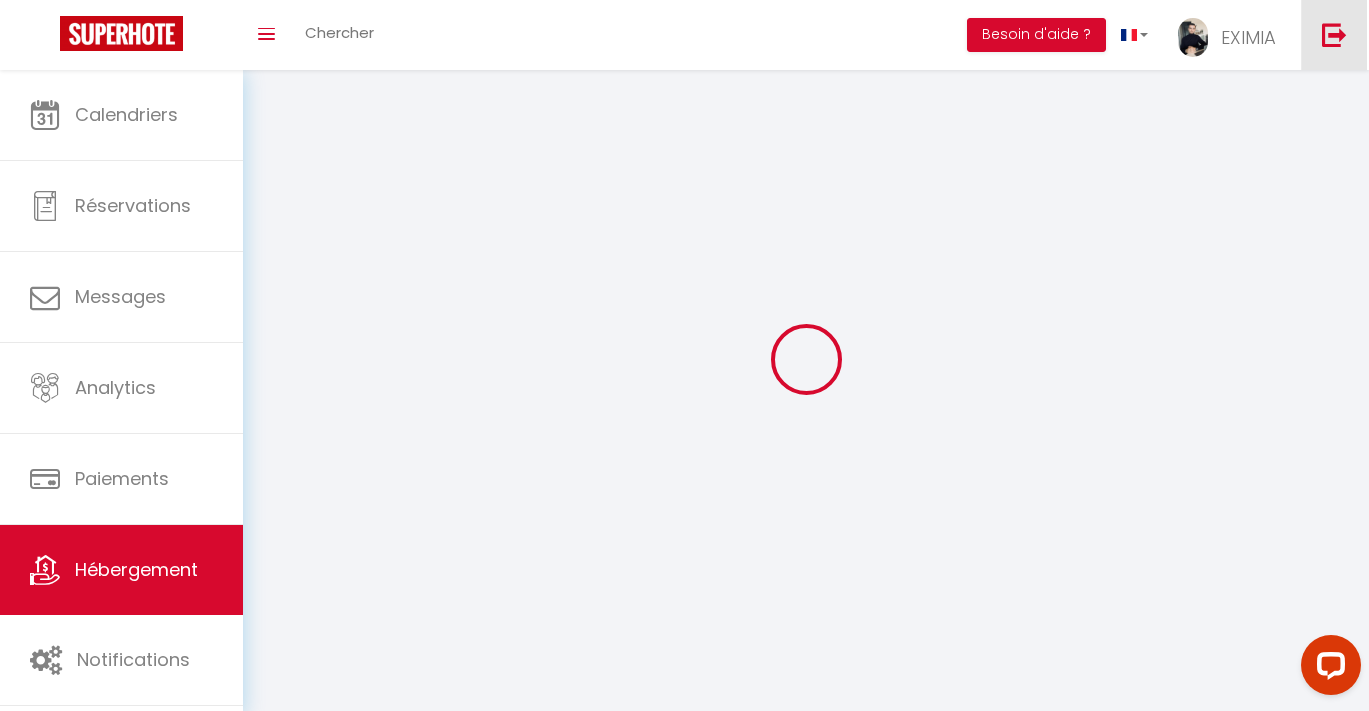 type on "Là-[GEOGRAPHIC_DATA] - Panorama sur la ville Parking" 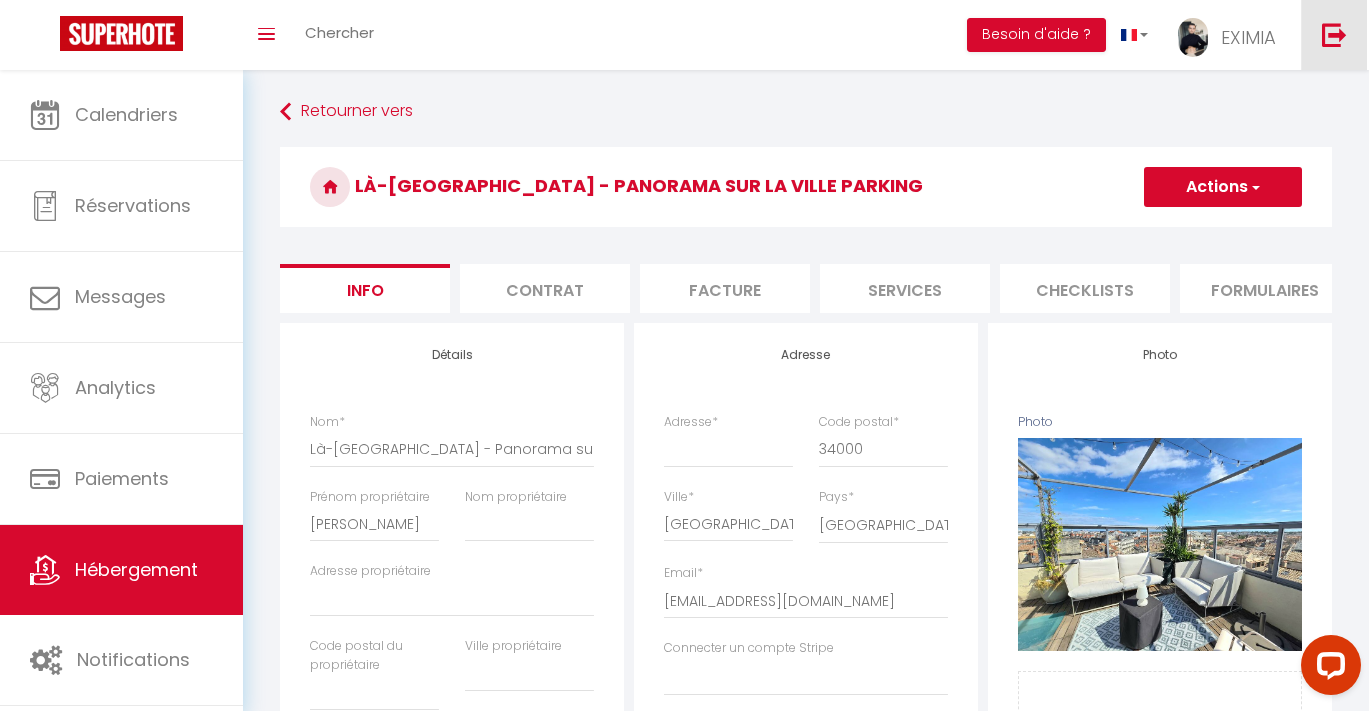 select 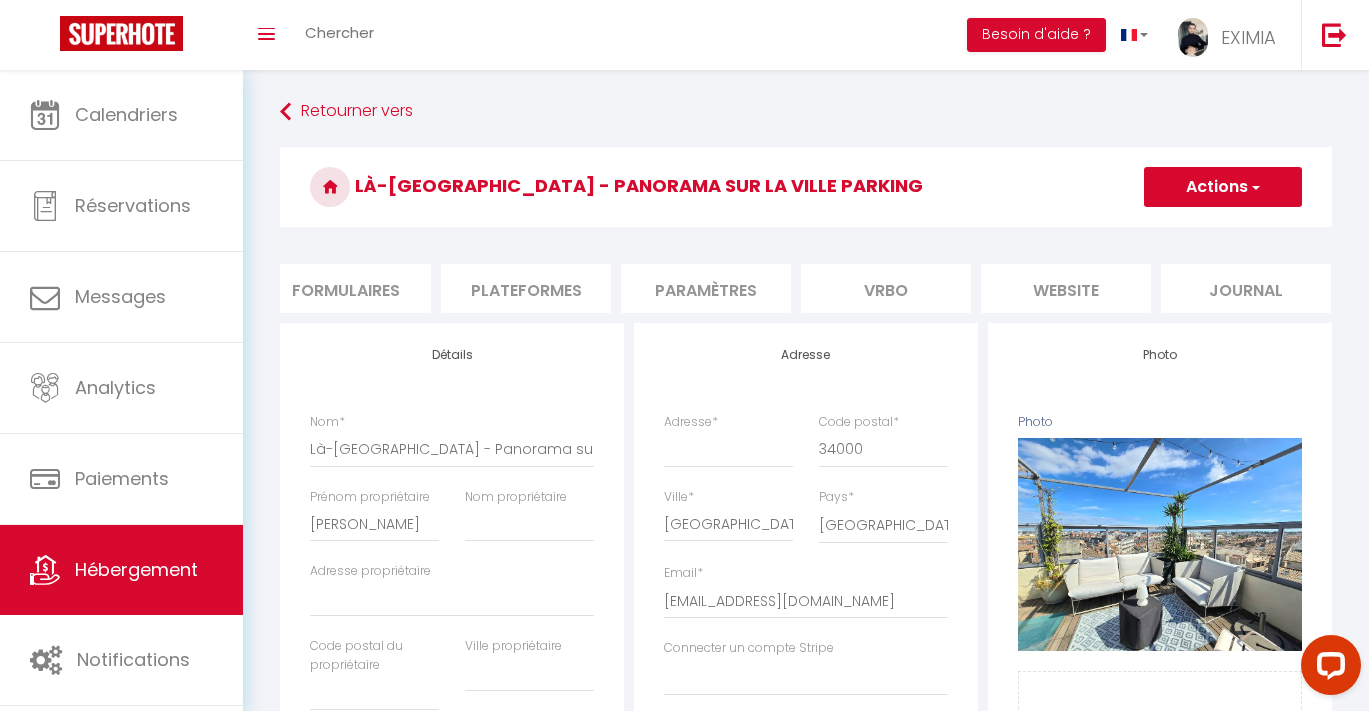 click on "website" at bounding box center [1066, 288] 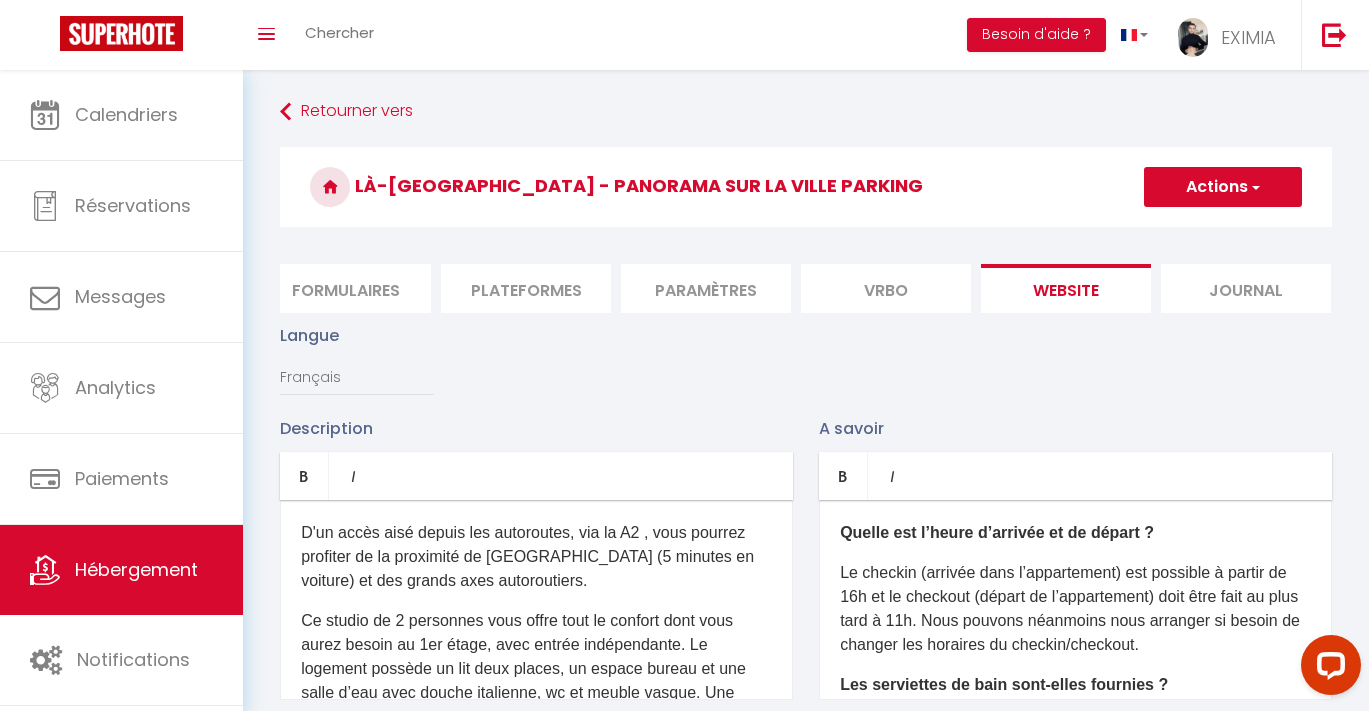 scroll, scrollTop: 0, scrollLeft: 918, axis: horizontal 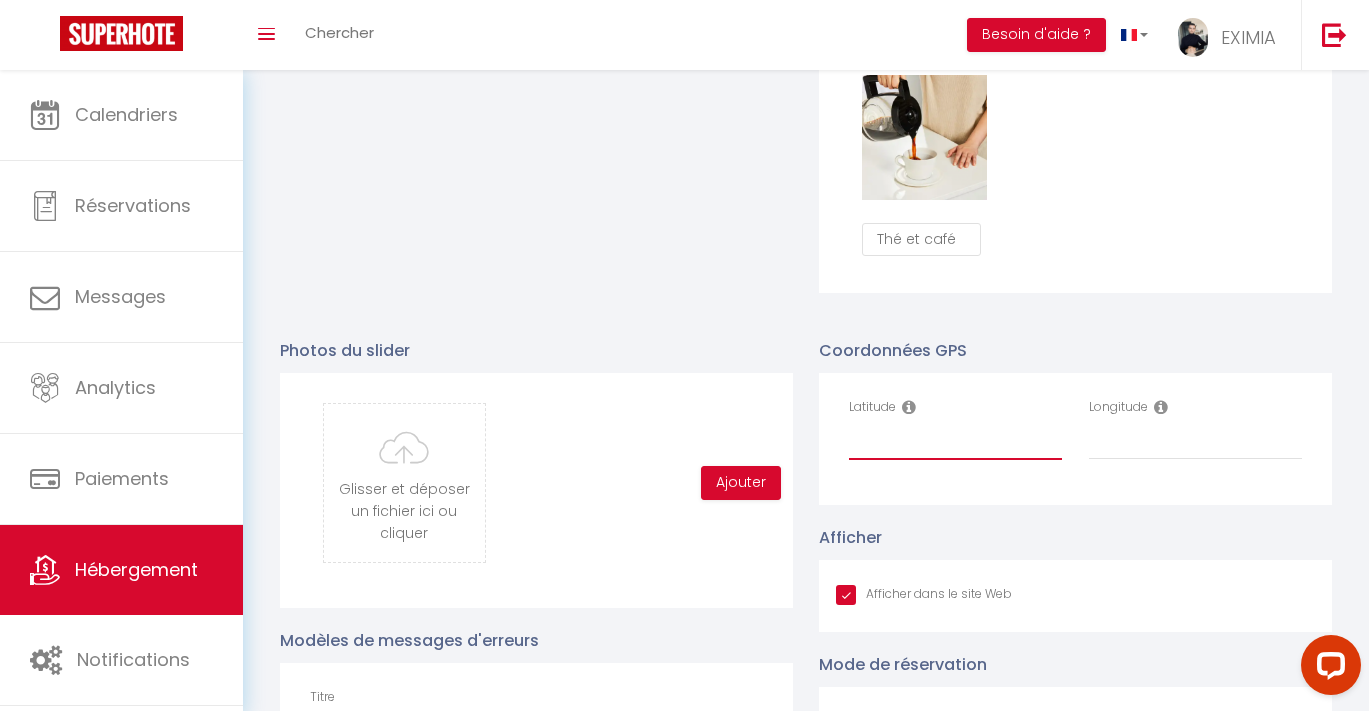 click on "Latitude" at bounding box center (955, 442) 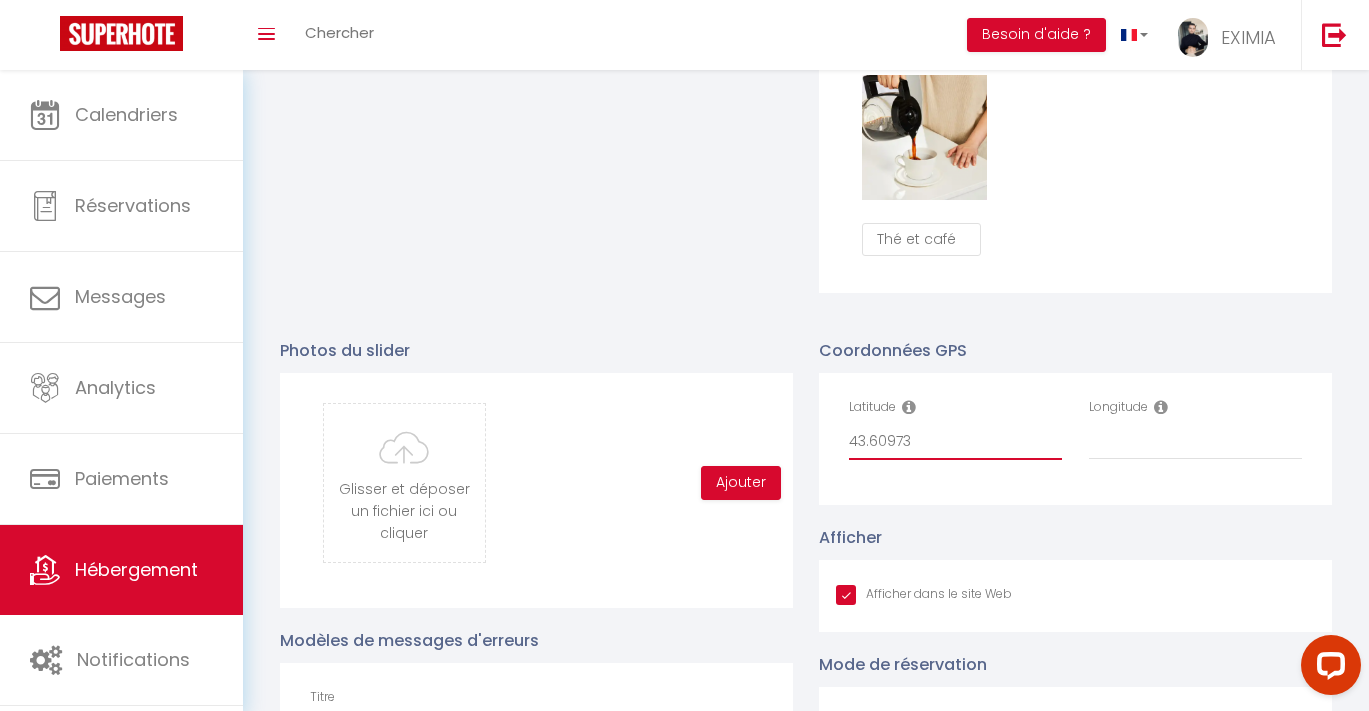 type on "43.60973" 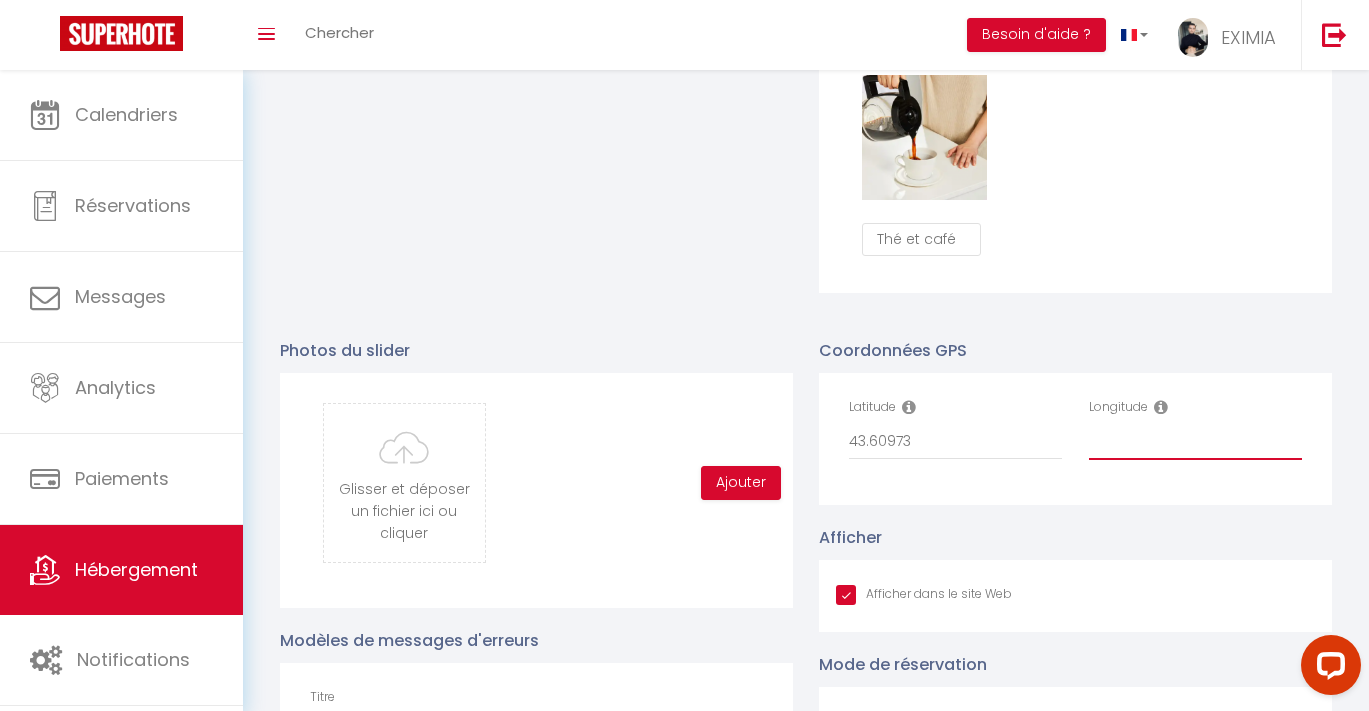click on "Longitude" at bounding box center (1195, 442) 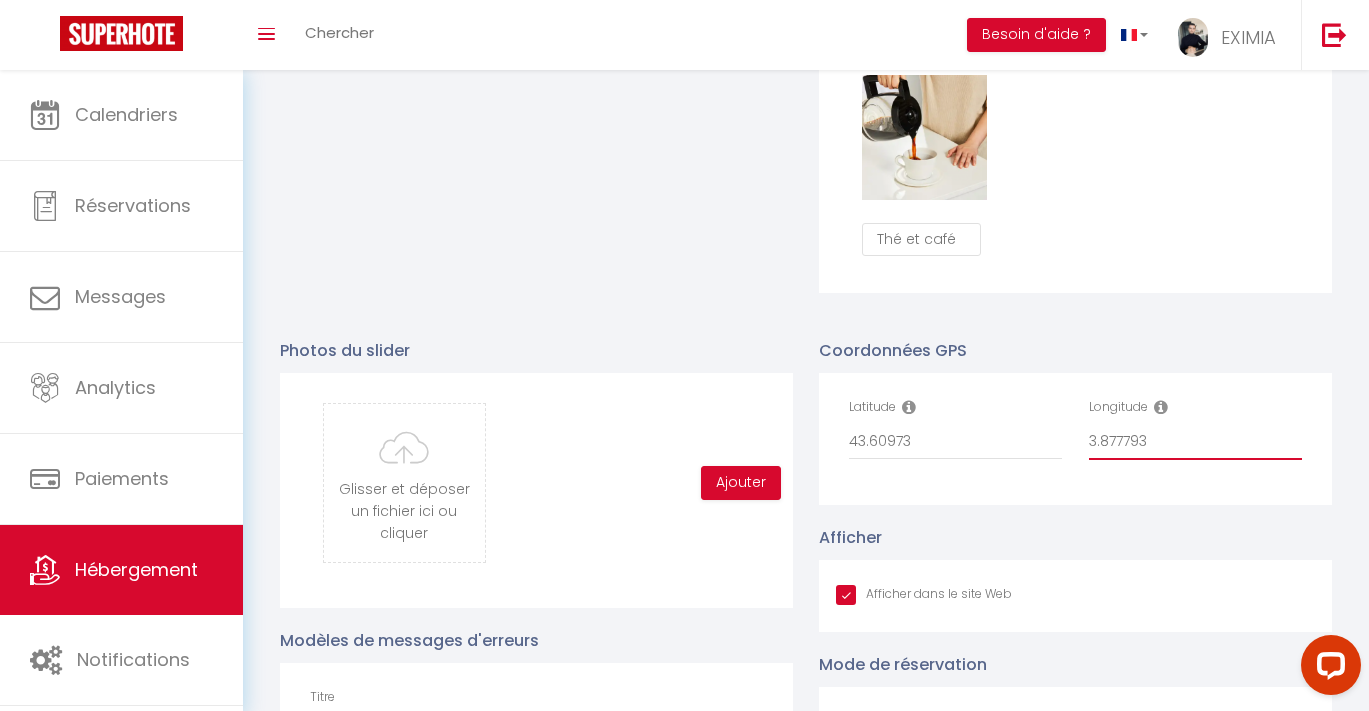 type on "3.877793" 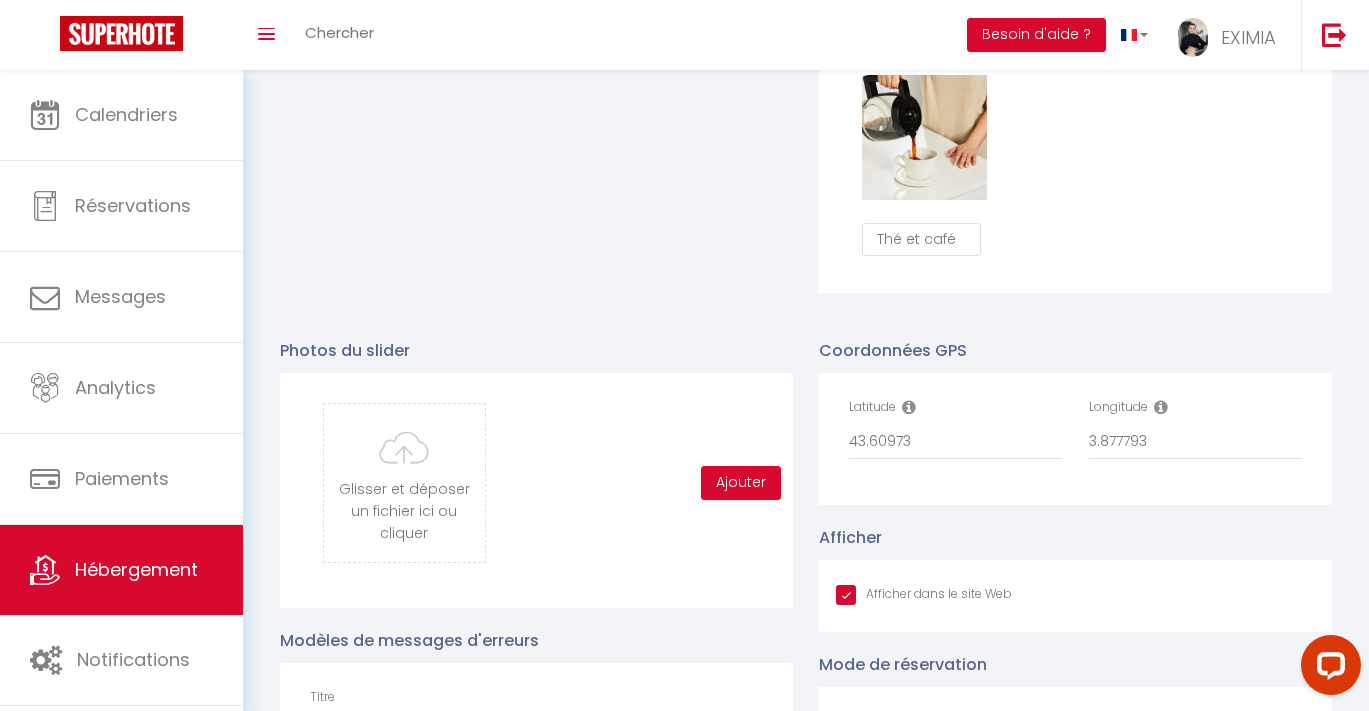 click on "Coordonnées GPS
Latitude
43.60973
Longitude
3.877793" at bounding box center (1075, 421) 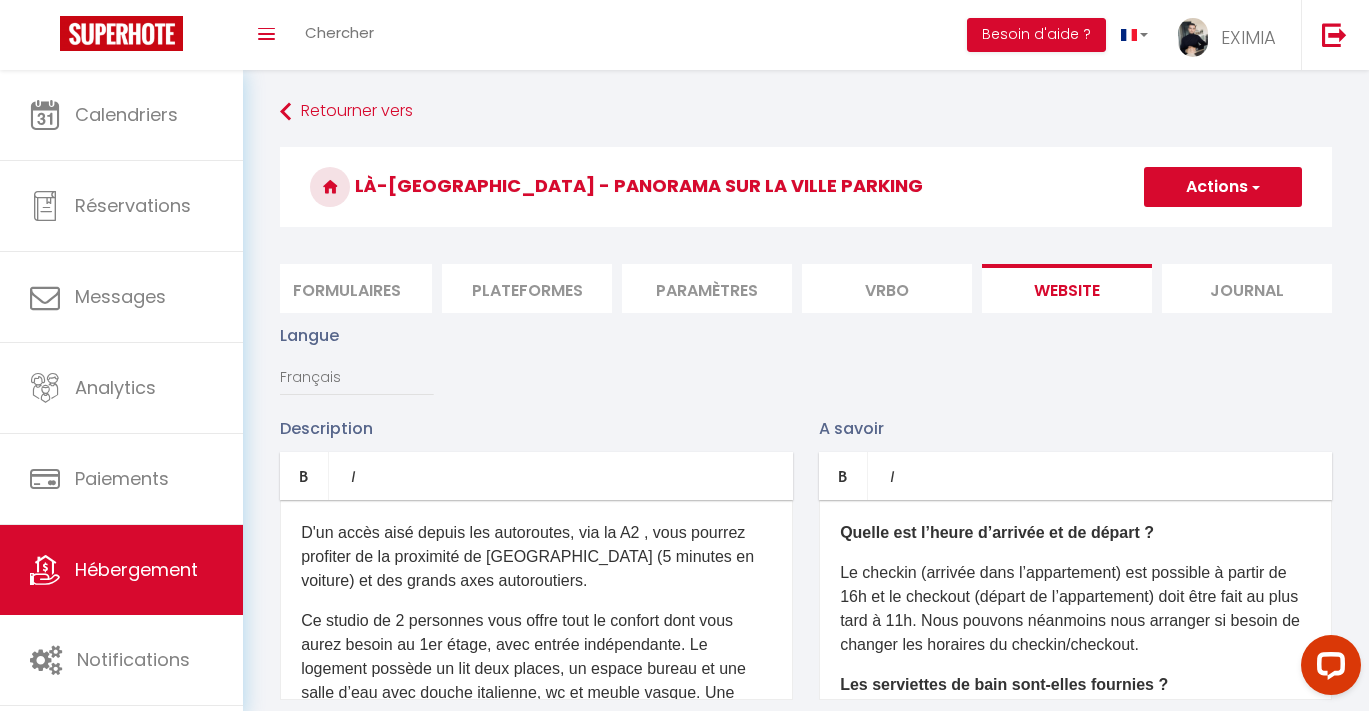 scroll, scrollTop: -1, scrollLeft: 0, axis: vertical 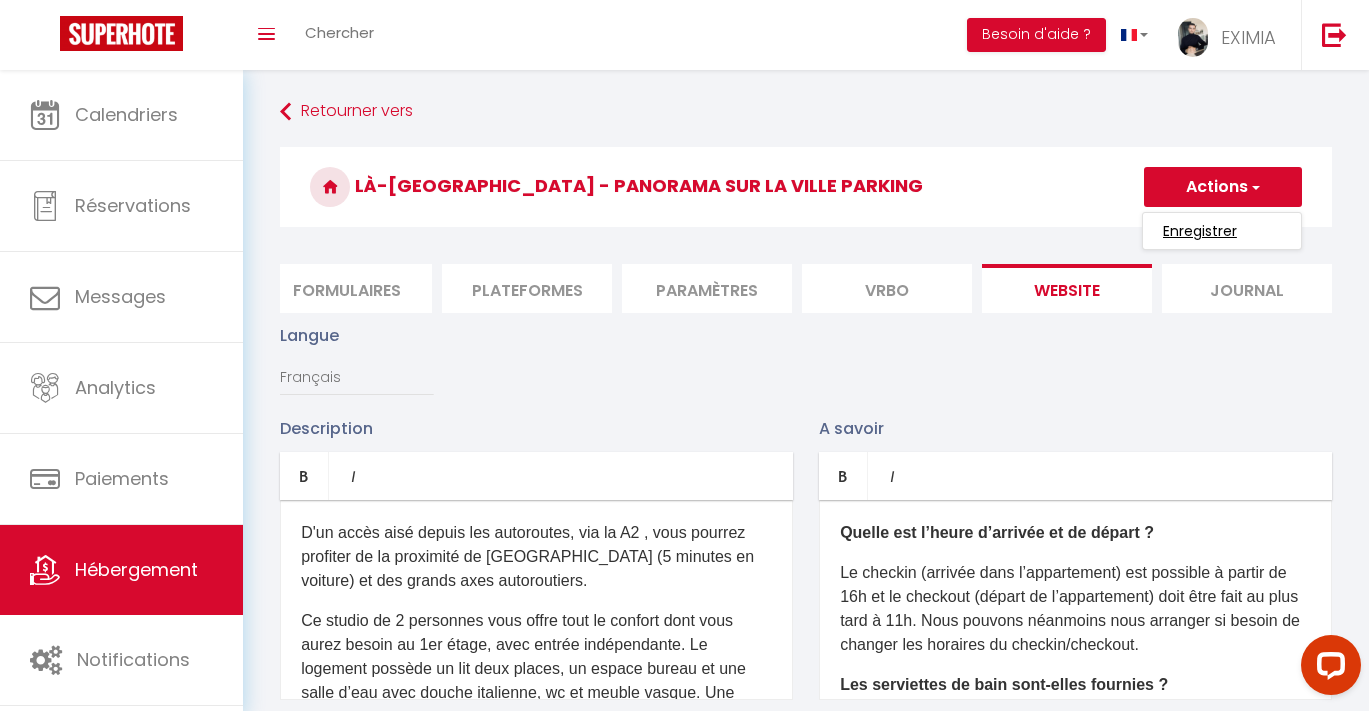click on "Enregistrer" at bounding box center [1200, 231] 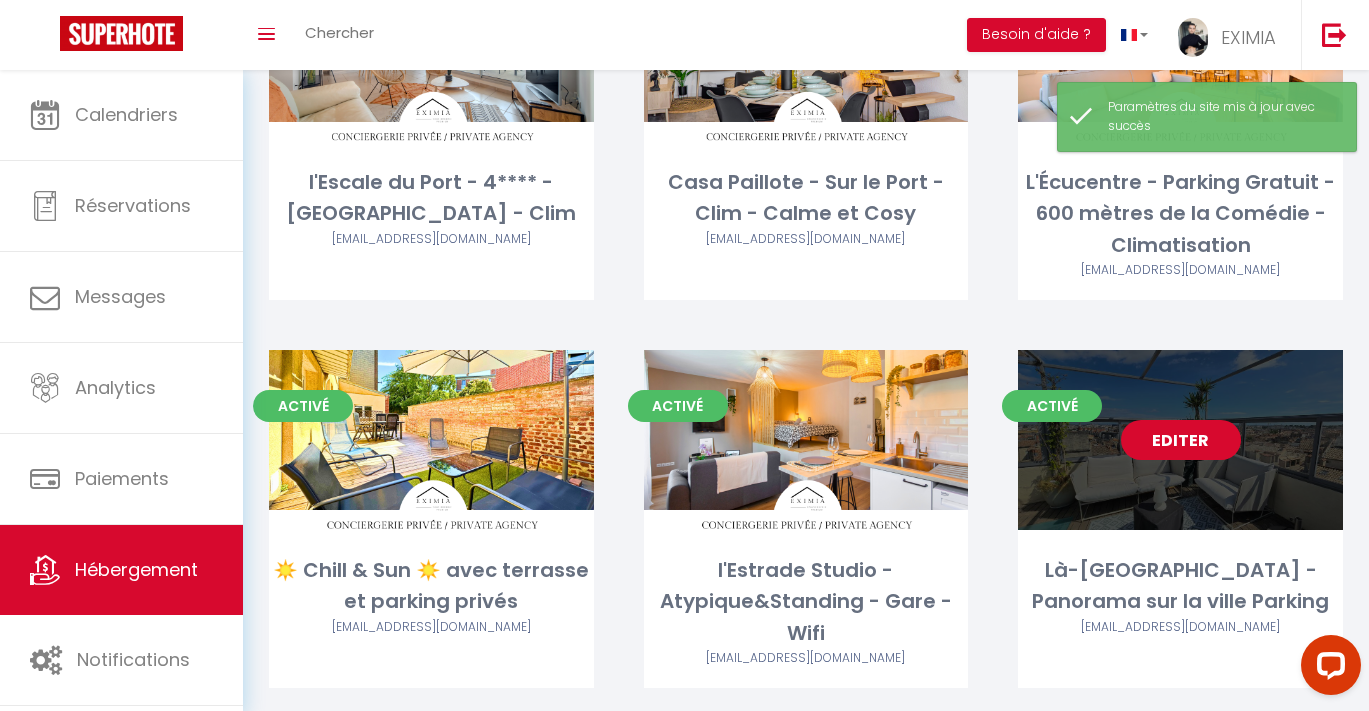 scroll, scrollTop: 1777, scrollLeft: 0, axis: vertical 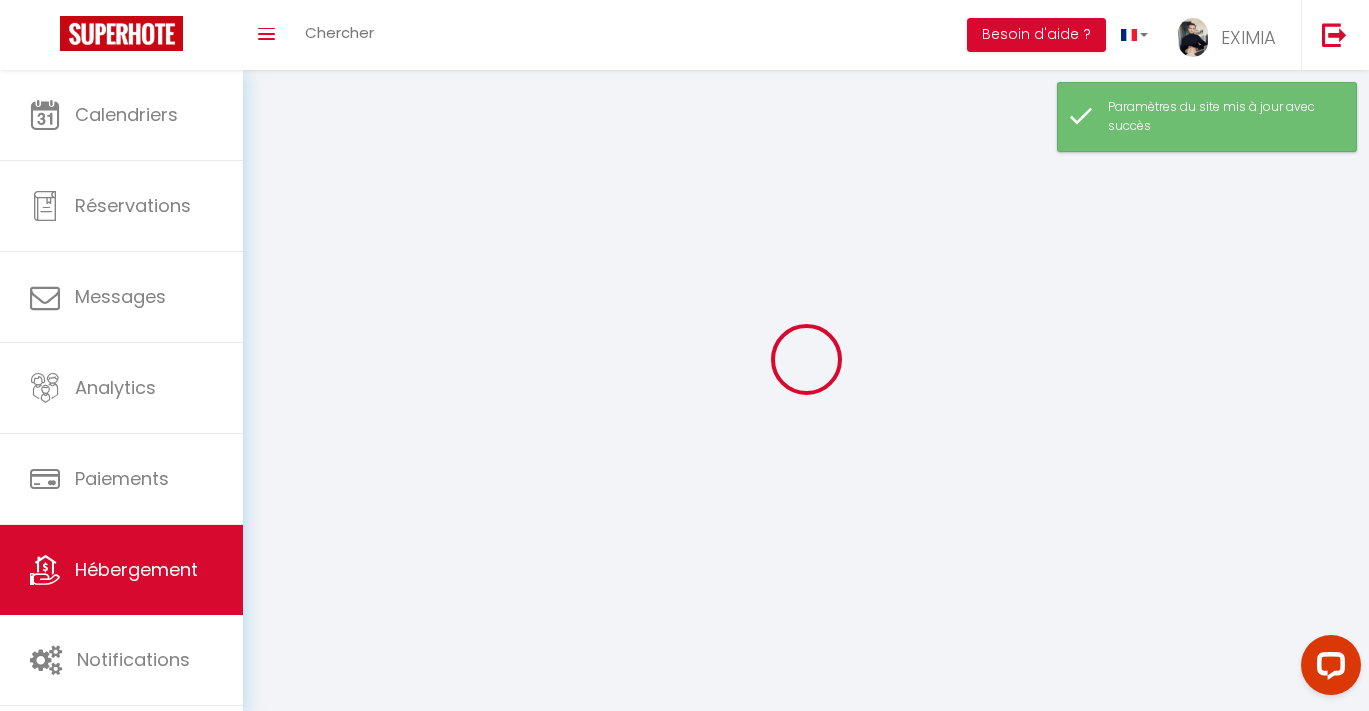 select 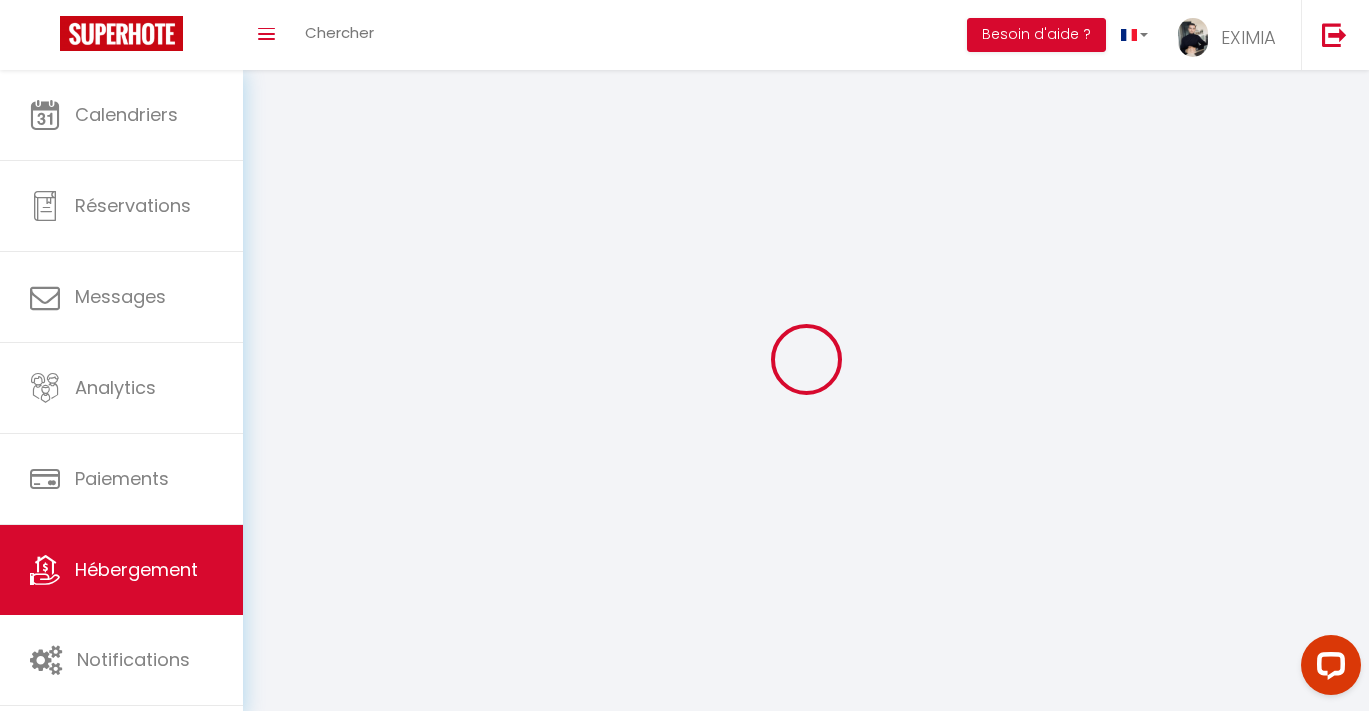 select 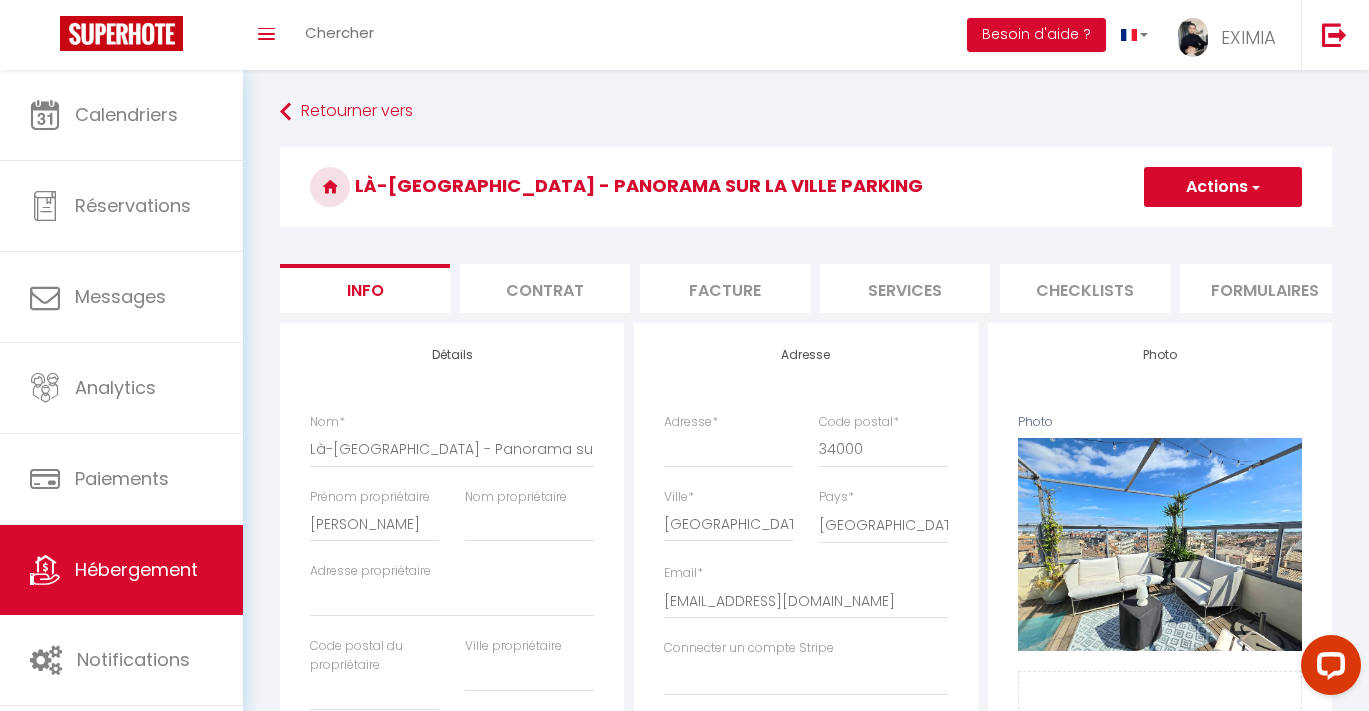 select 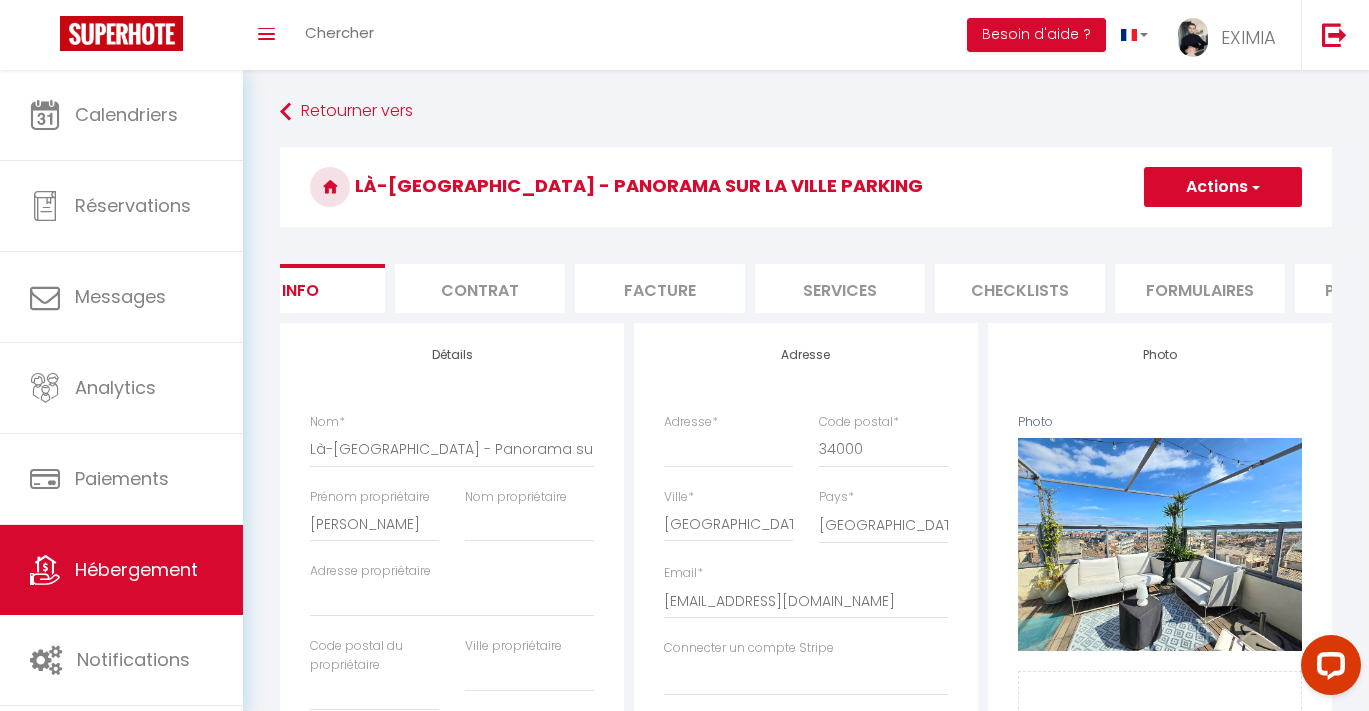 scroll, scrollTop: 0, scrollLeft: 86, axis: horizontal 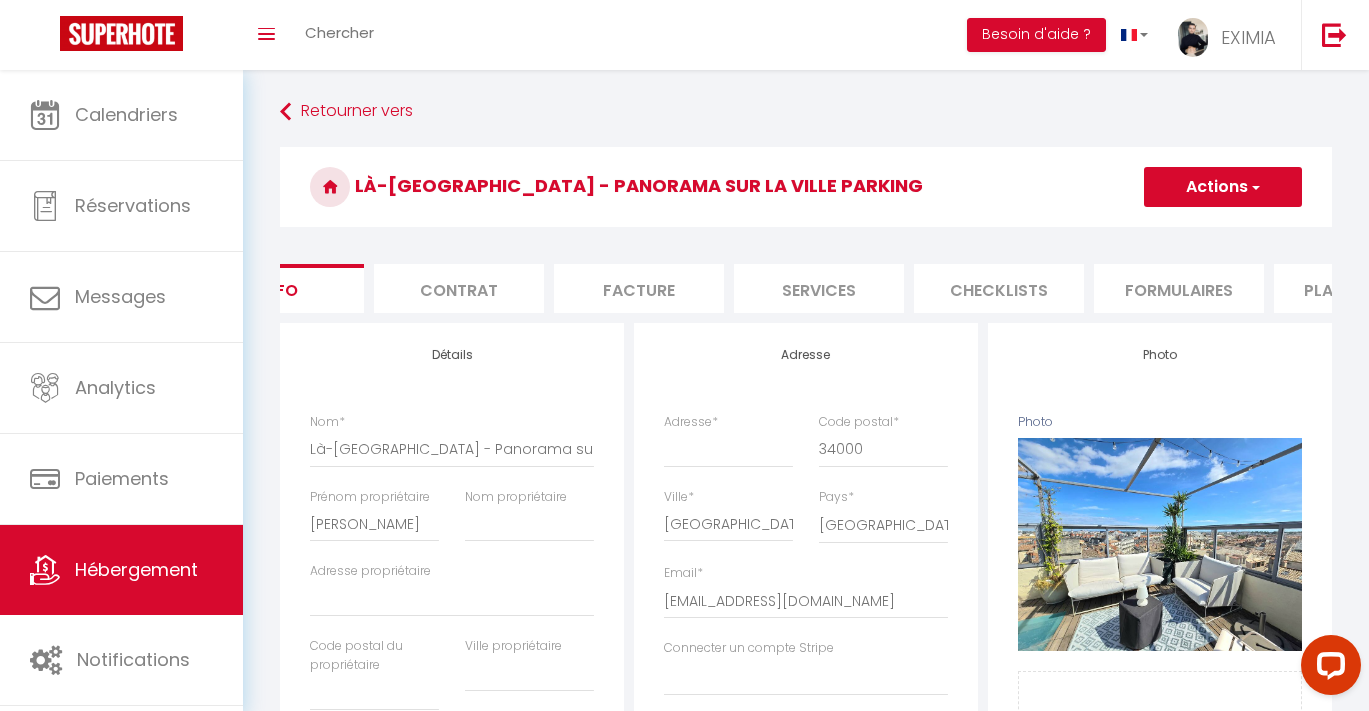 click on "Services" at bounding box center [819, 288] 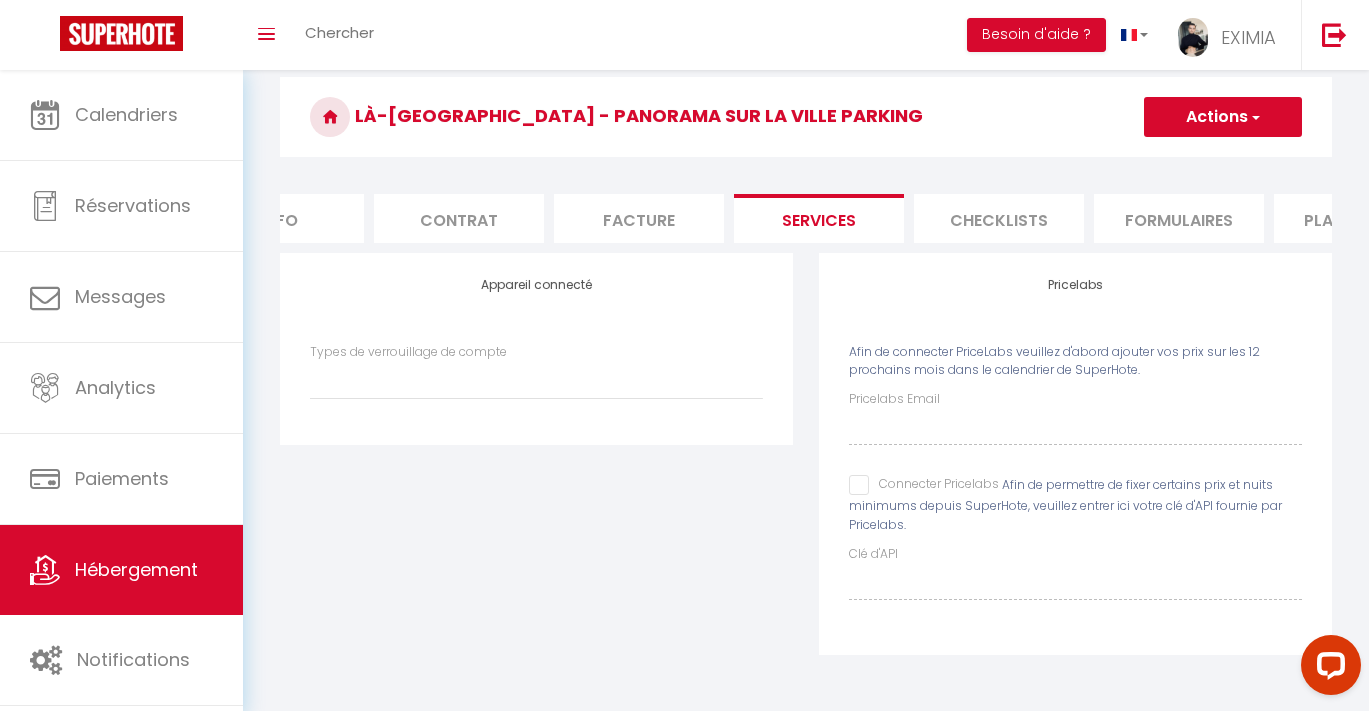 scroll, scrollTop: 70, scrollLeft: 0, axis: vertical 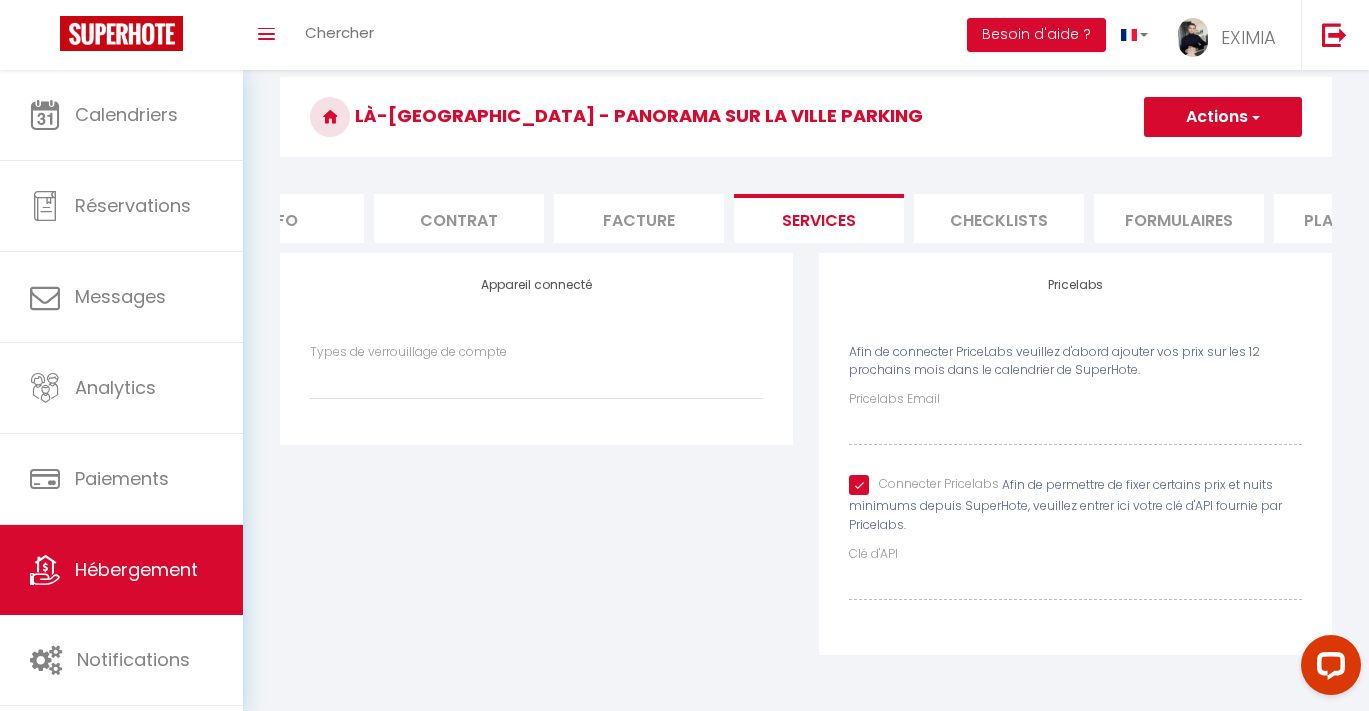 select 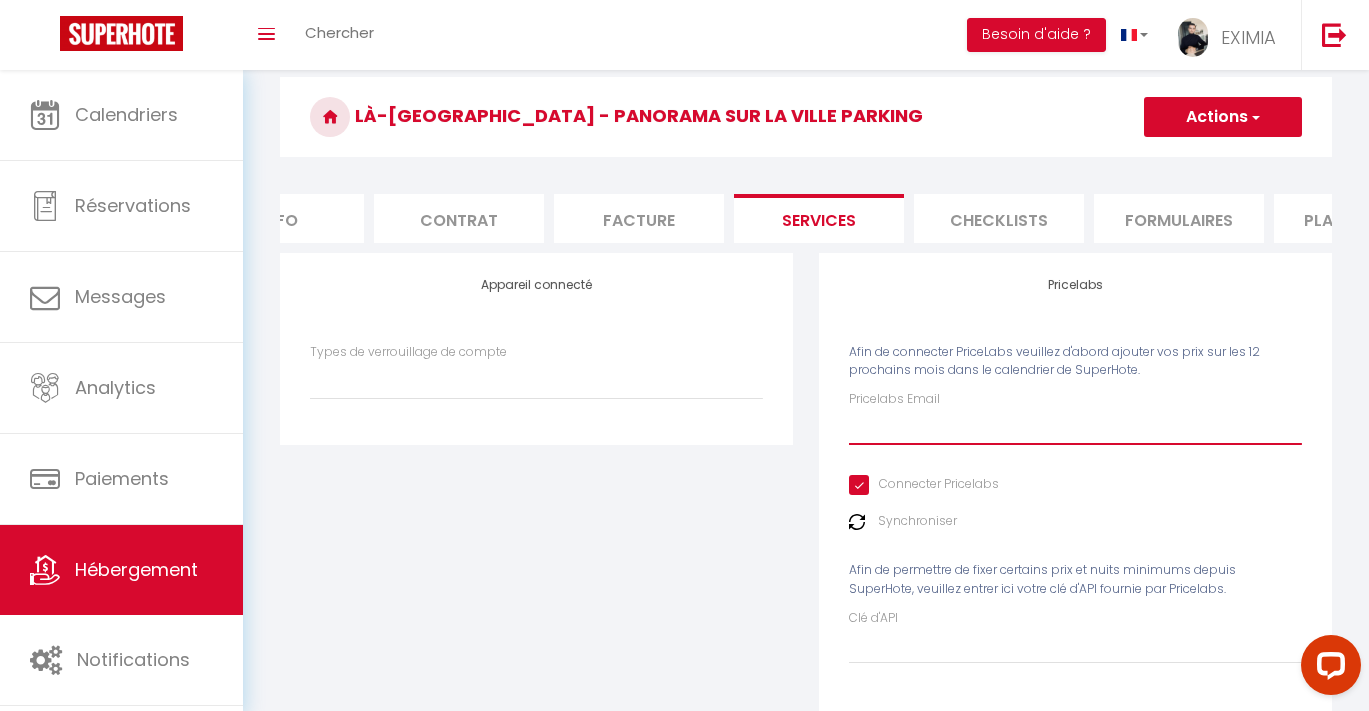 click on "Pricelabs Email" at bounding box center [1075, 427] 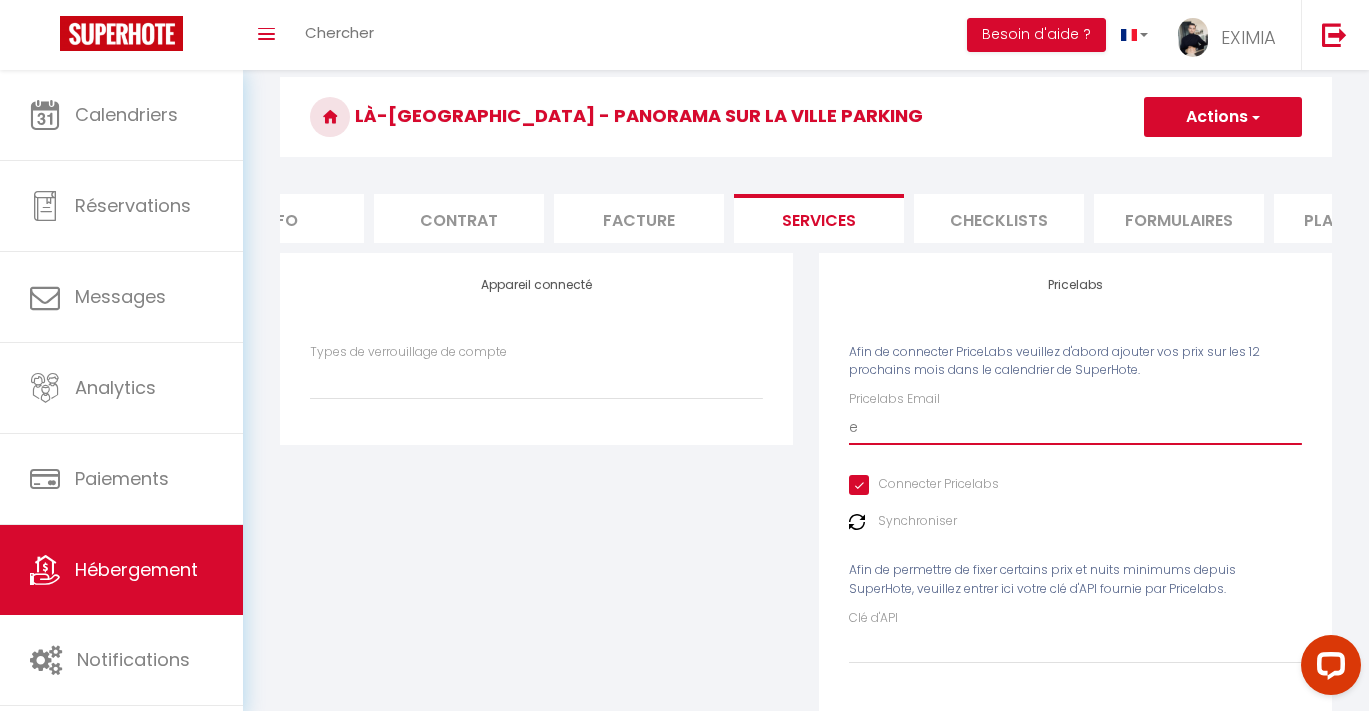 select 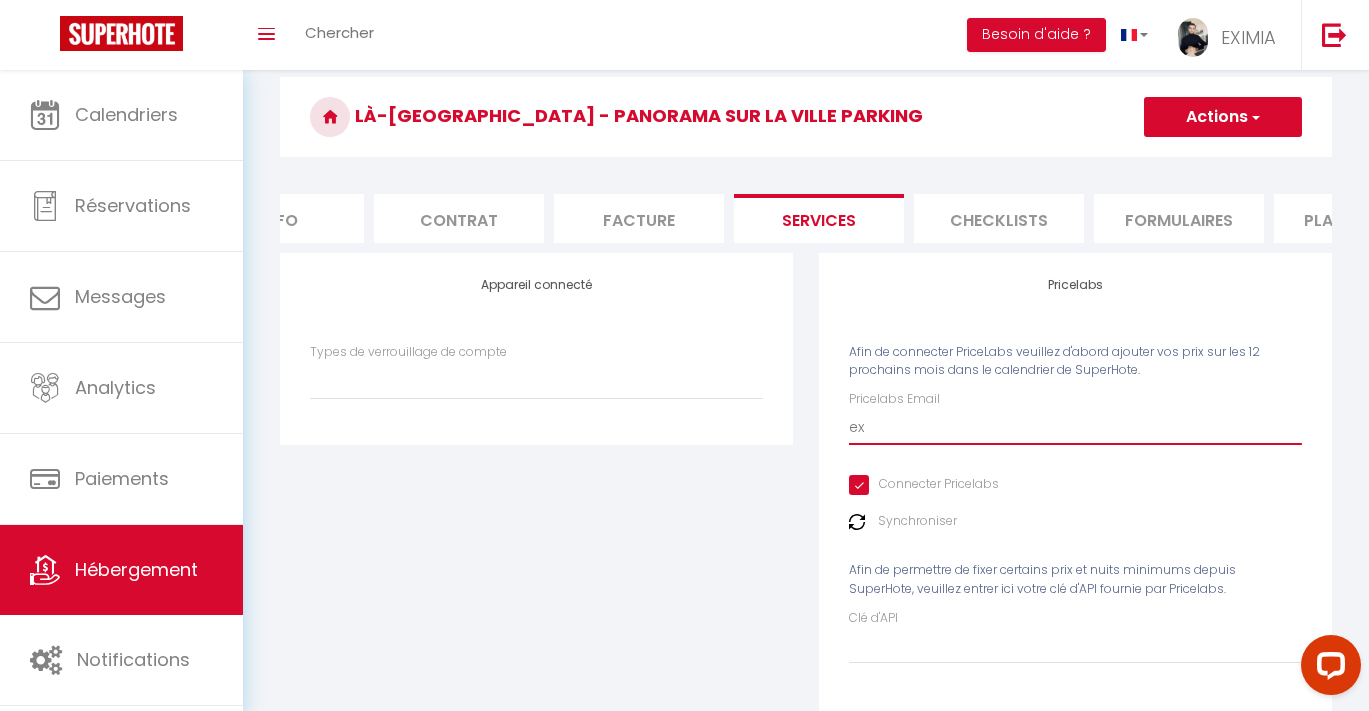 select 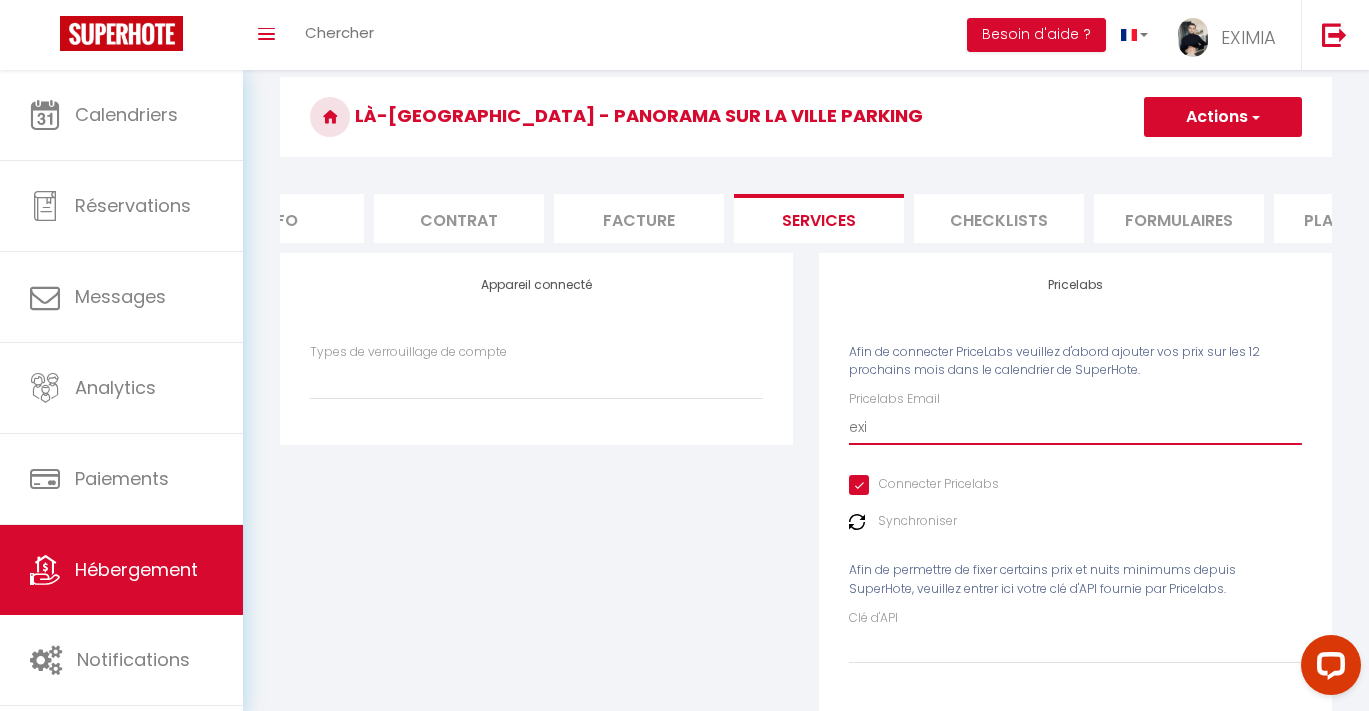 select 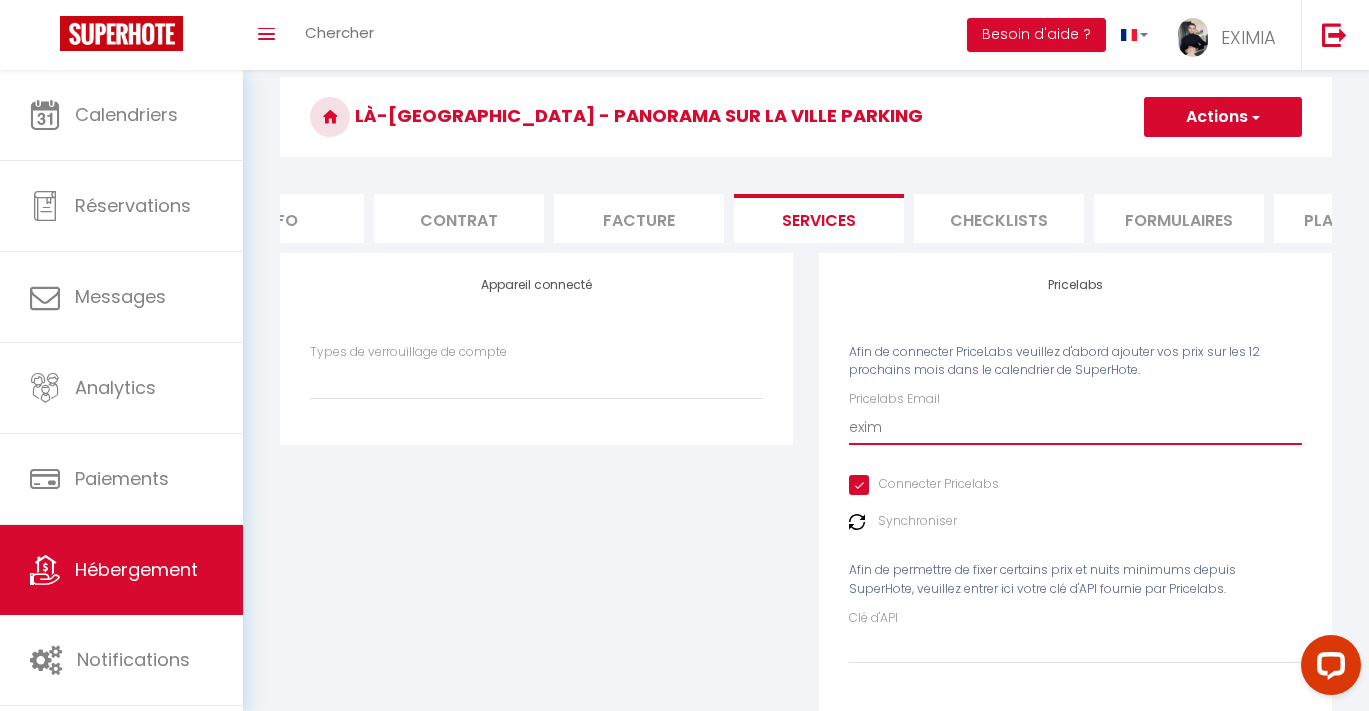 select 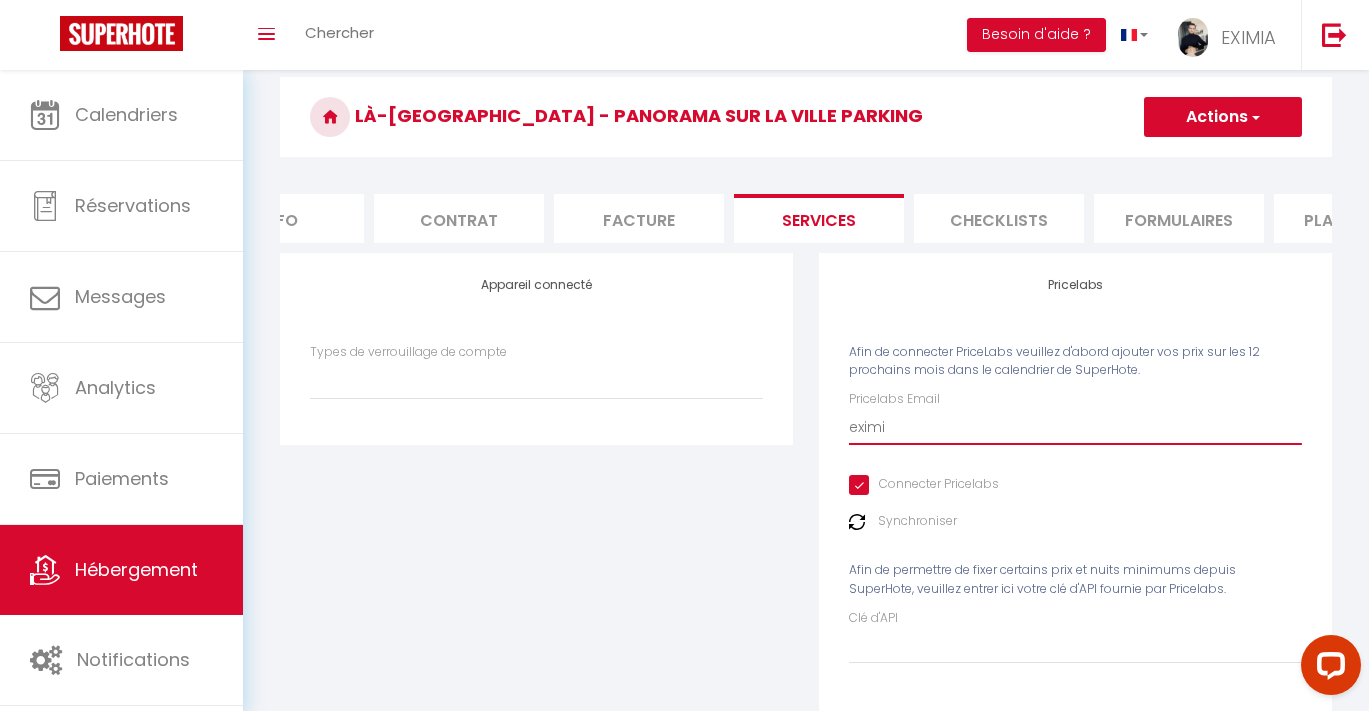 select 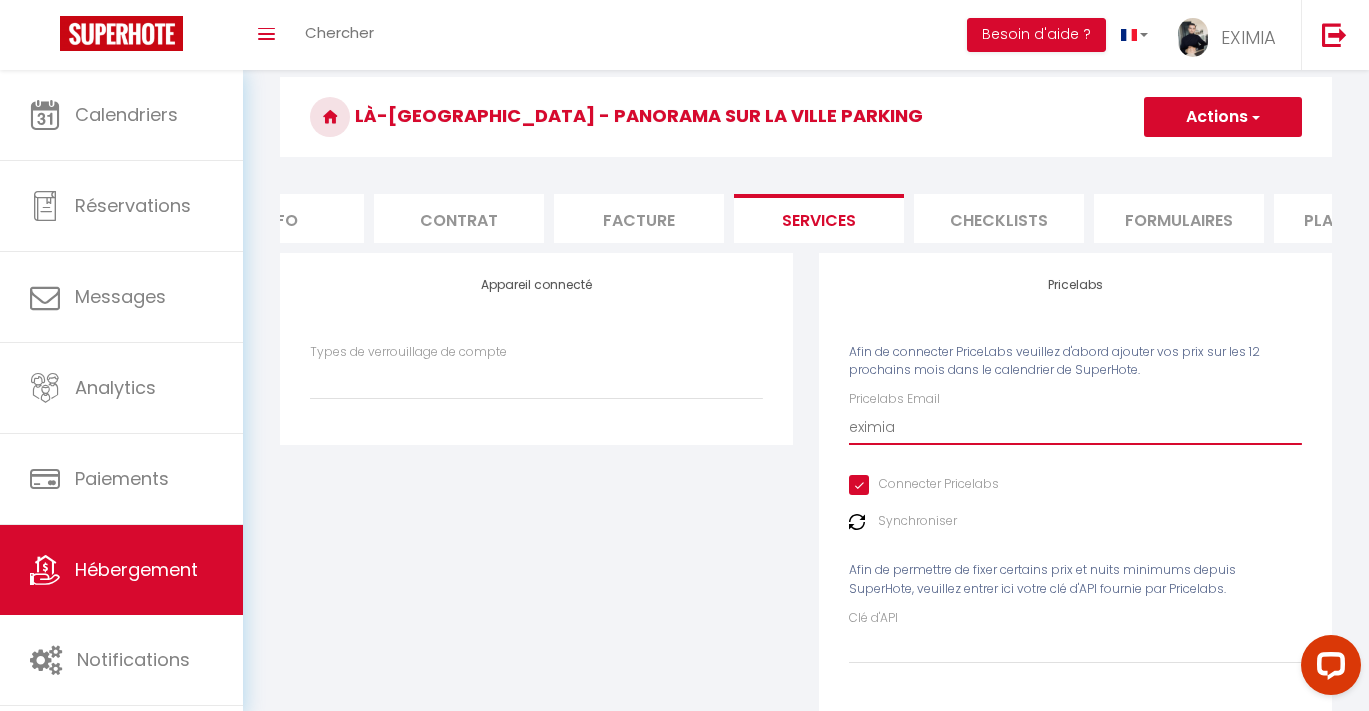 select 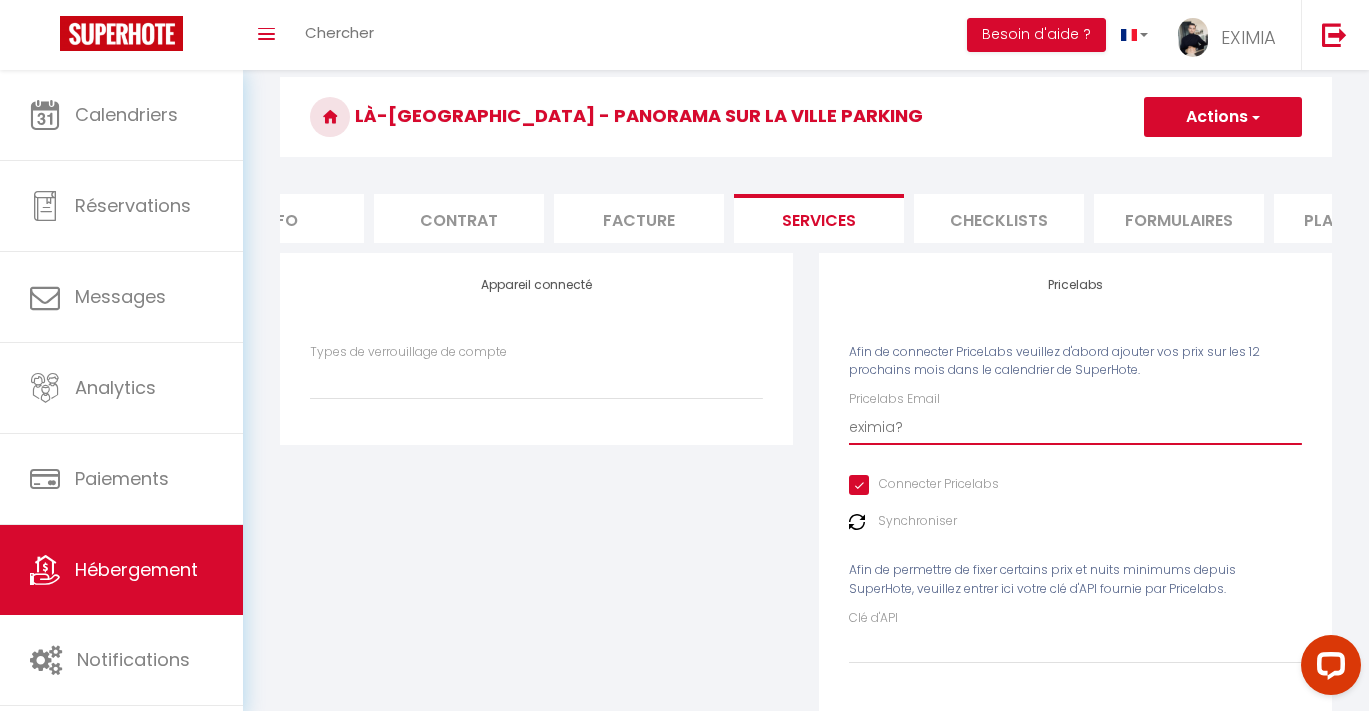 select 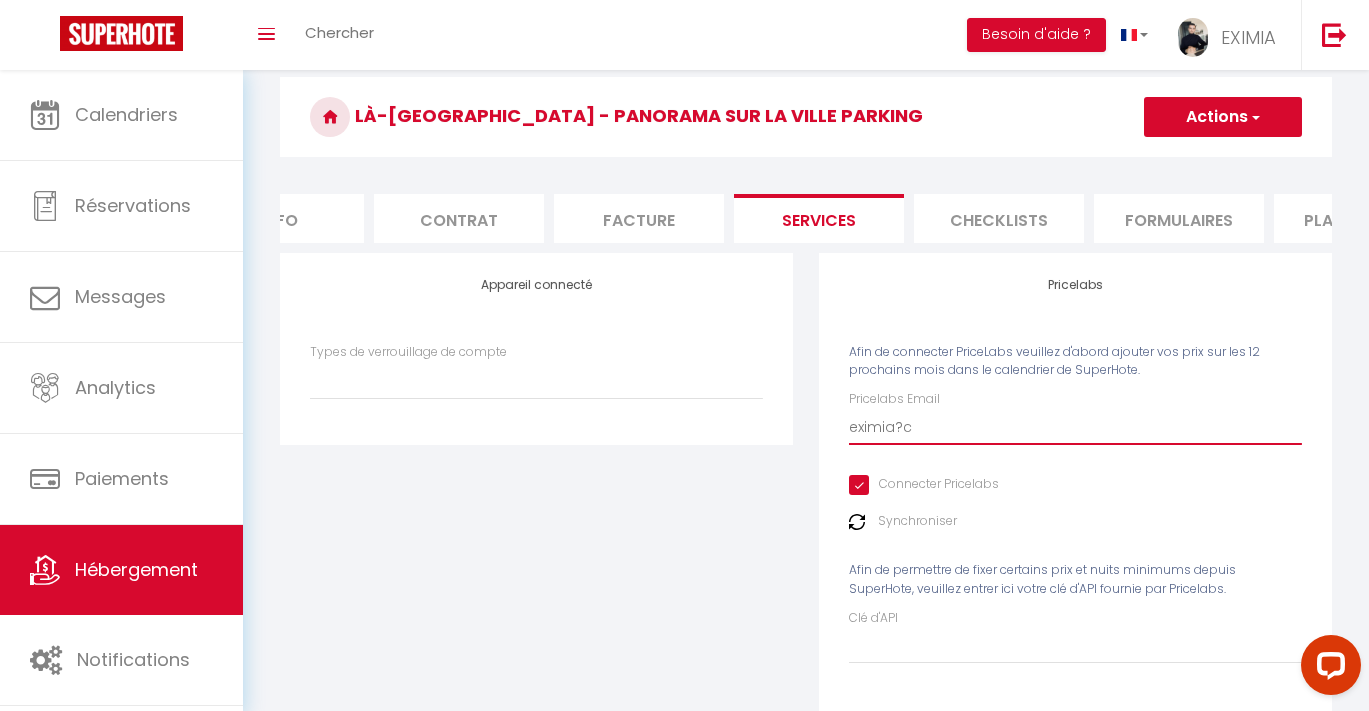 select 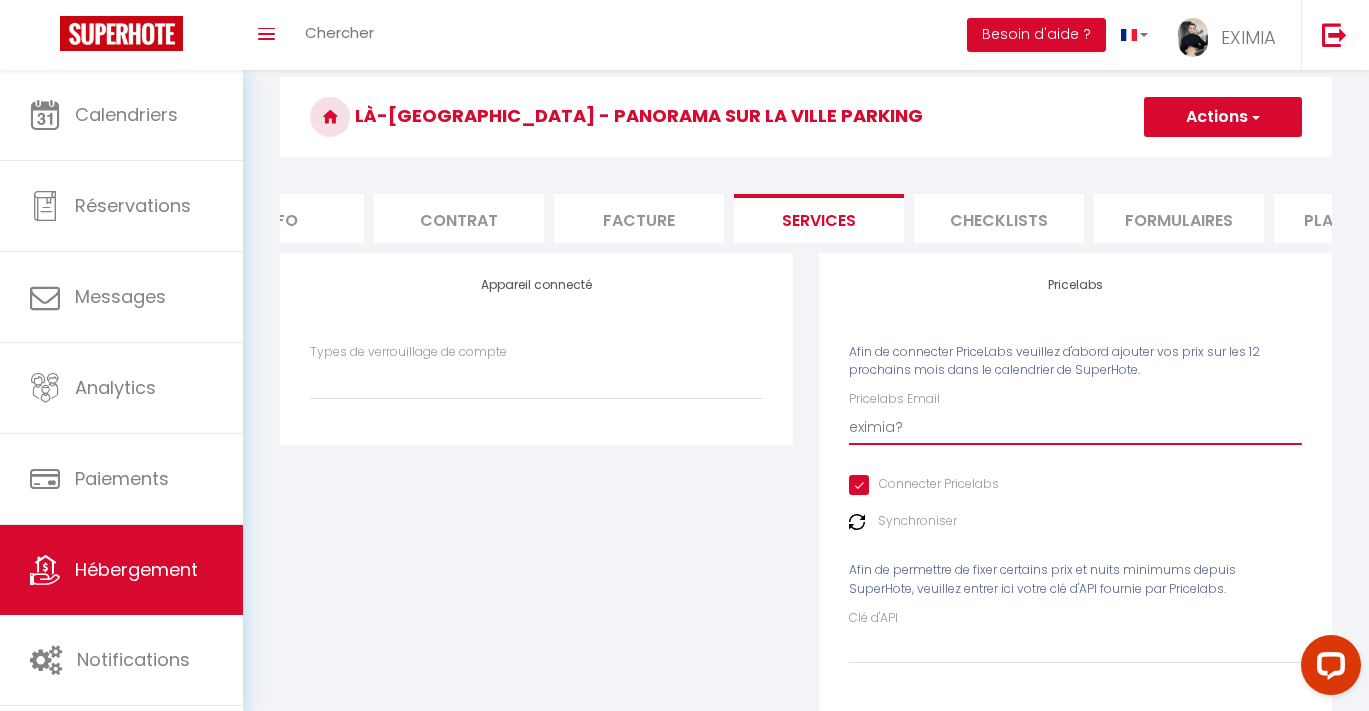select 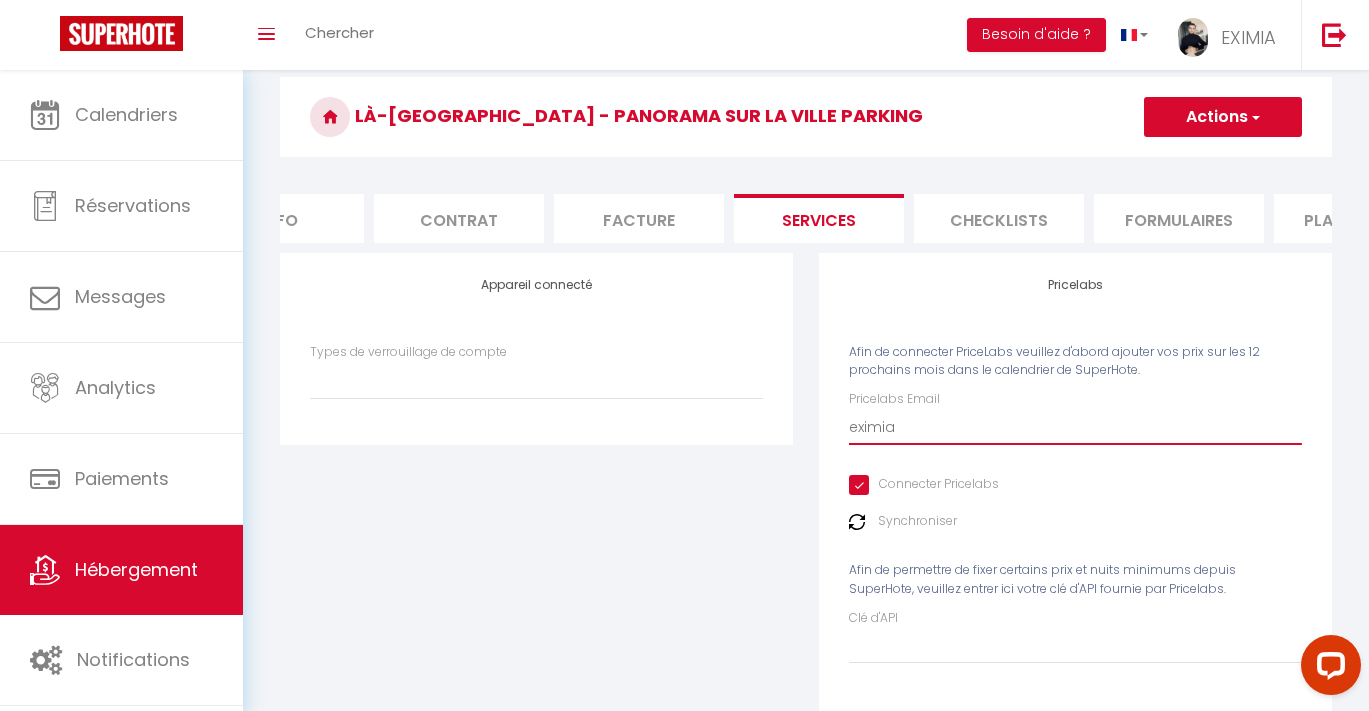 select 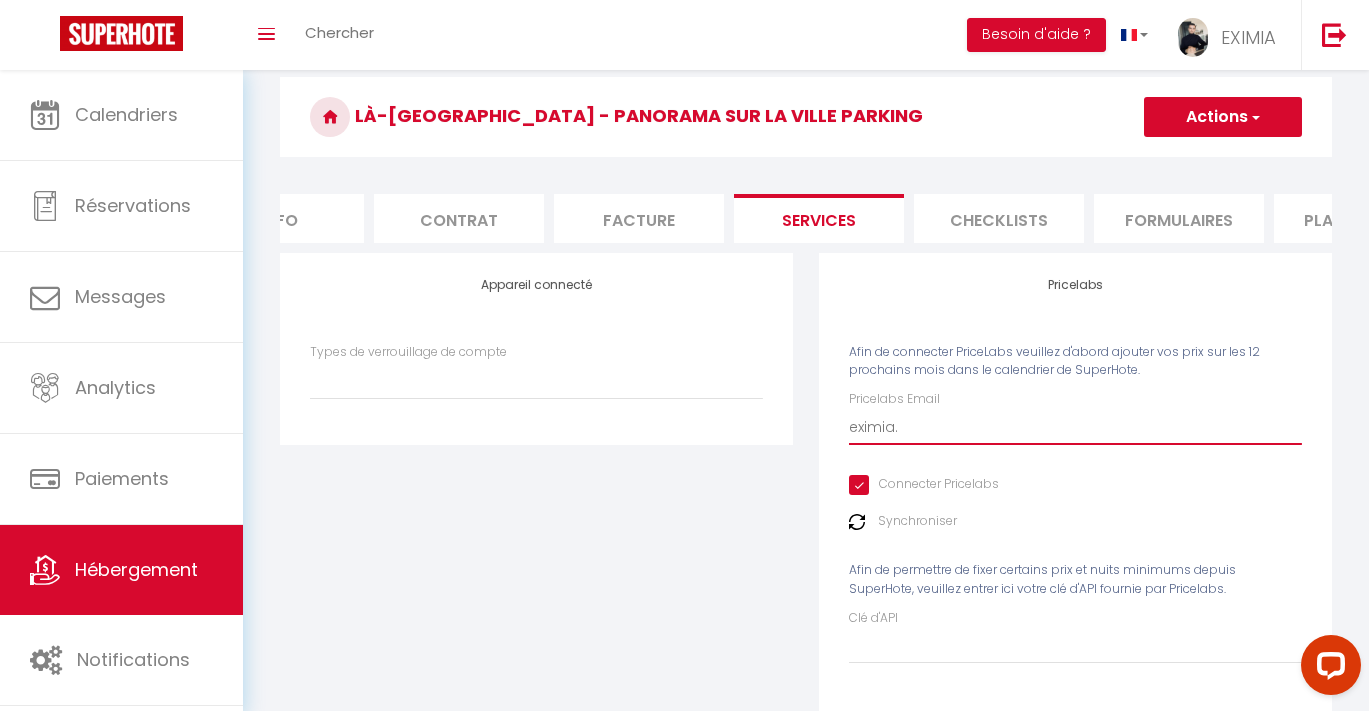 select 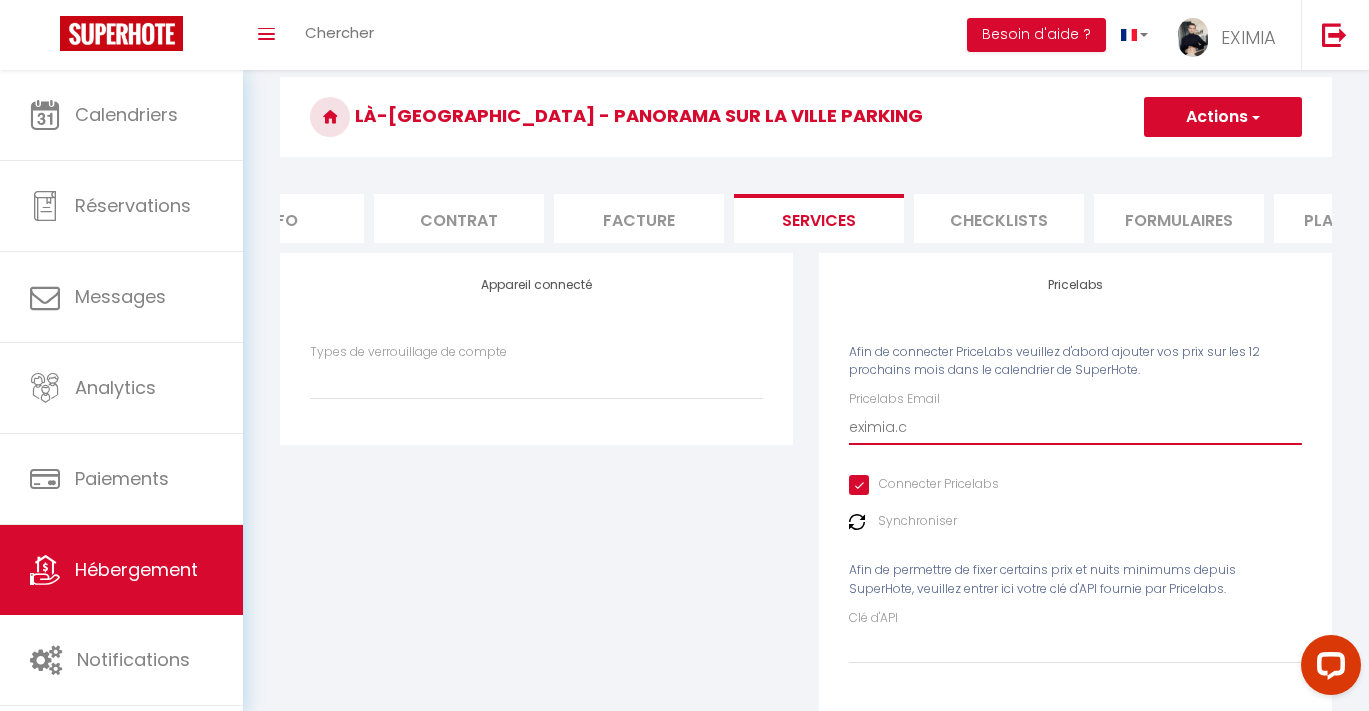 select 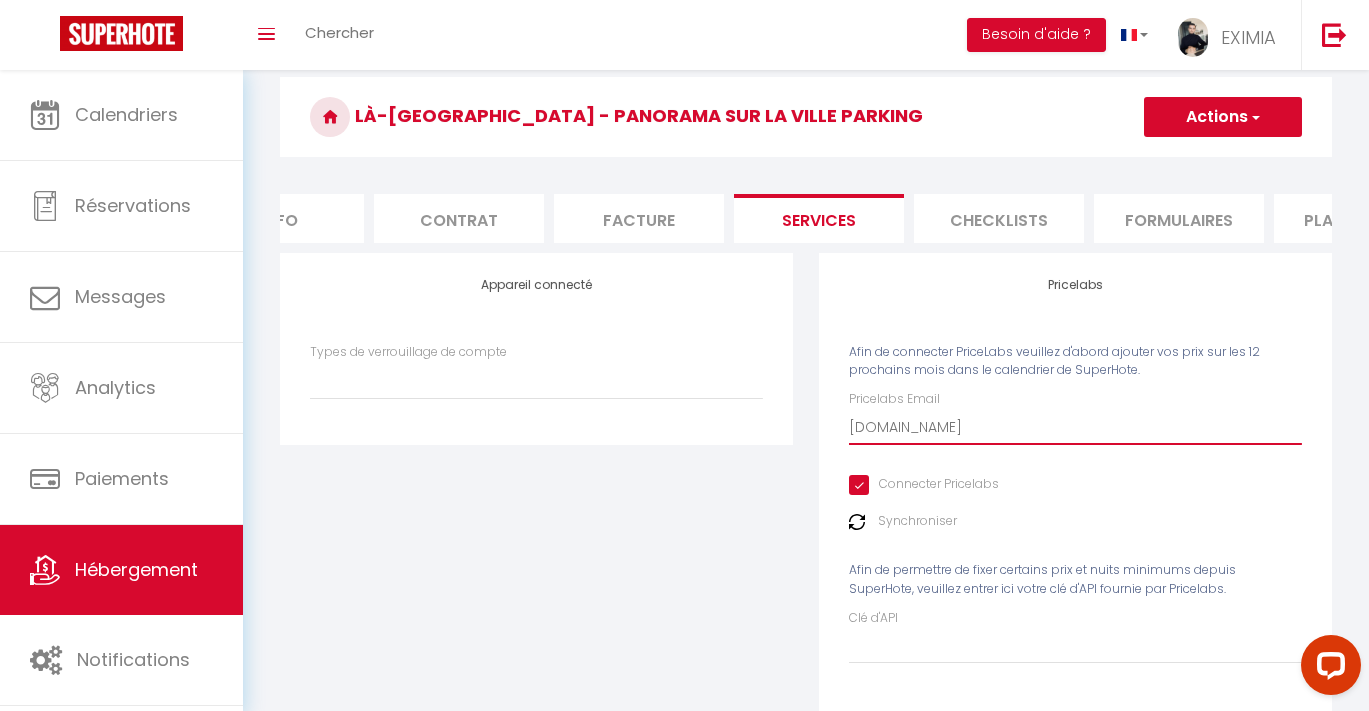 select 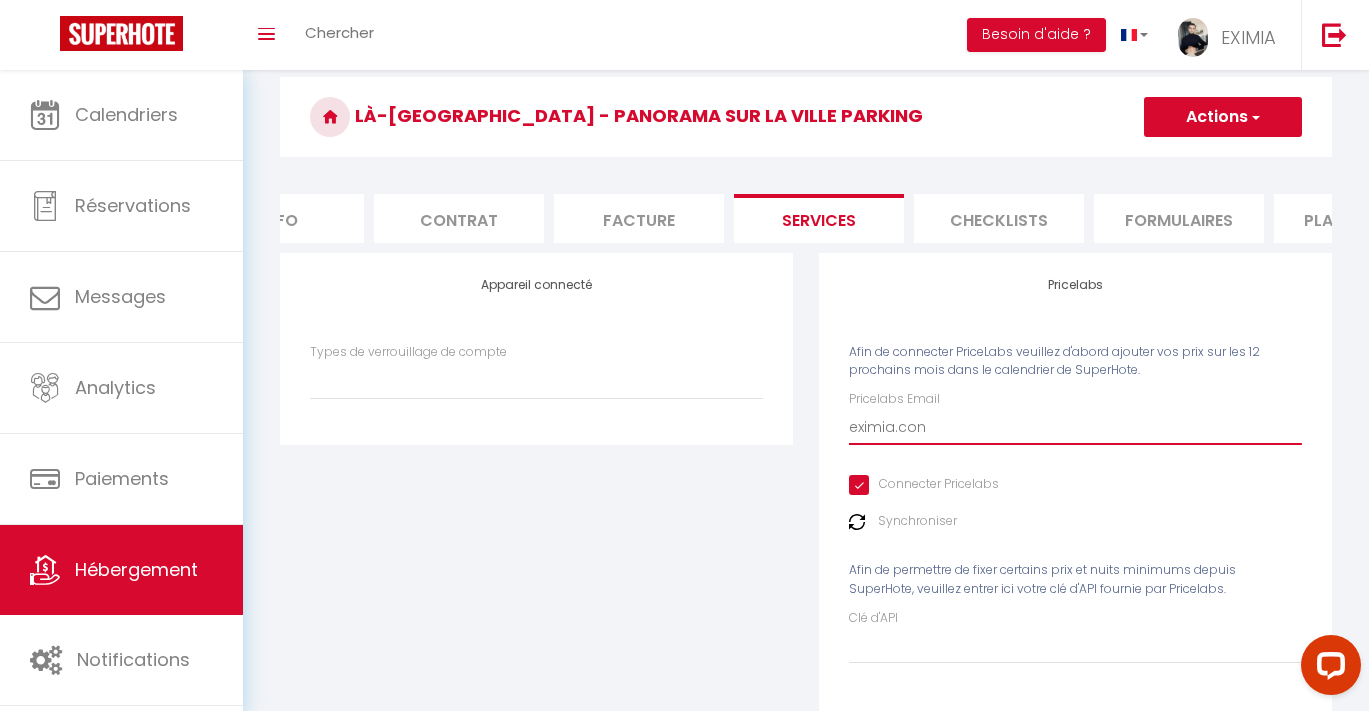 select 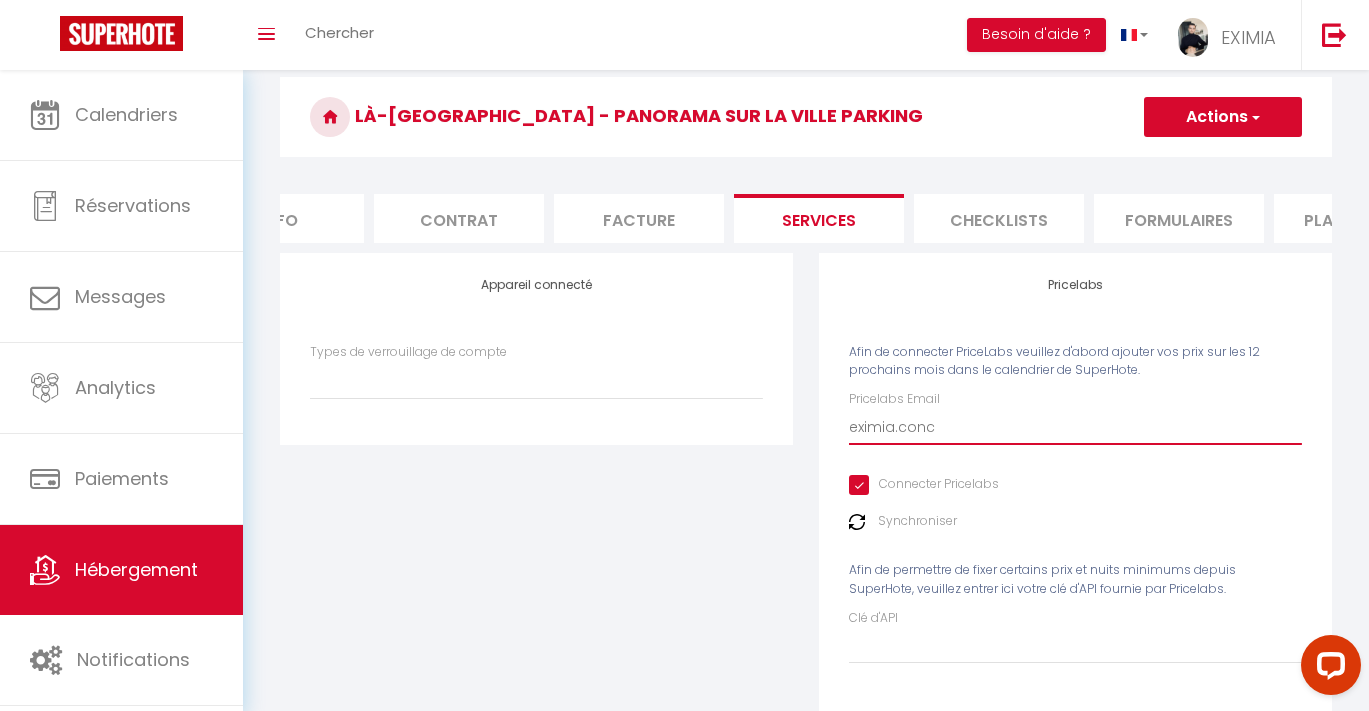 select 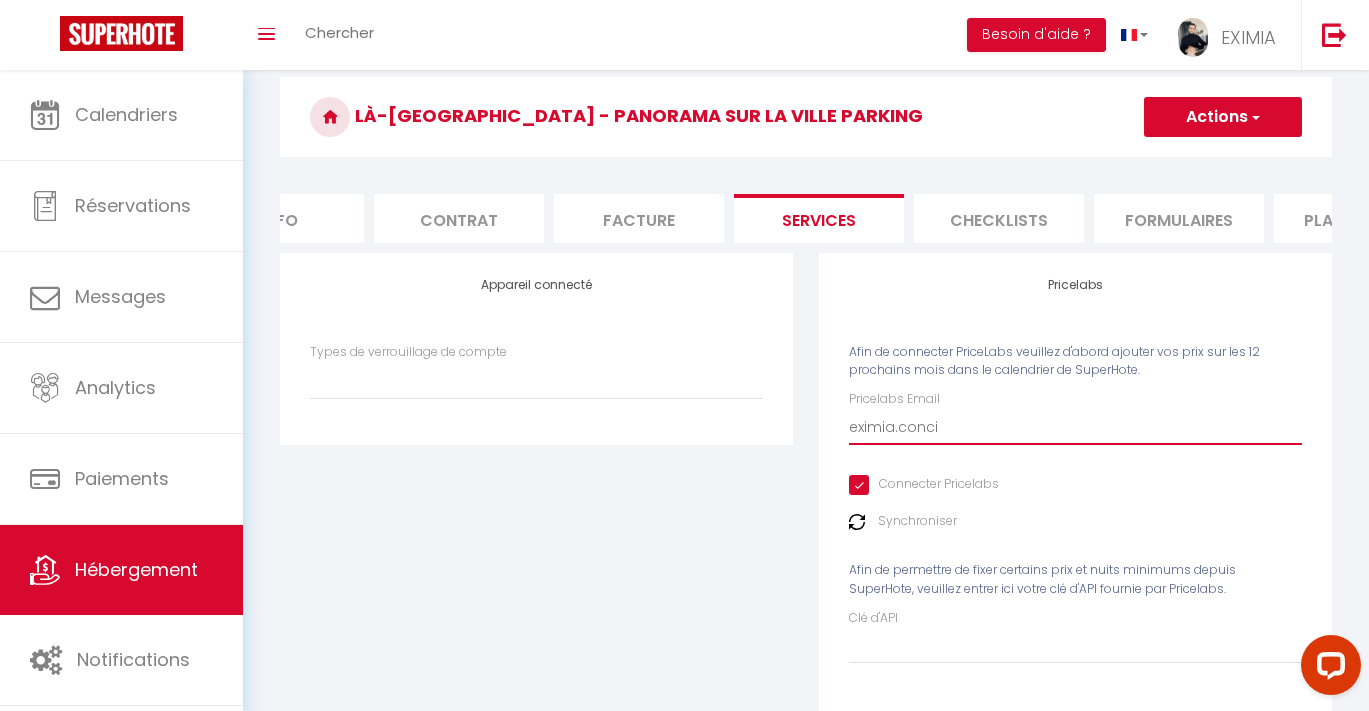 select 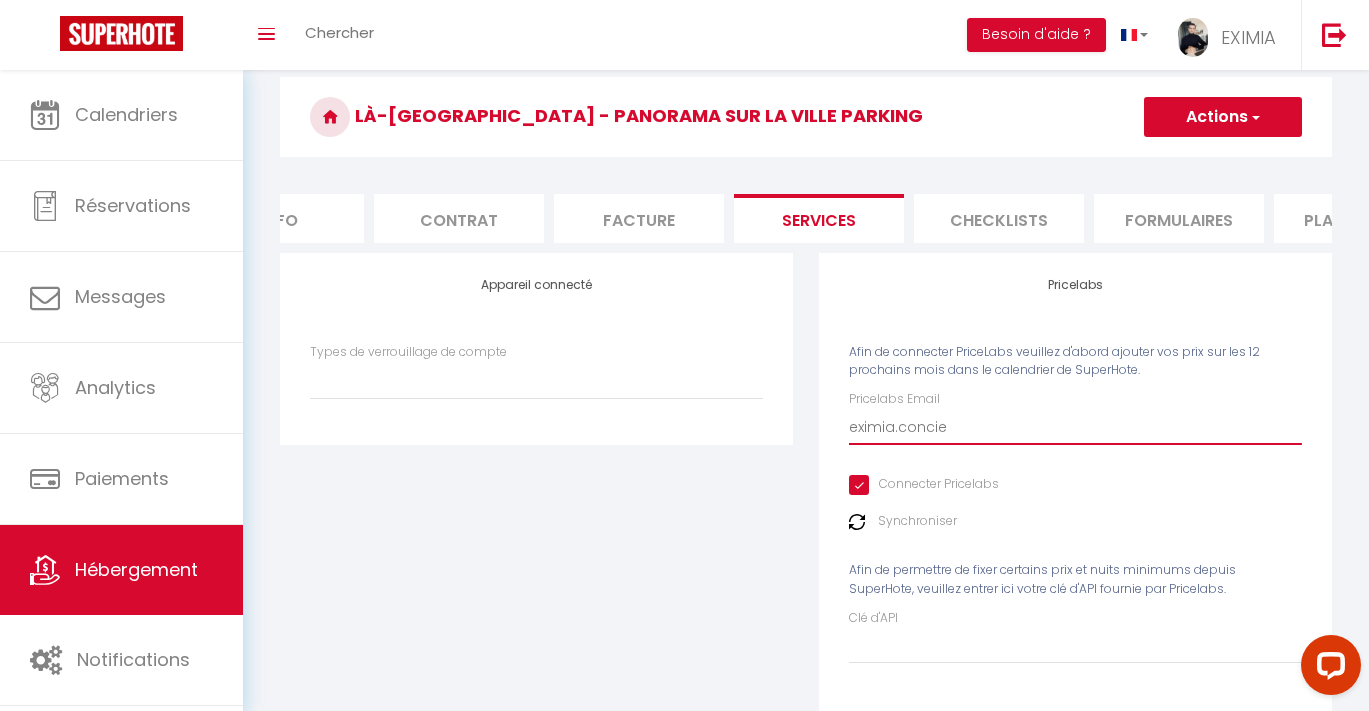 select 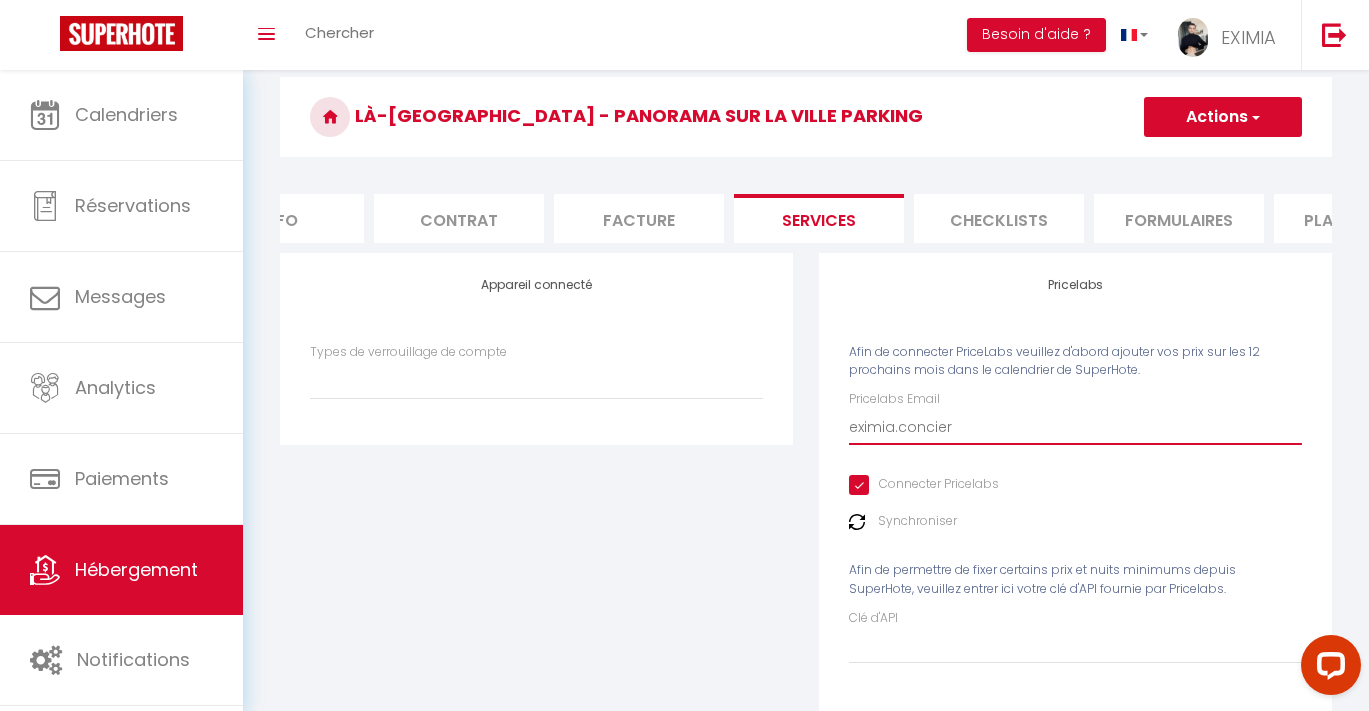 select 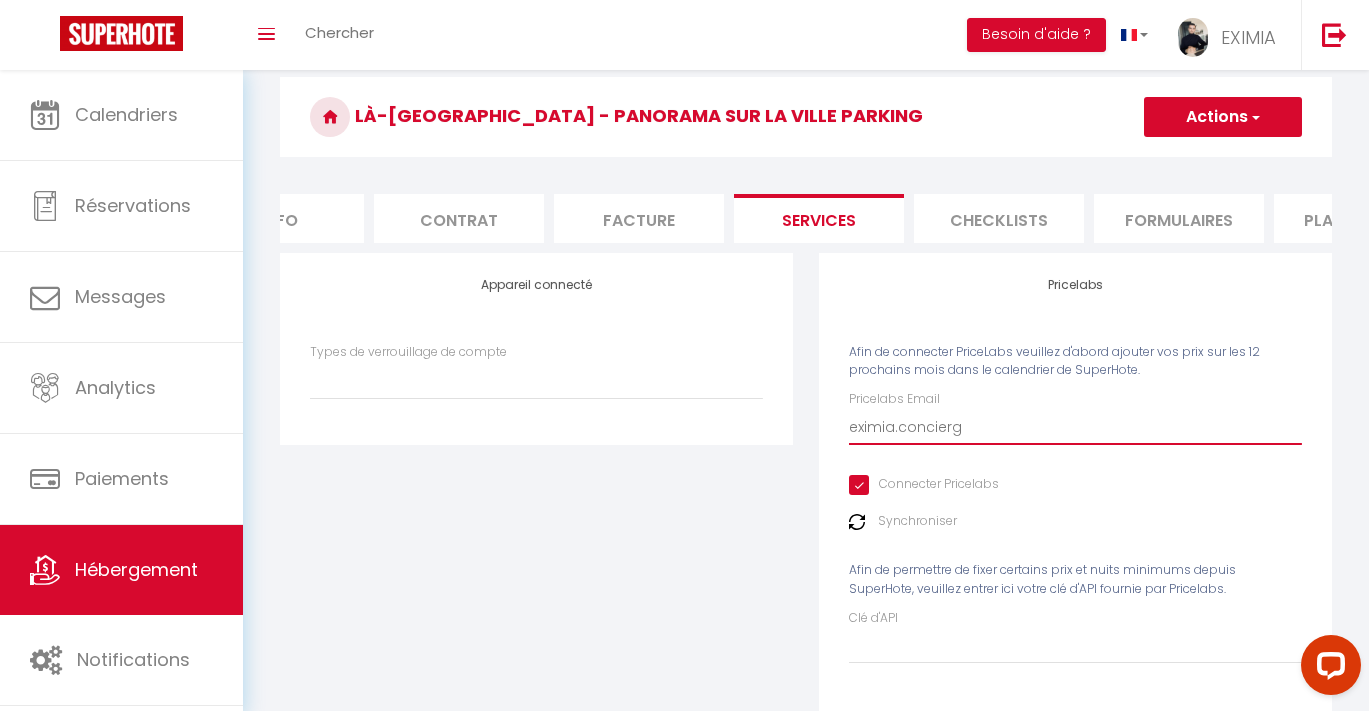 select 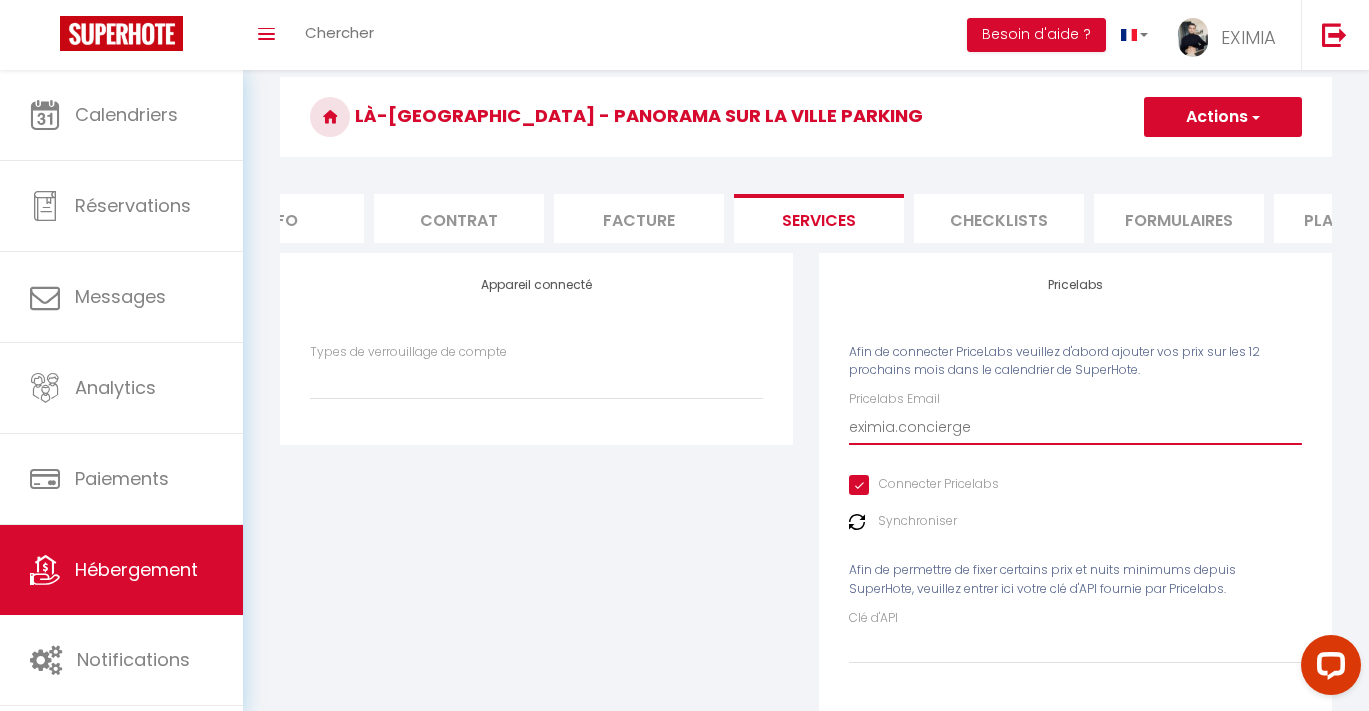 select 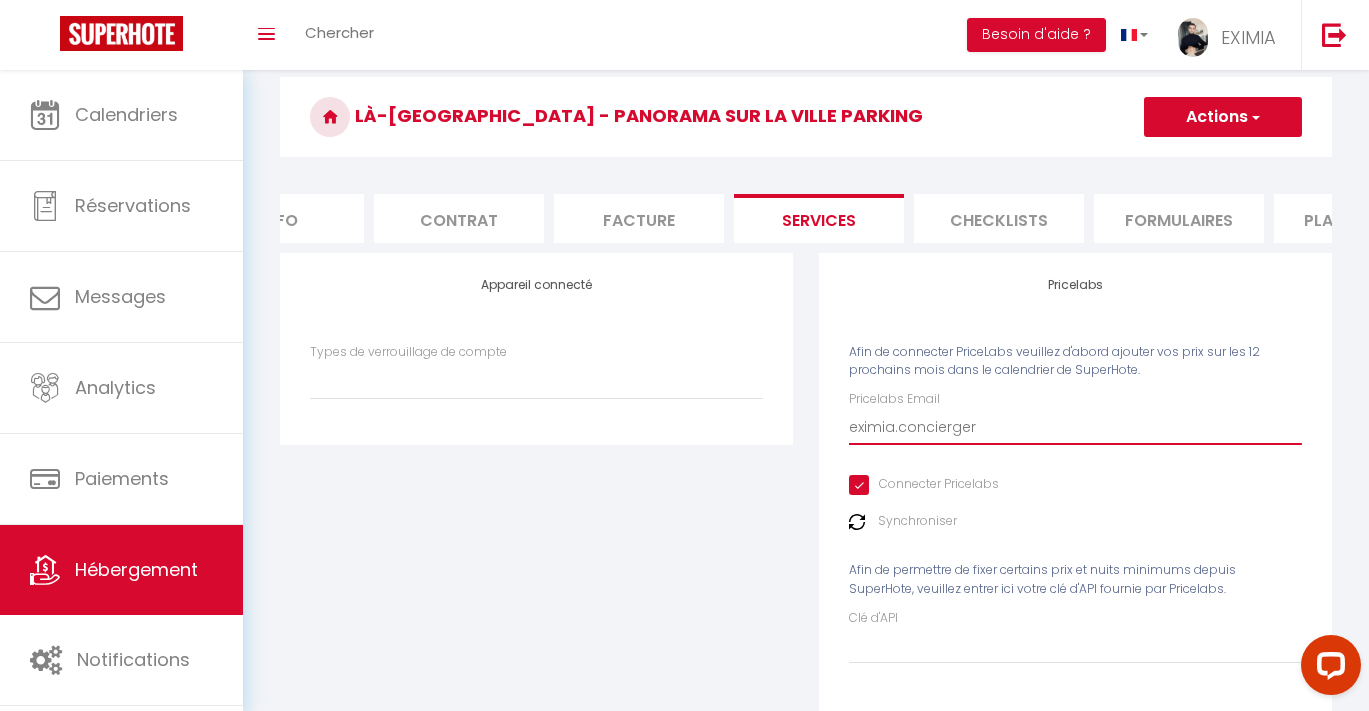 select 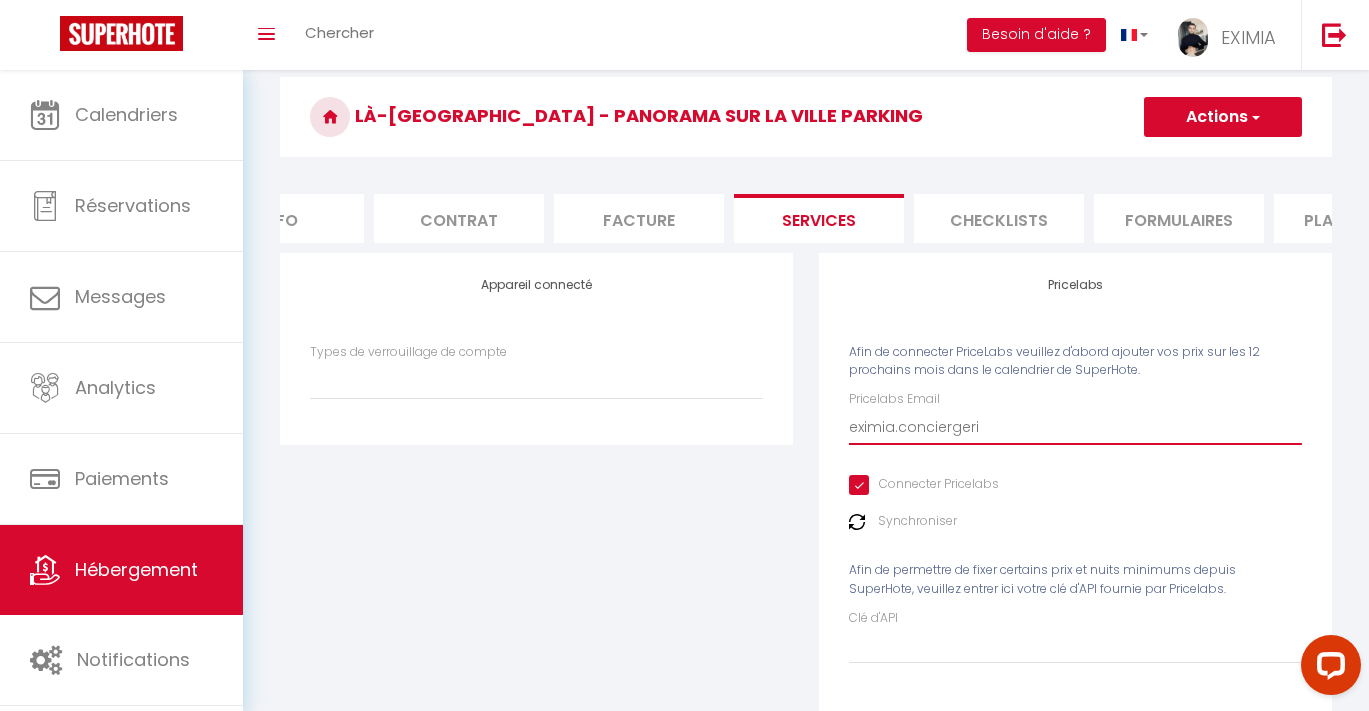 select 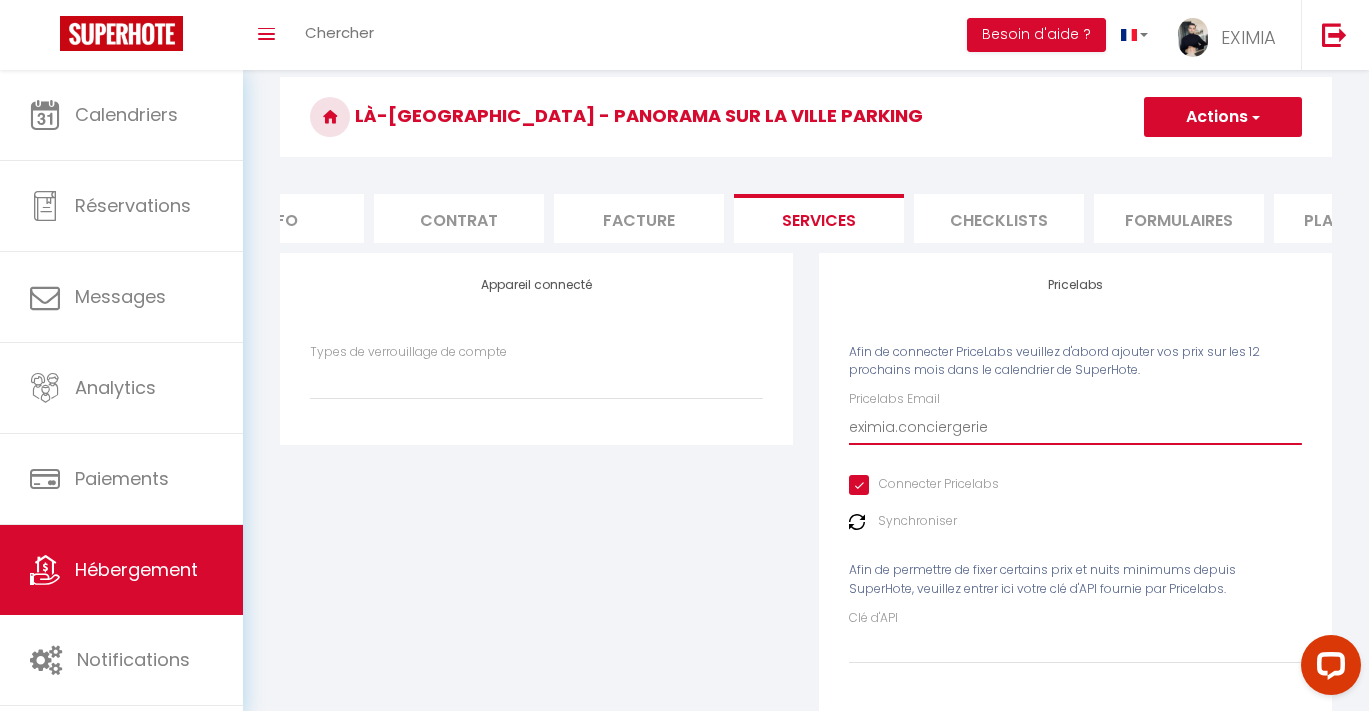 select 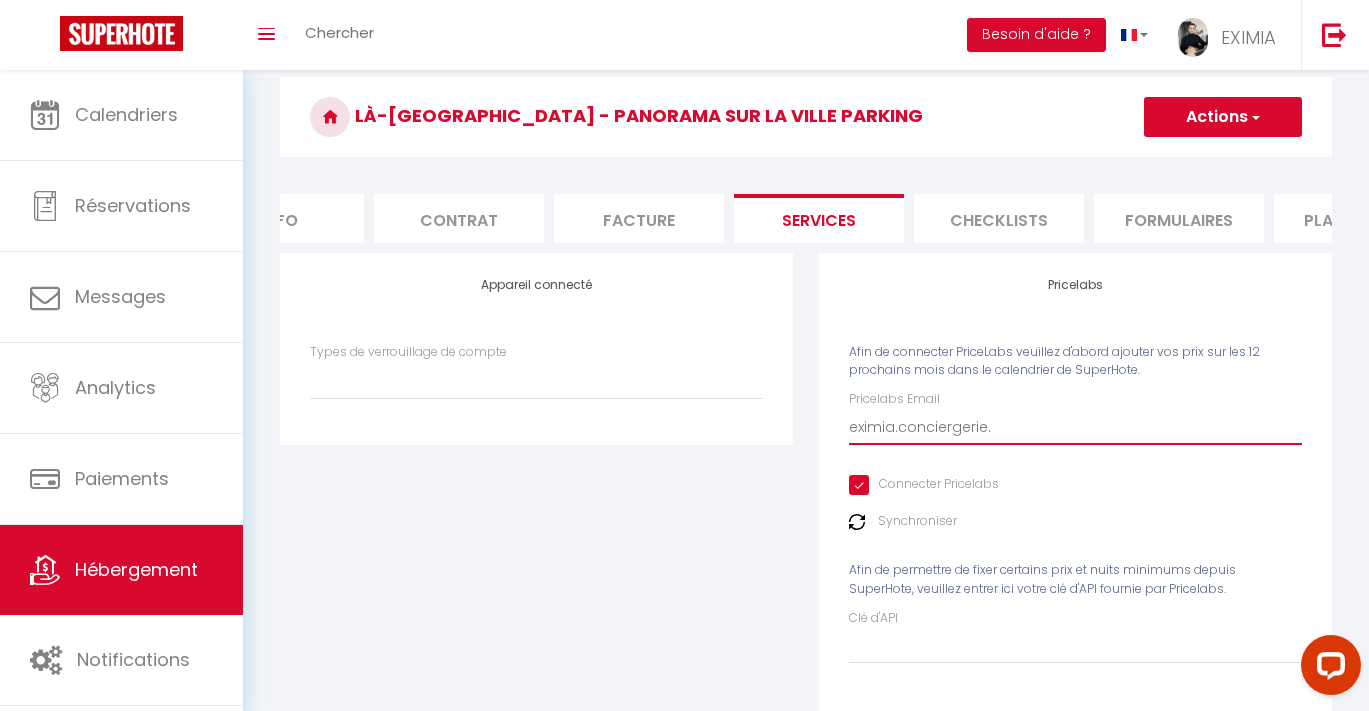 select 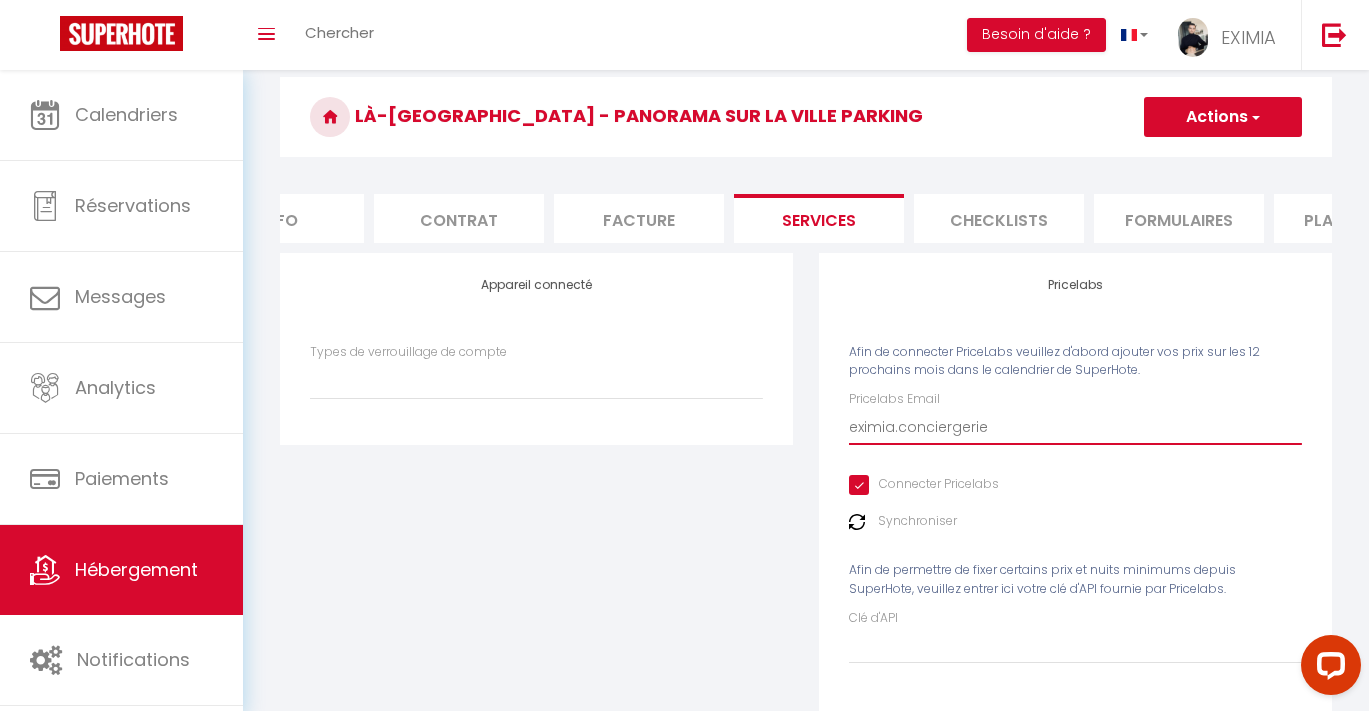select 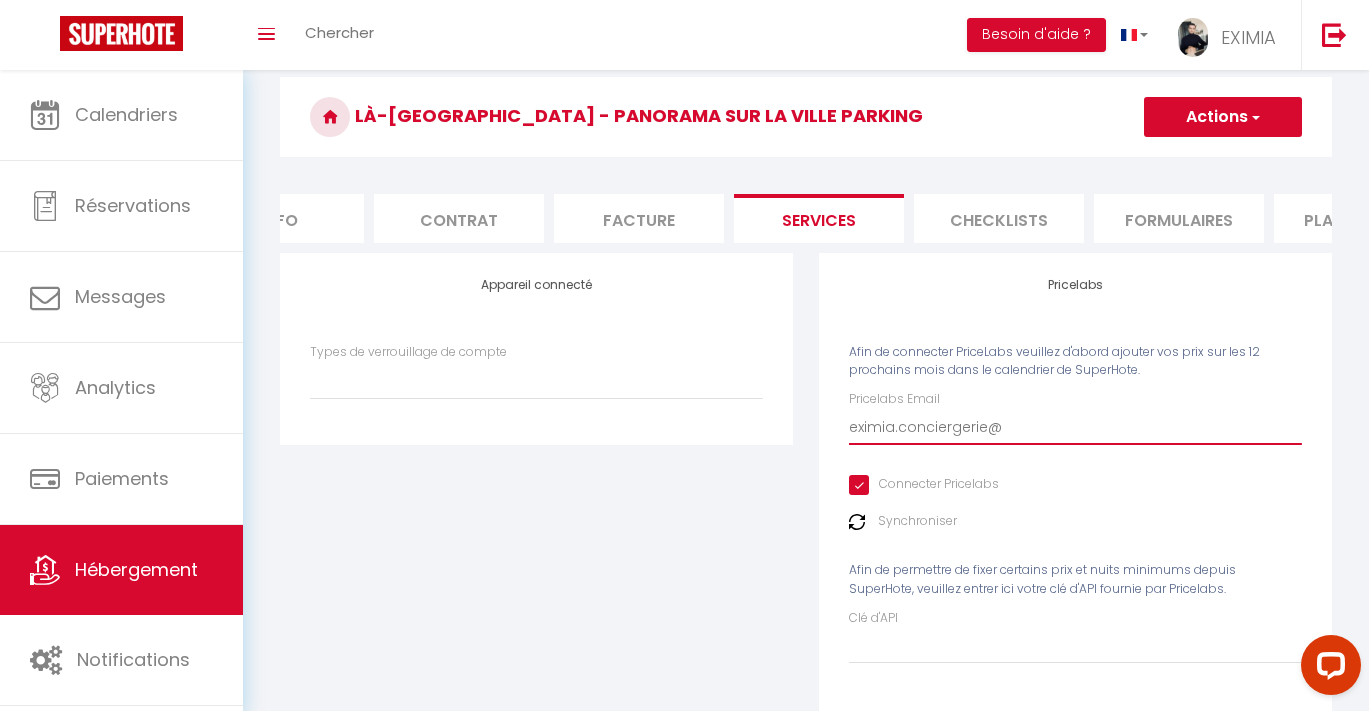 select 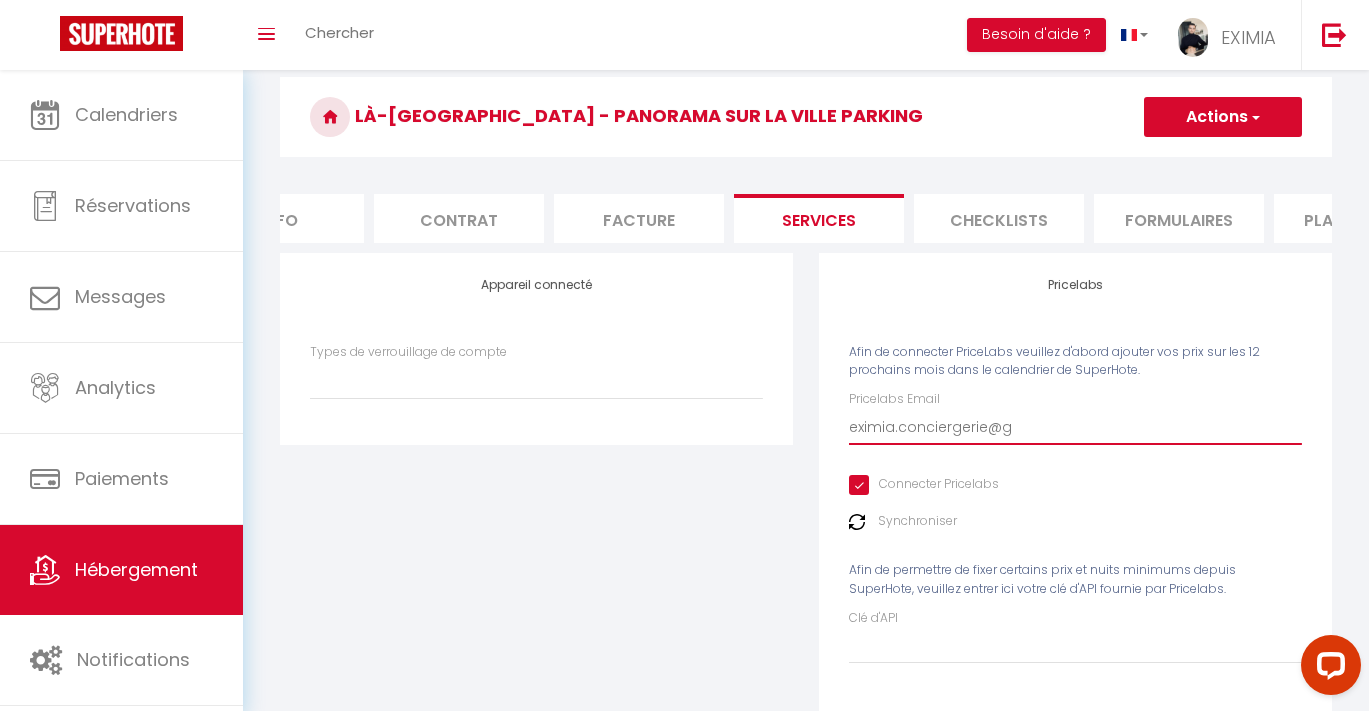 select 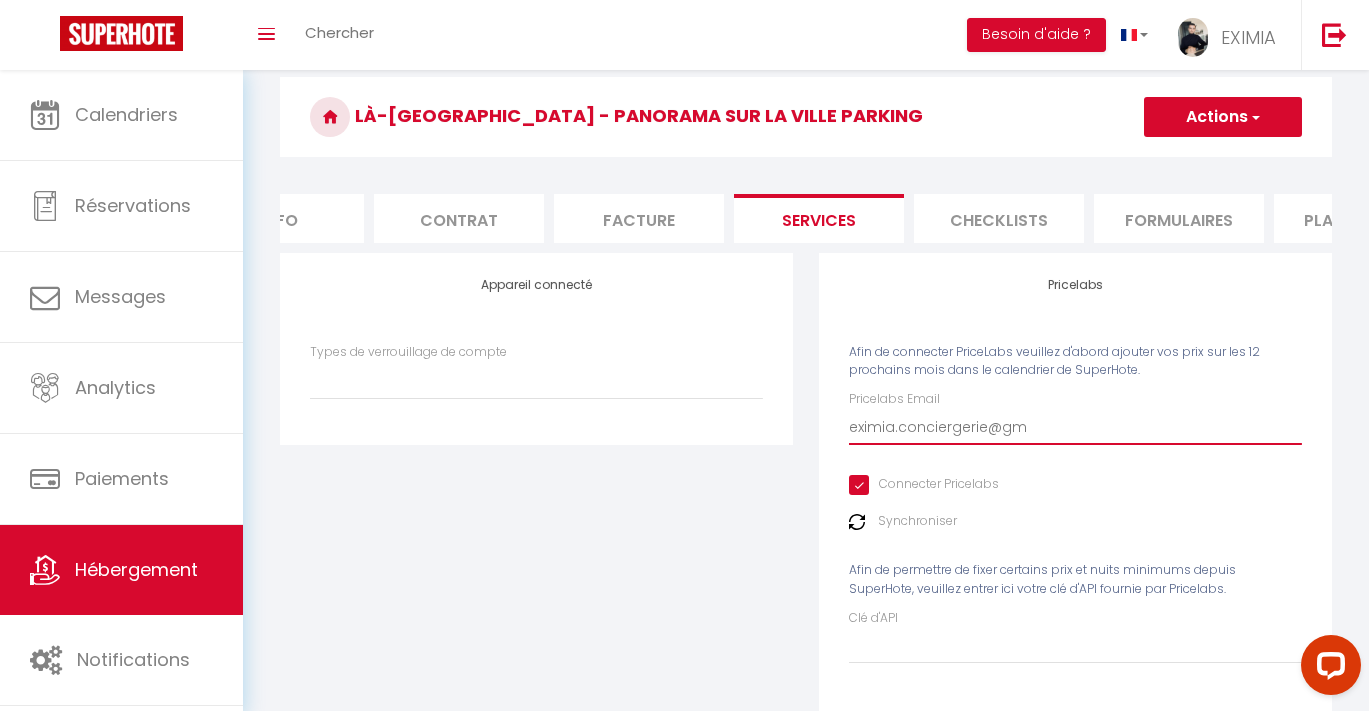 select 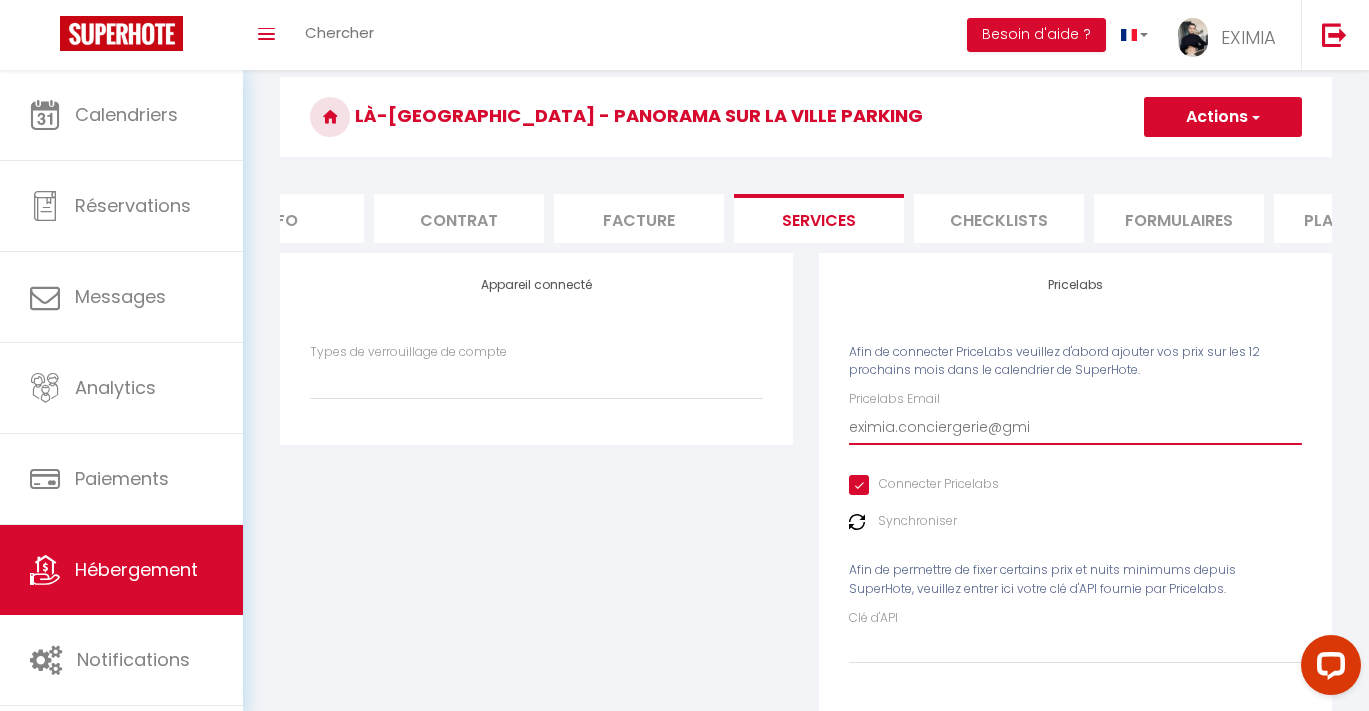 select 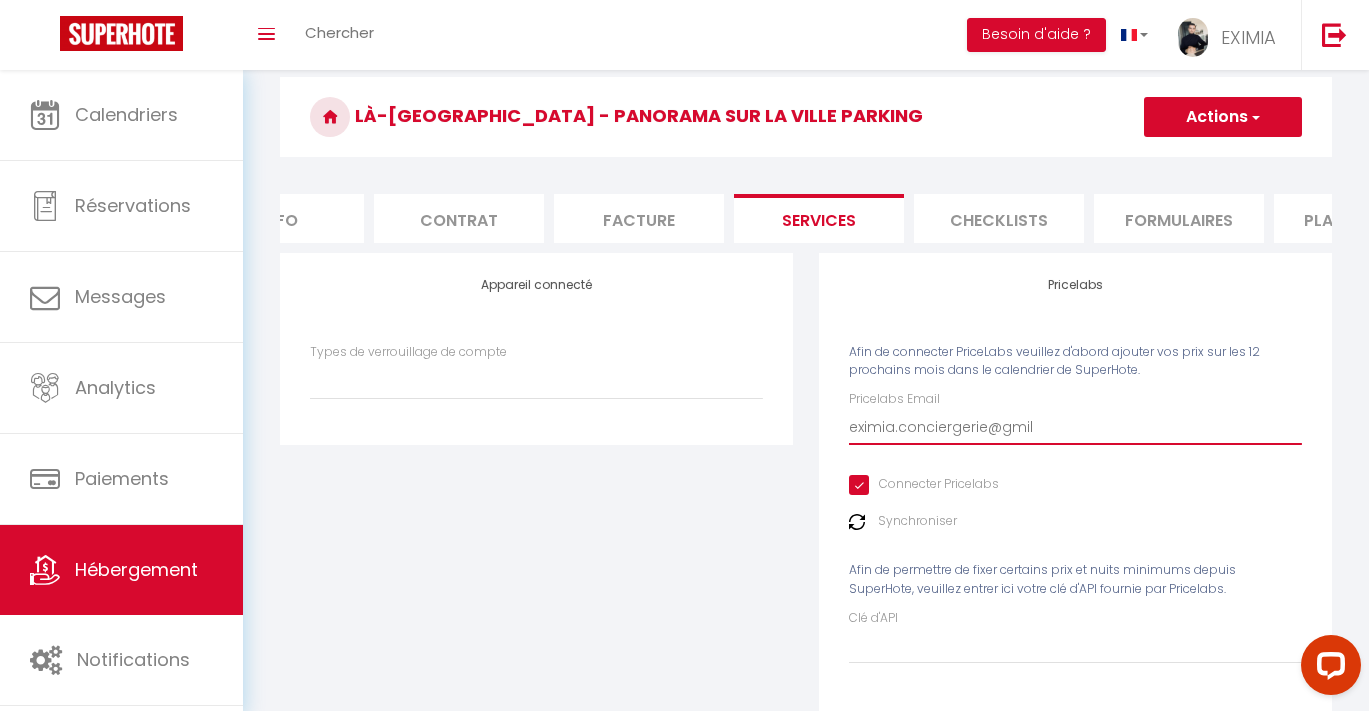 select 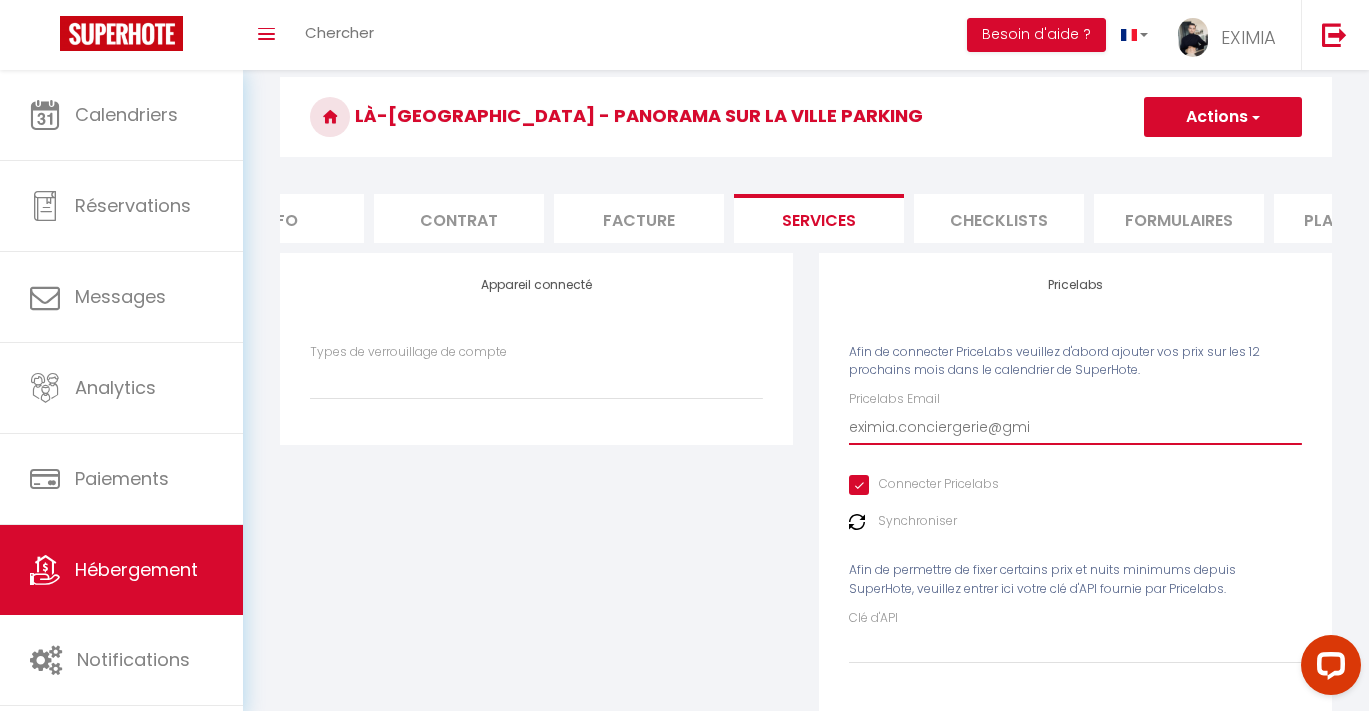 select 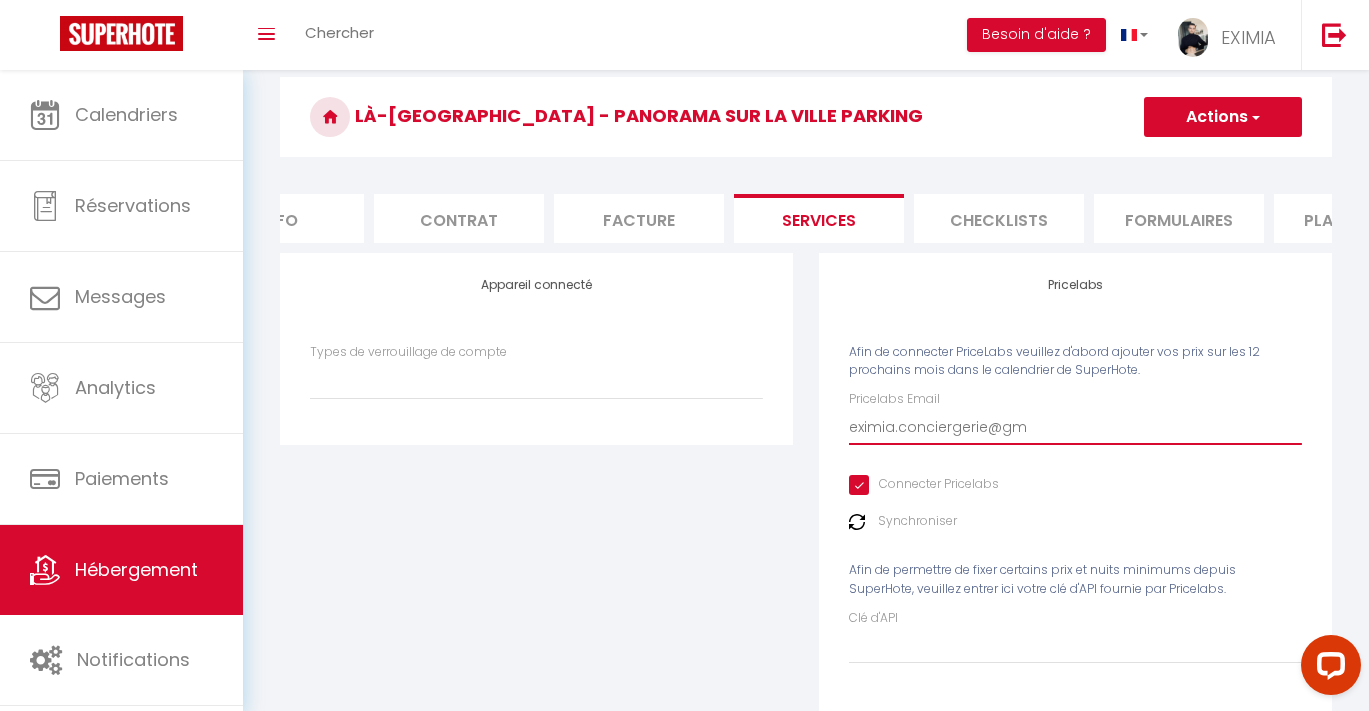 select 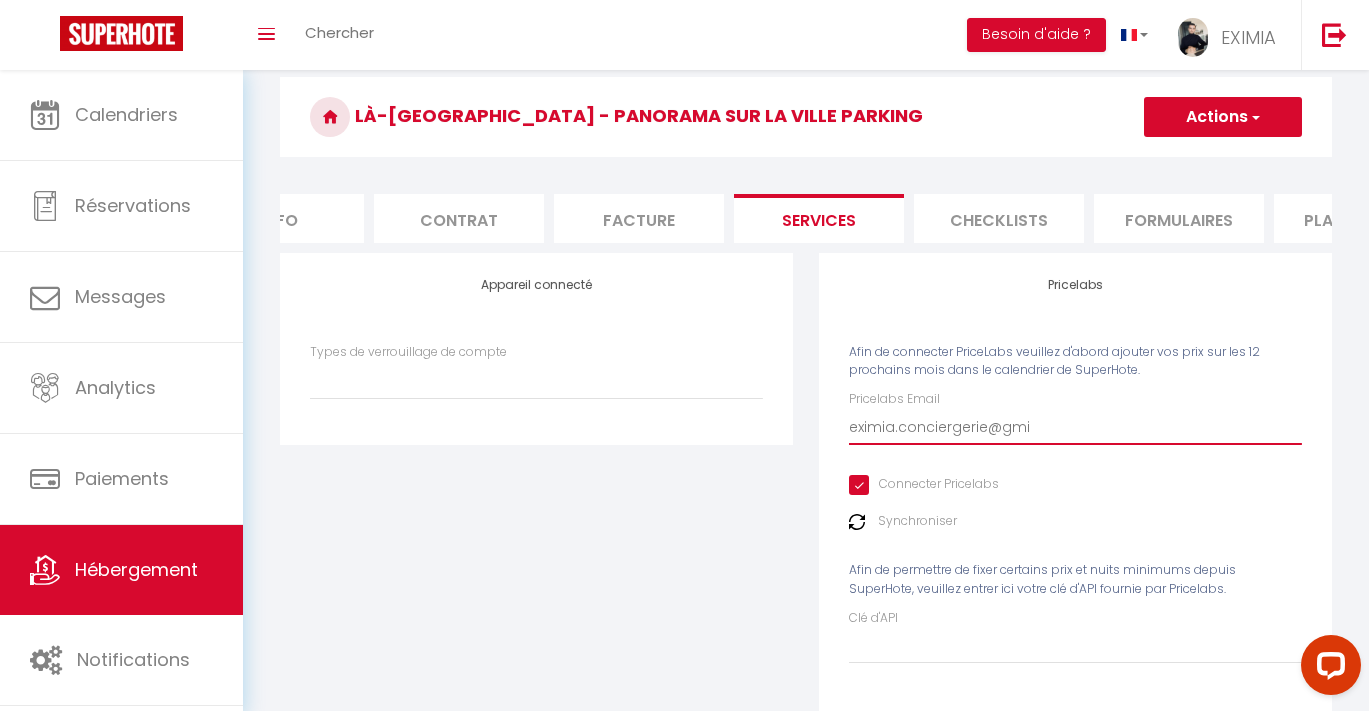 select 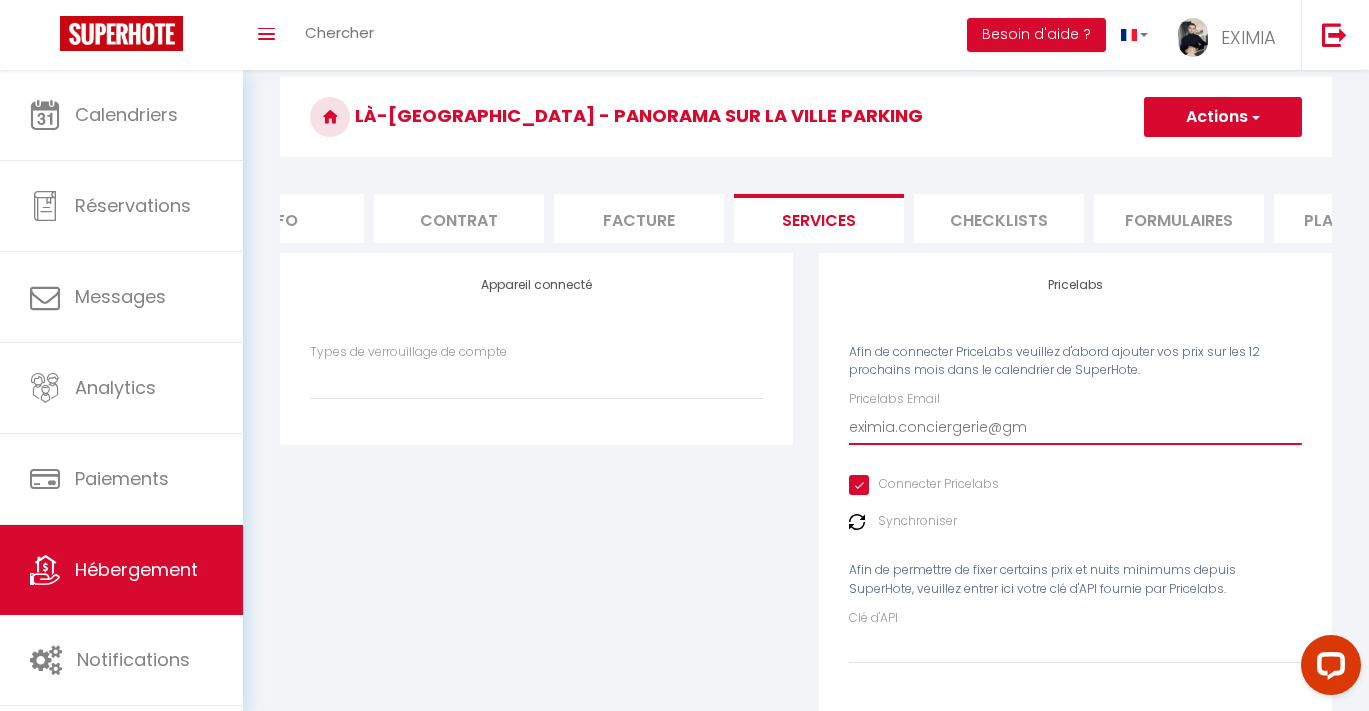 select 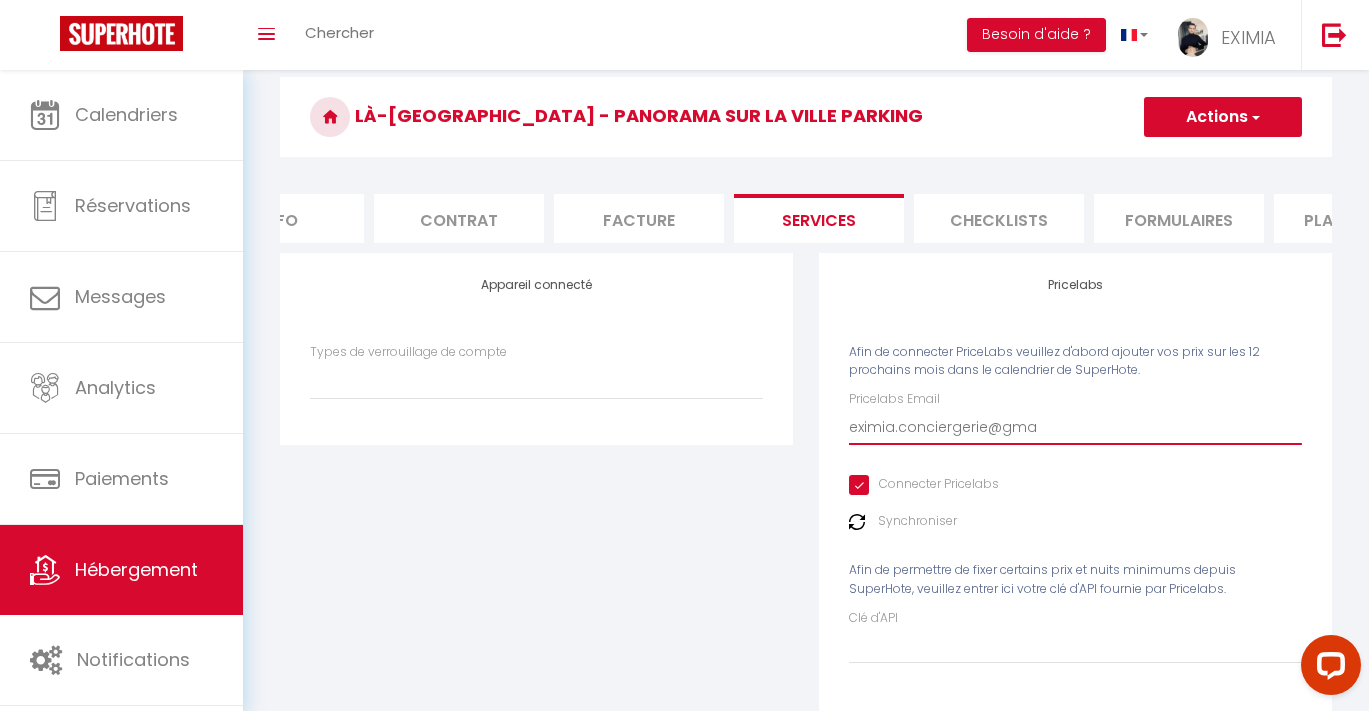 select 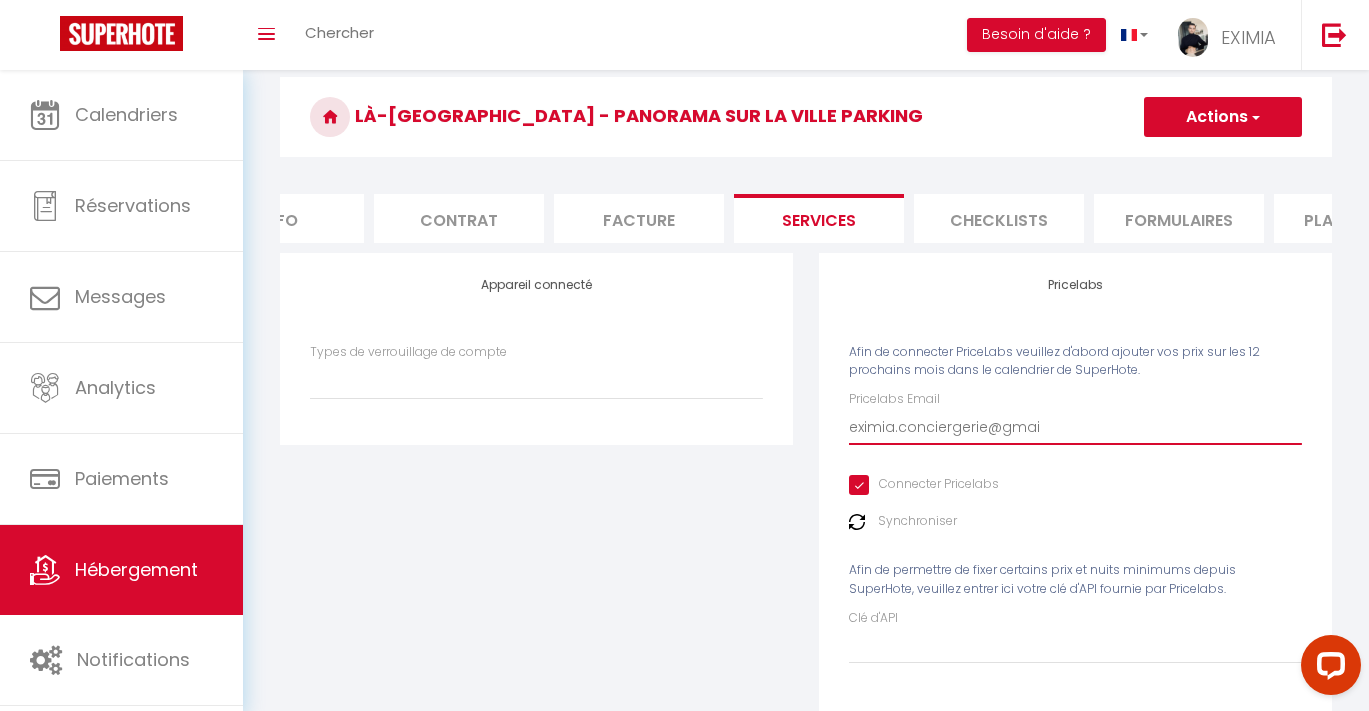 select 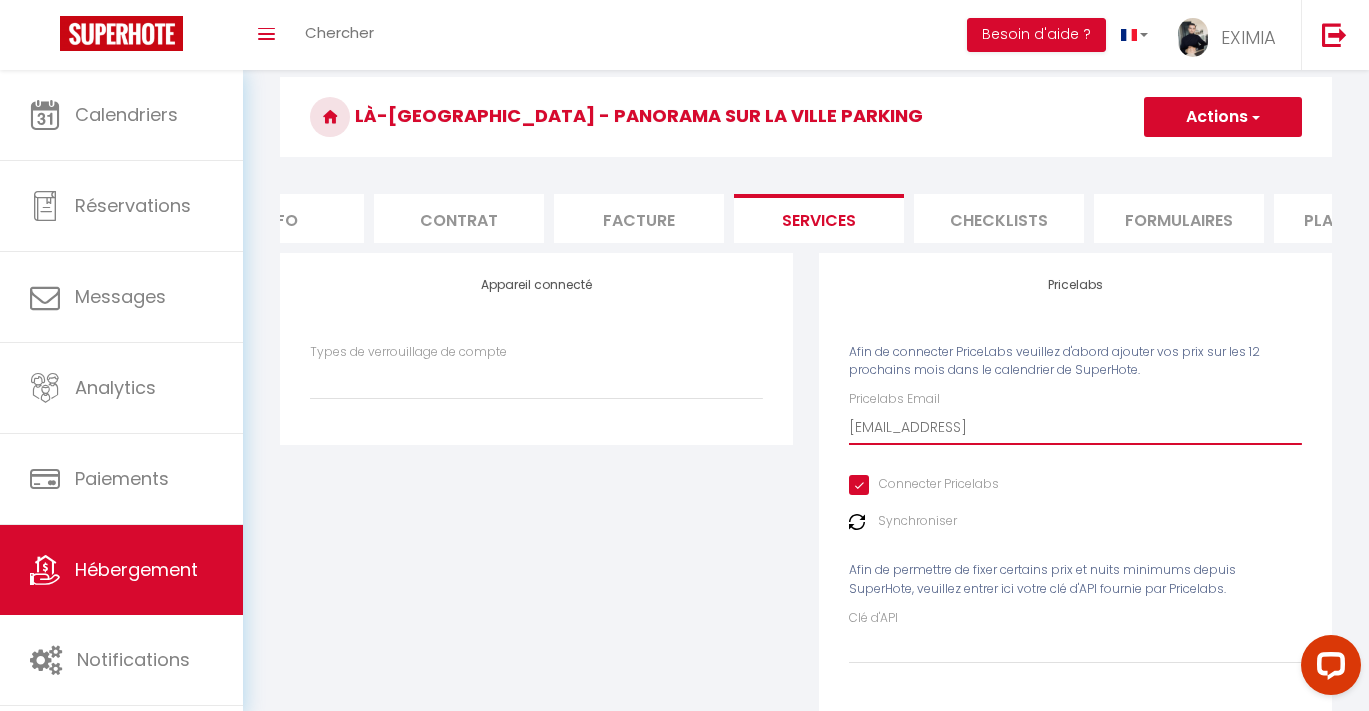 select 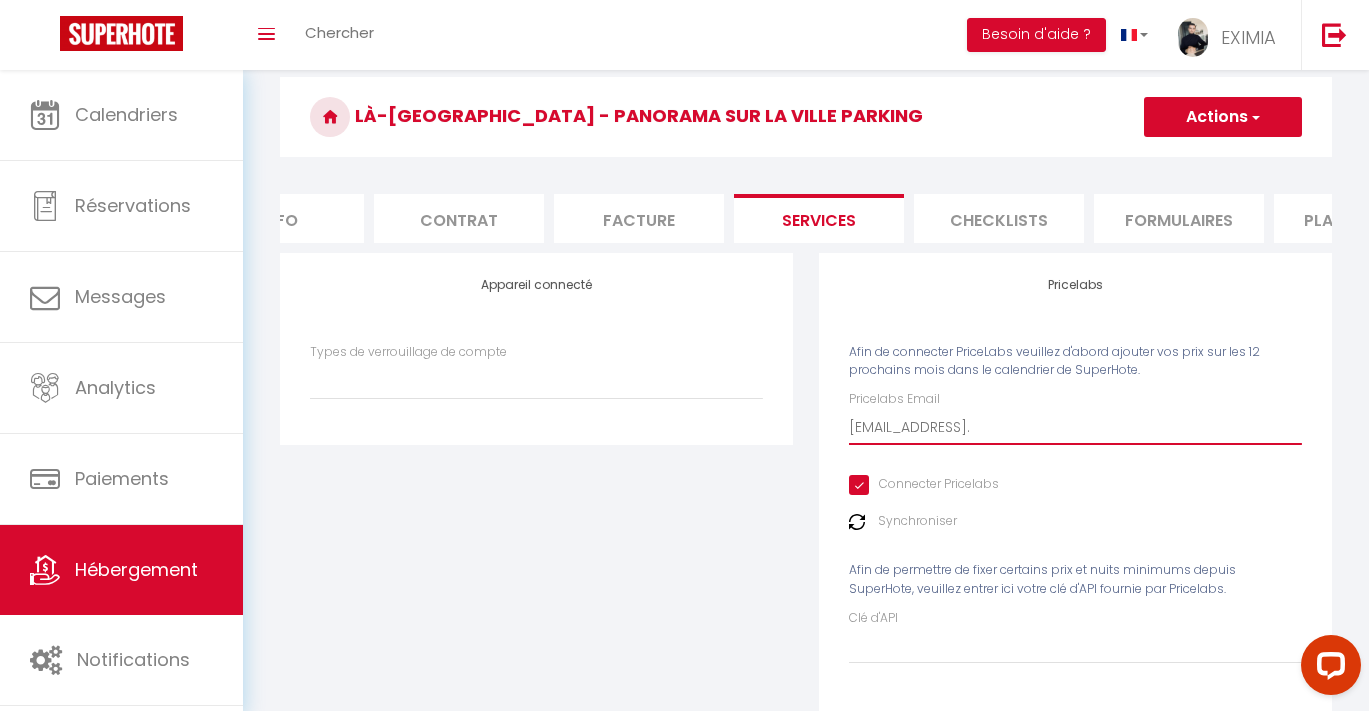type on "eximia.conciergerie@gmail.c" 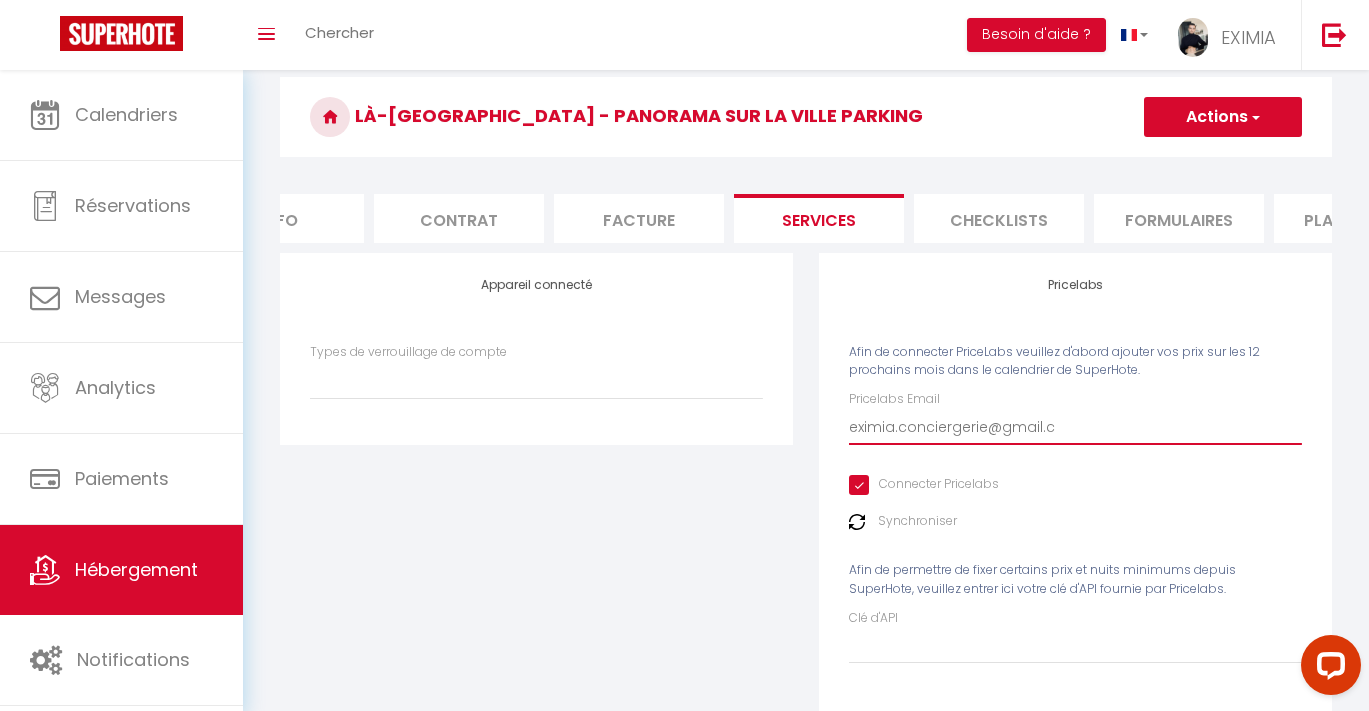 select 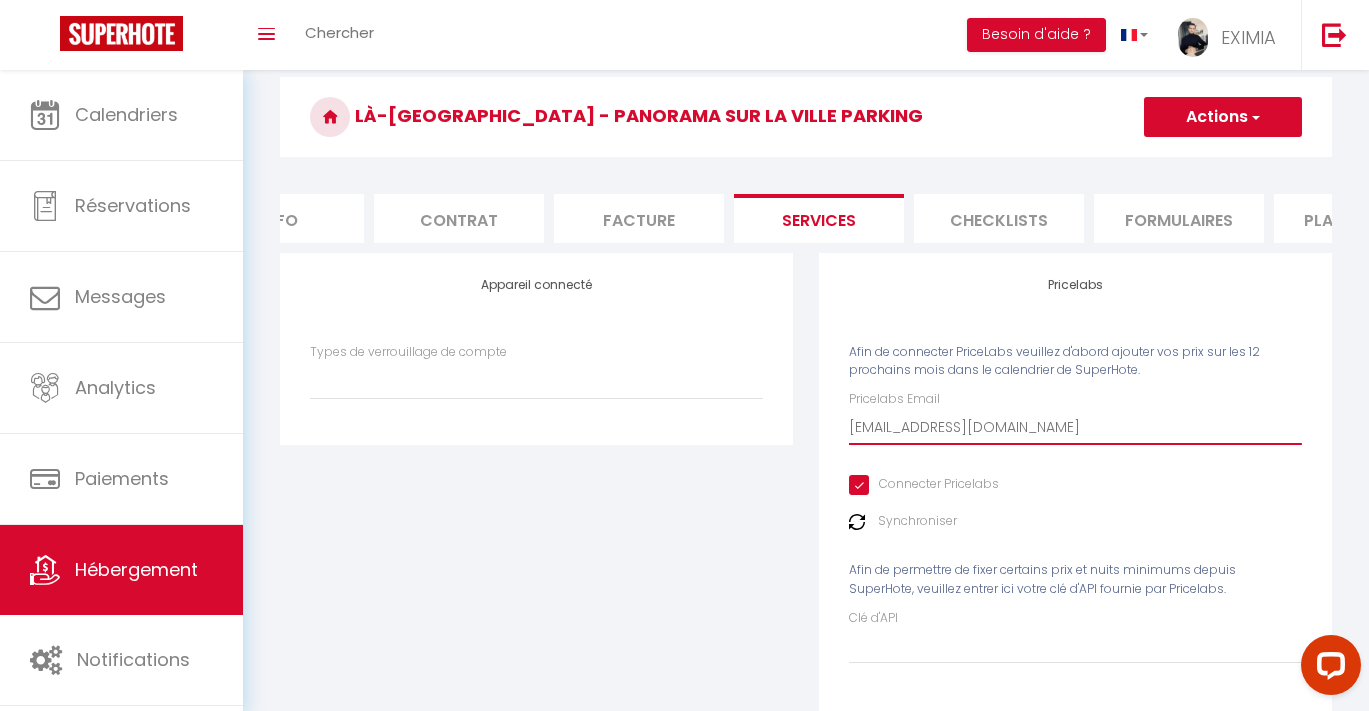select 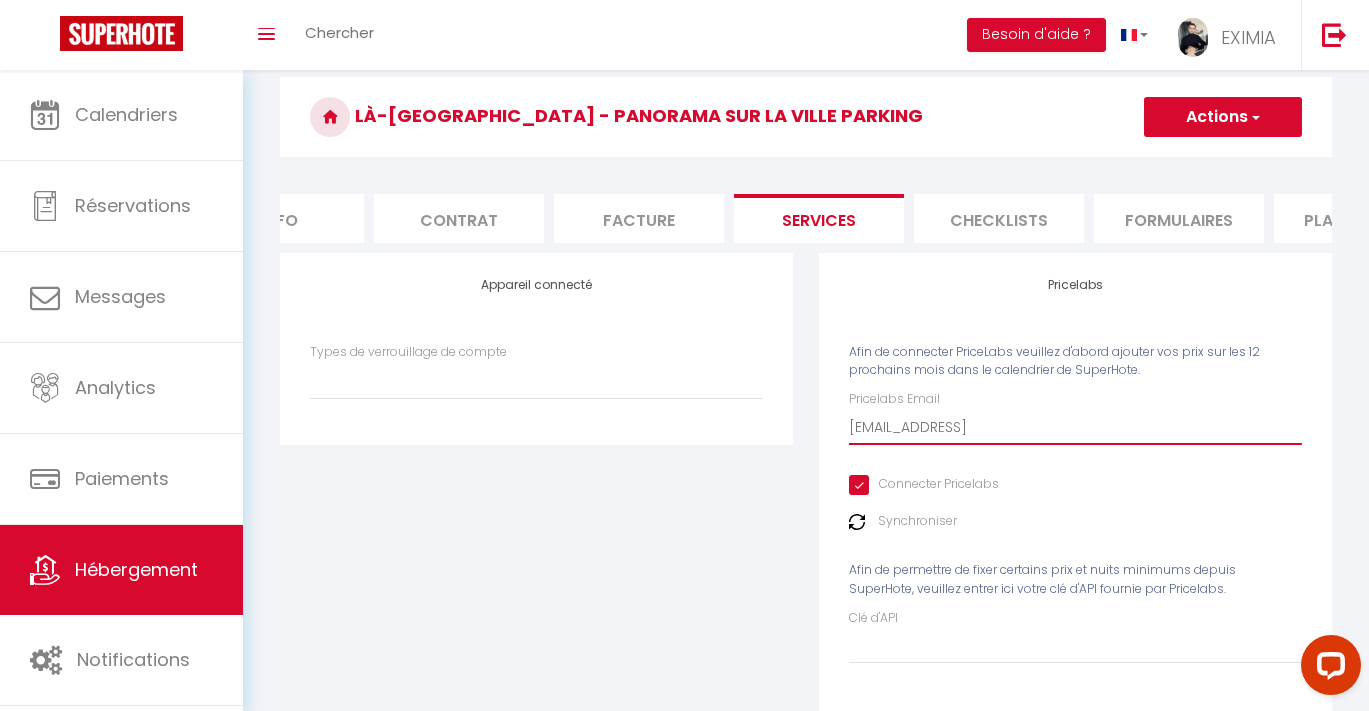 select 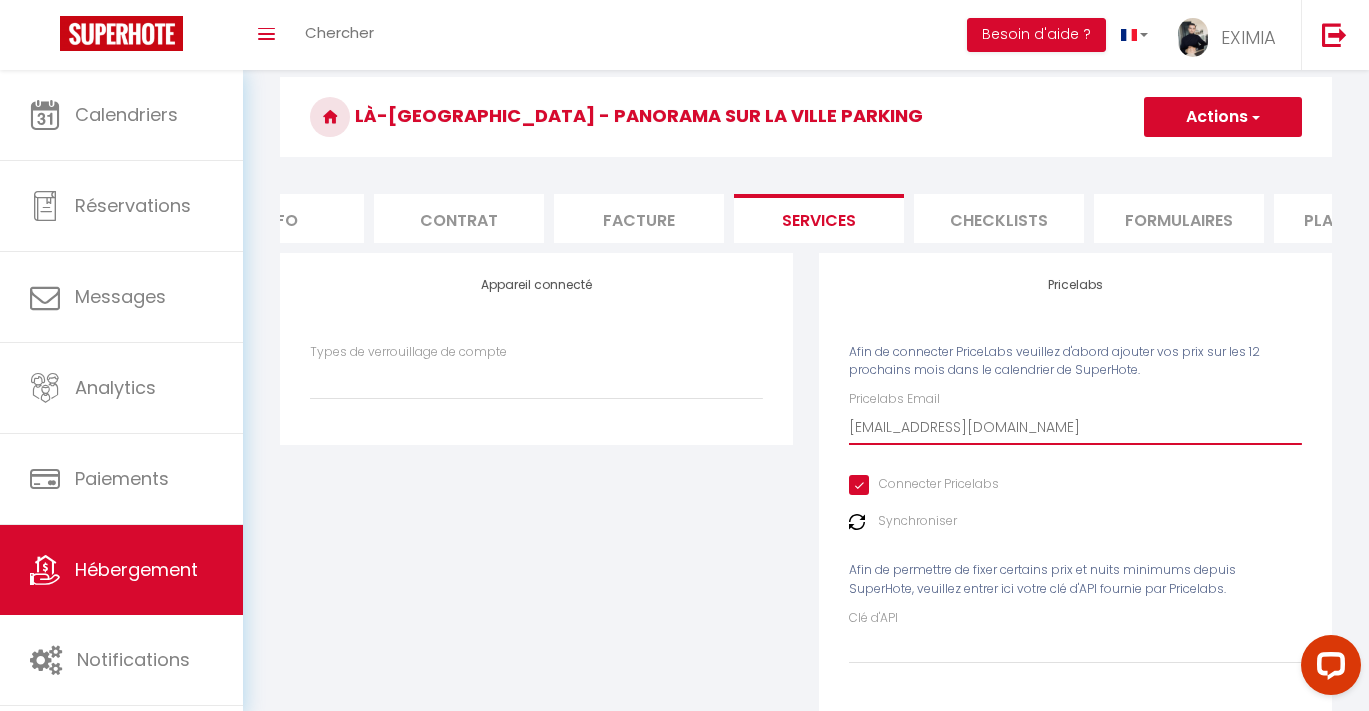 select 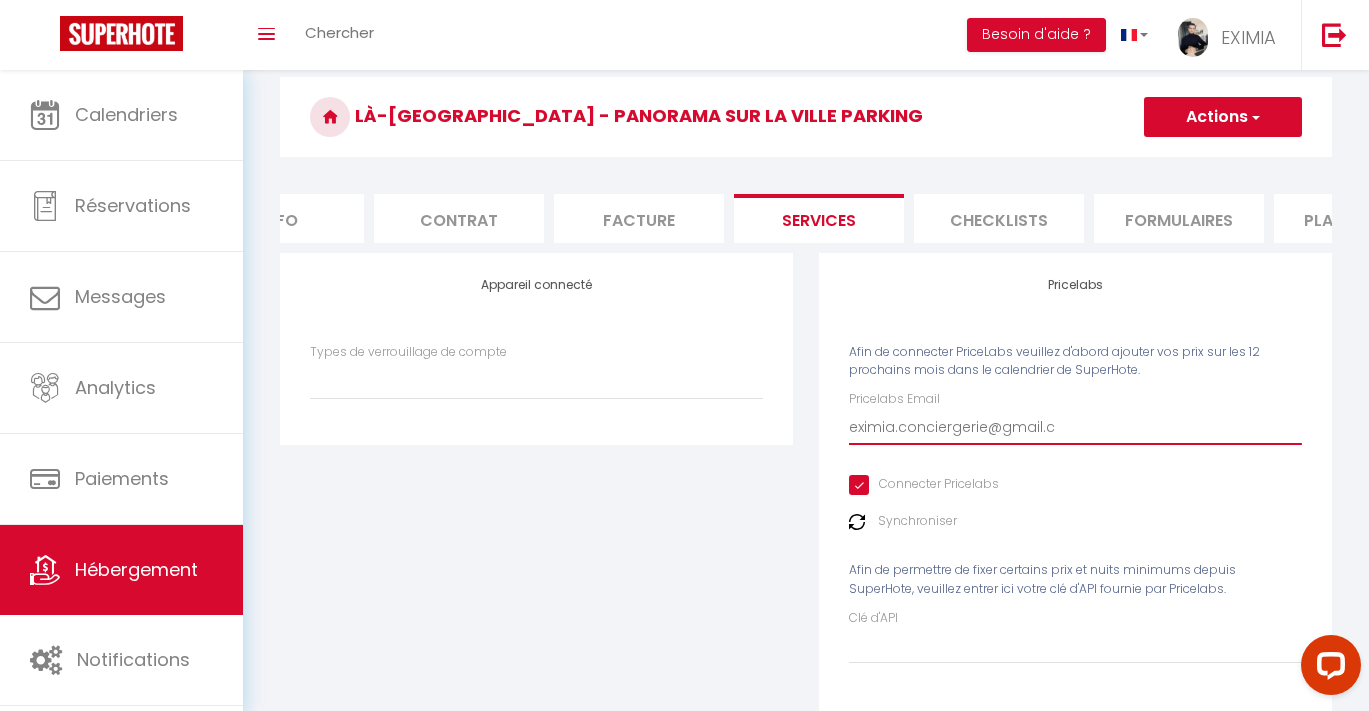 select 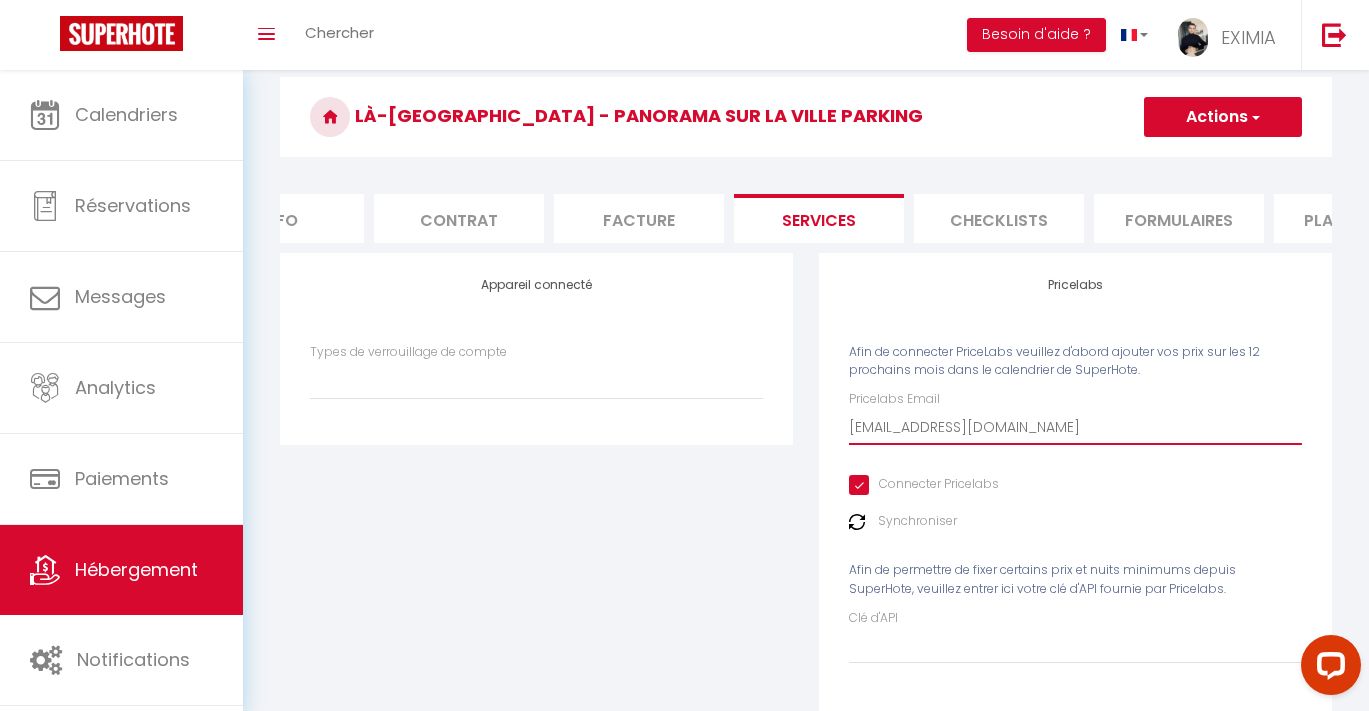 select 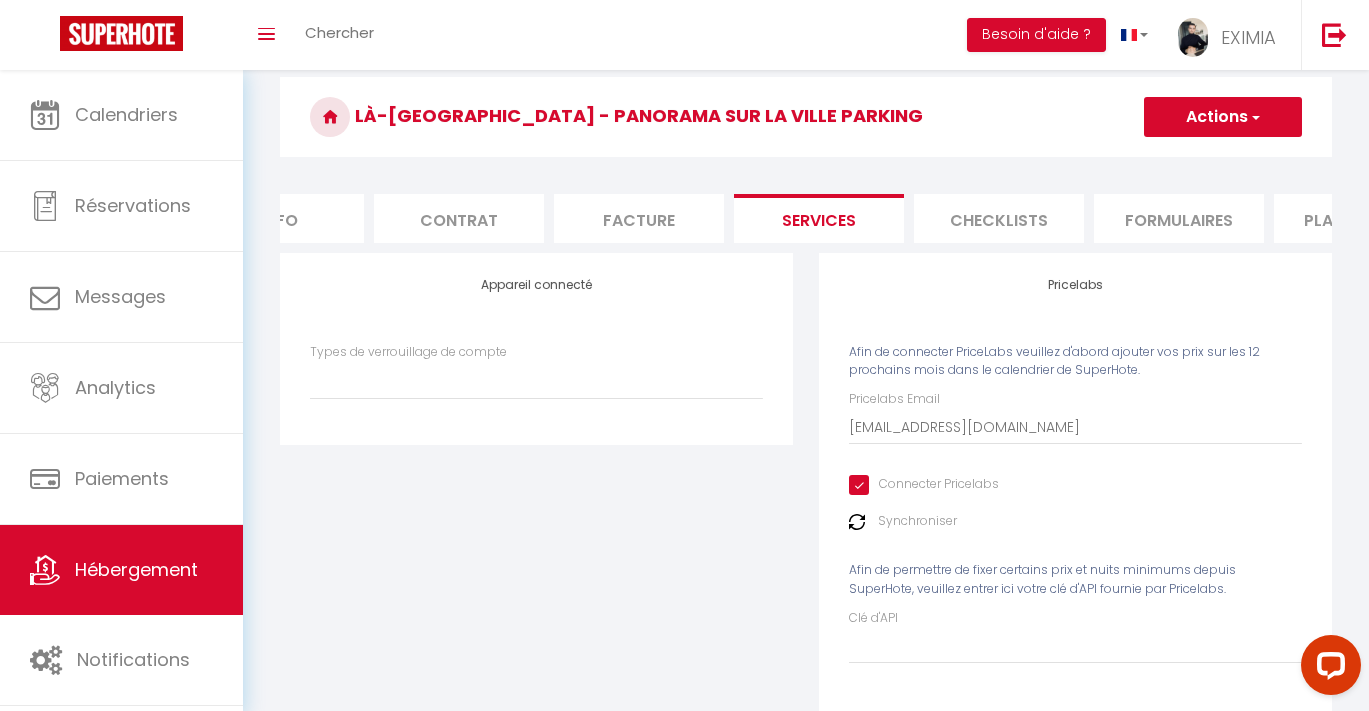 click on "Actions" at bounding box center (1223, 117) 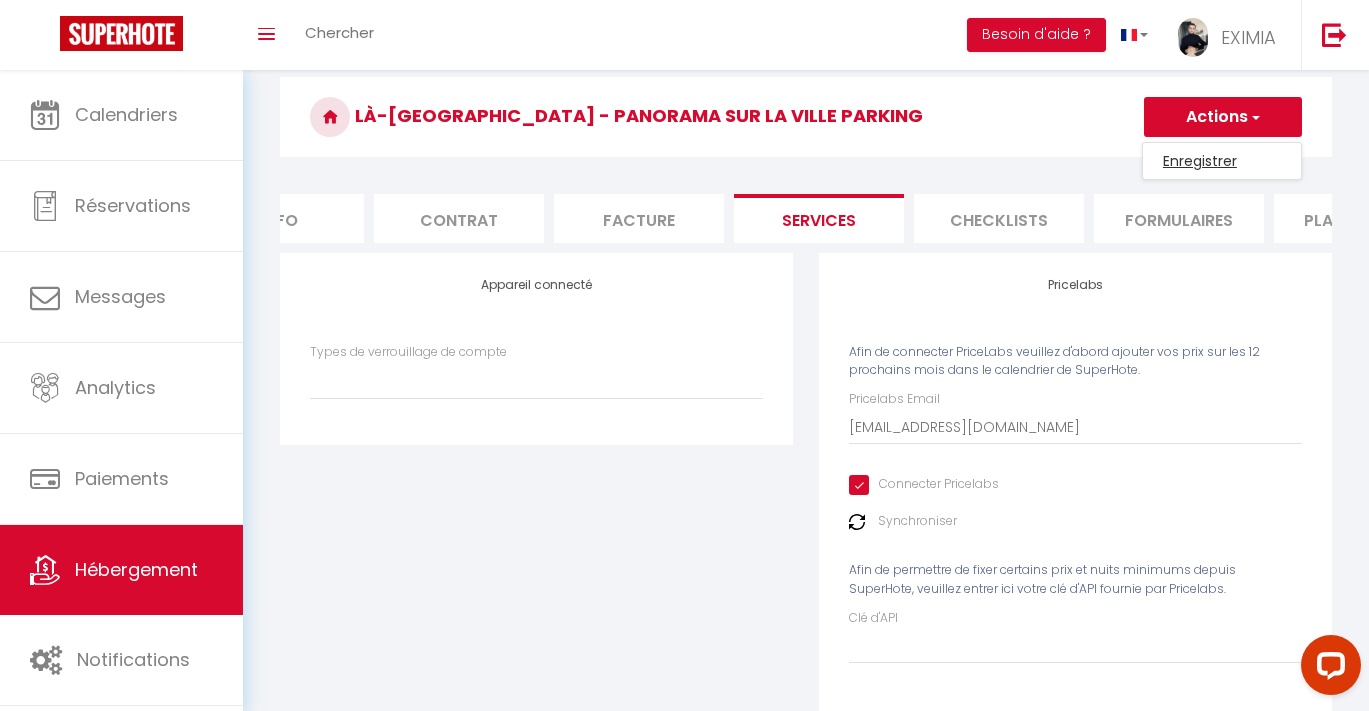 click on "Enregistrer" at bounding box center [1222, 161] 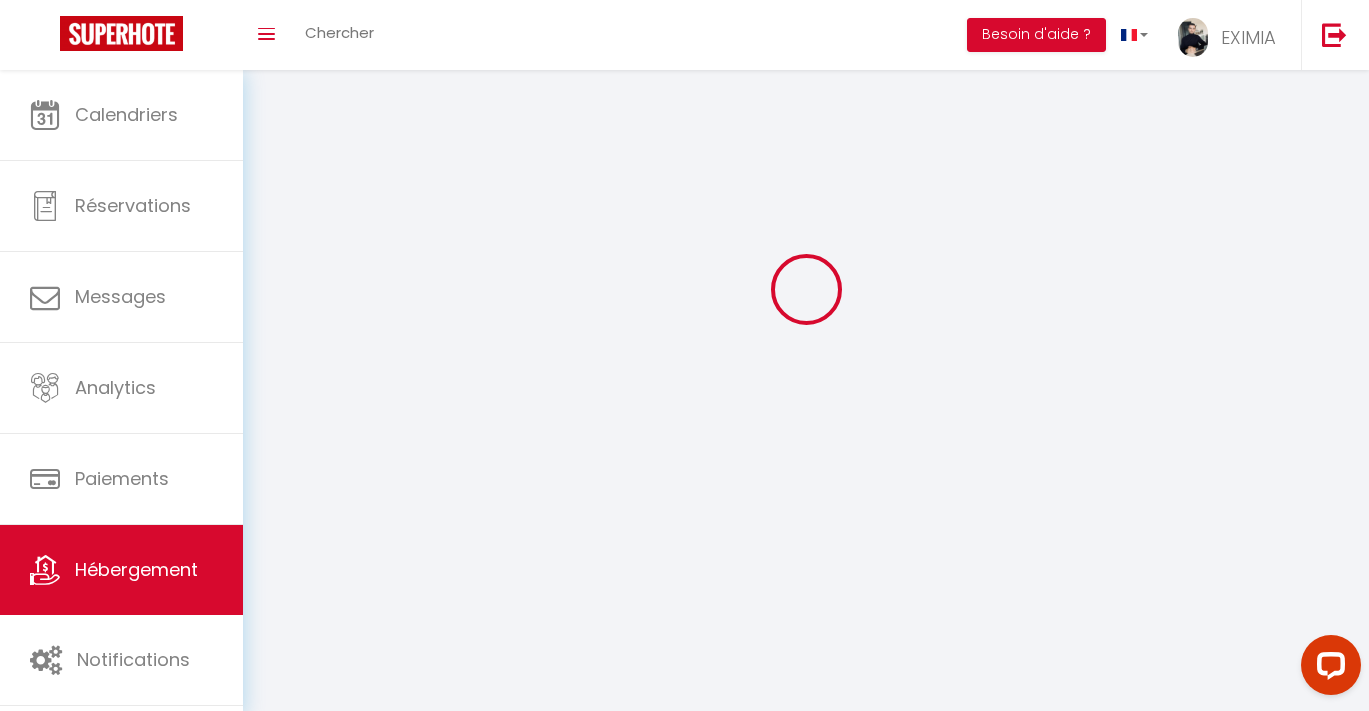 scroll, scrollTop: 0, scrollLeft: 0, axis: both 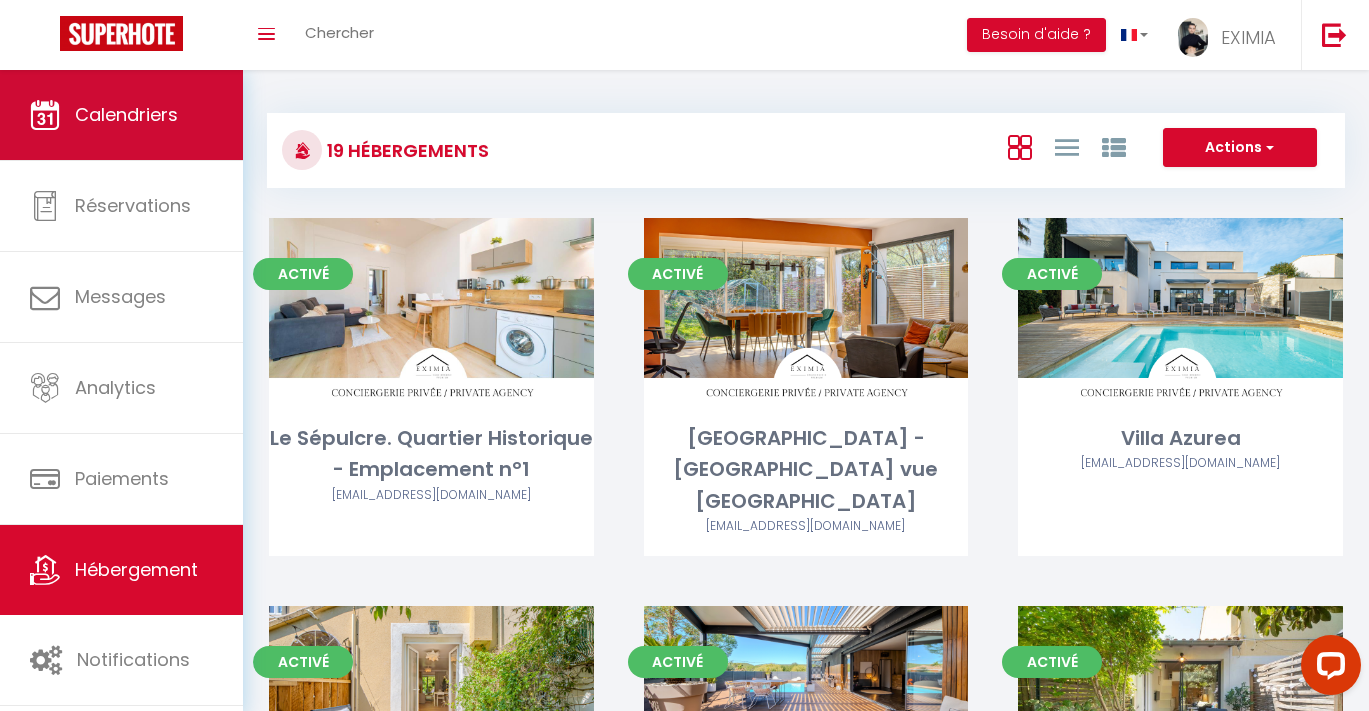 click on "Calendriers" at bounding box center (126, 114) 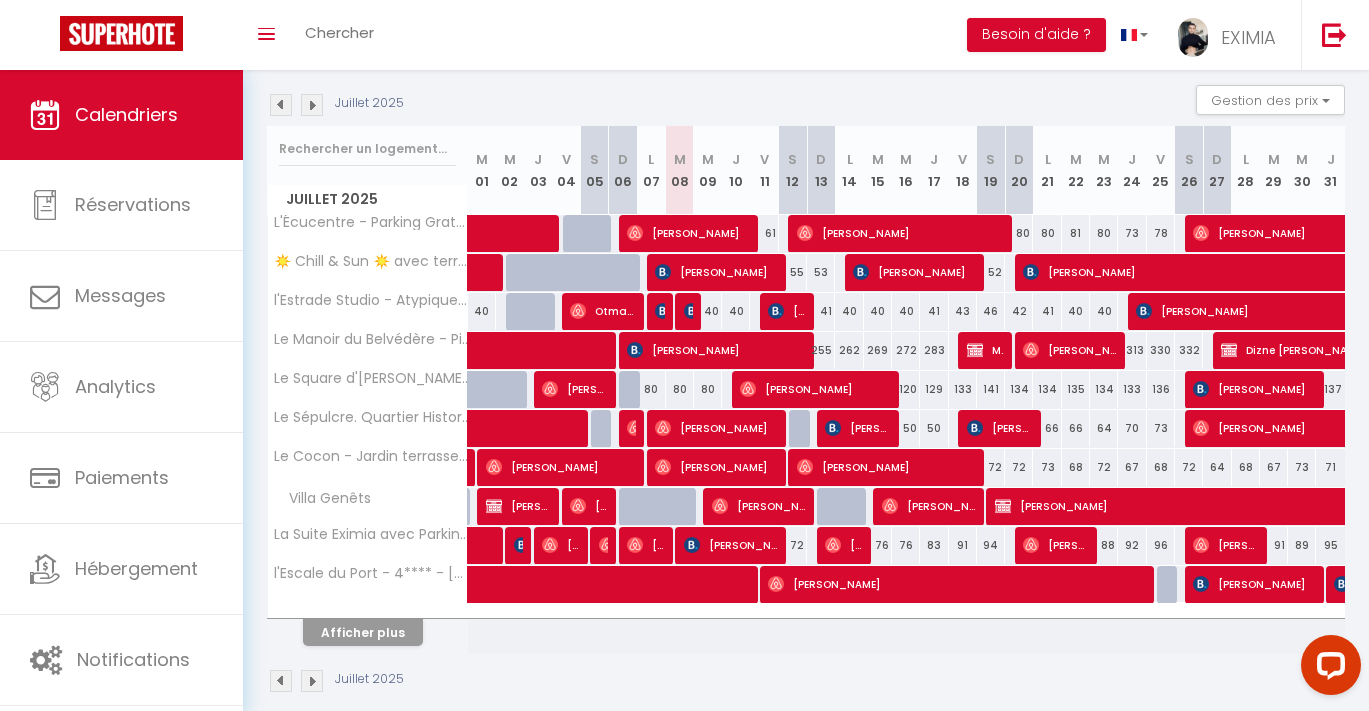 scroll, scrollTop: 199, scrollLeft: 0, axis: vertical 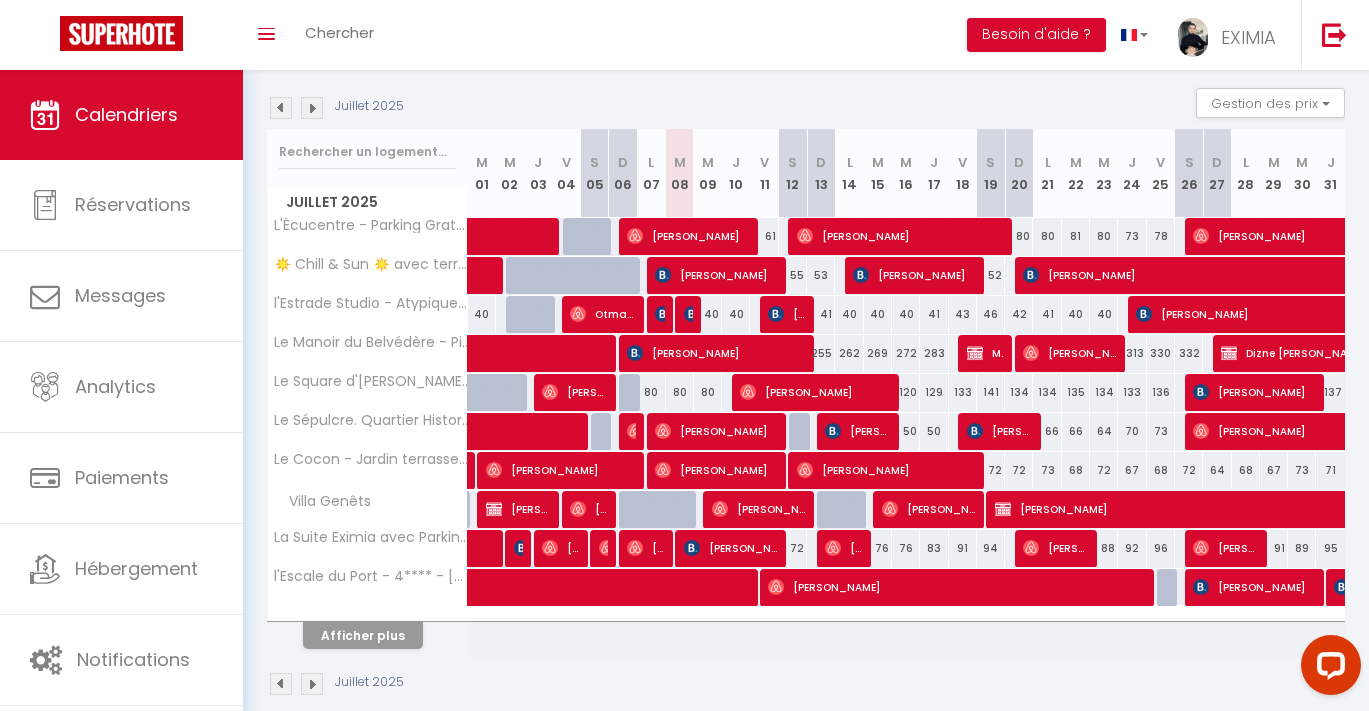 click on "Afficher plus" at bounding box center [363, 635] 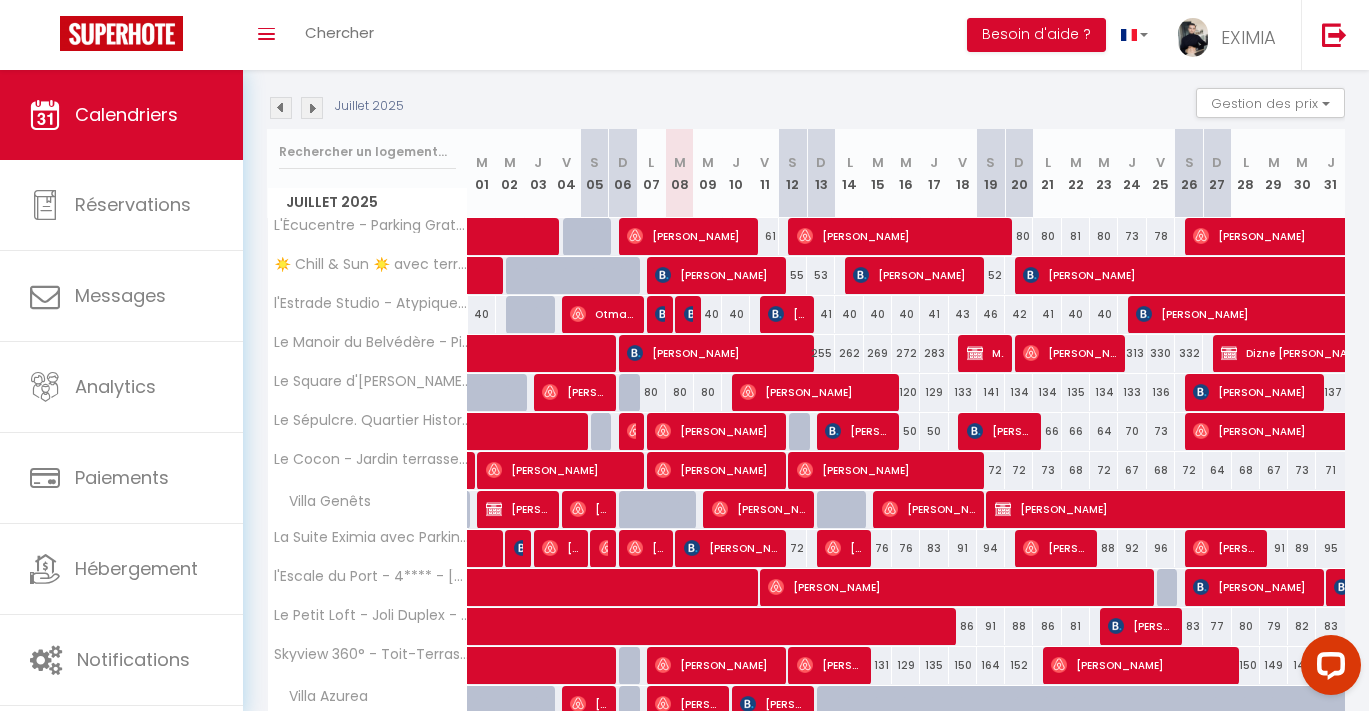 click at bounding box center (312, 108) 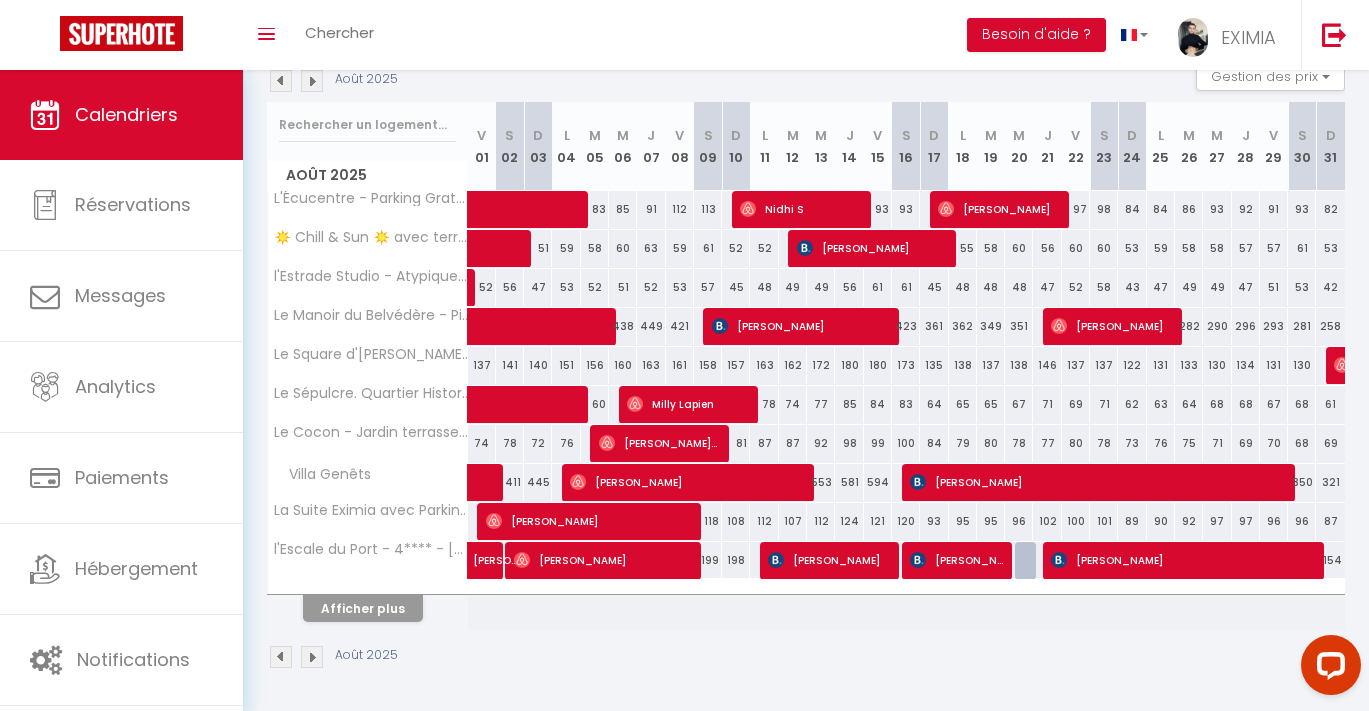 click on "Afficher plus" at bounding box center [363, 608] 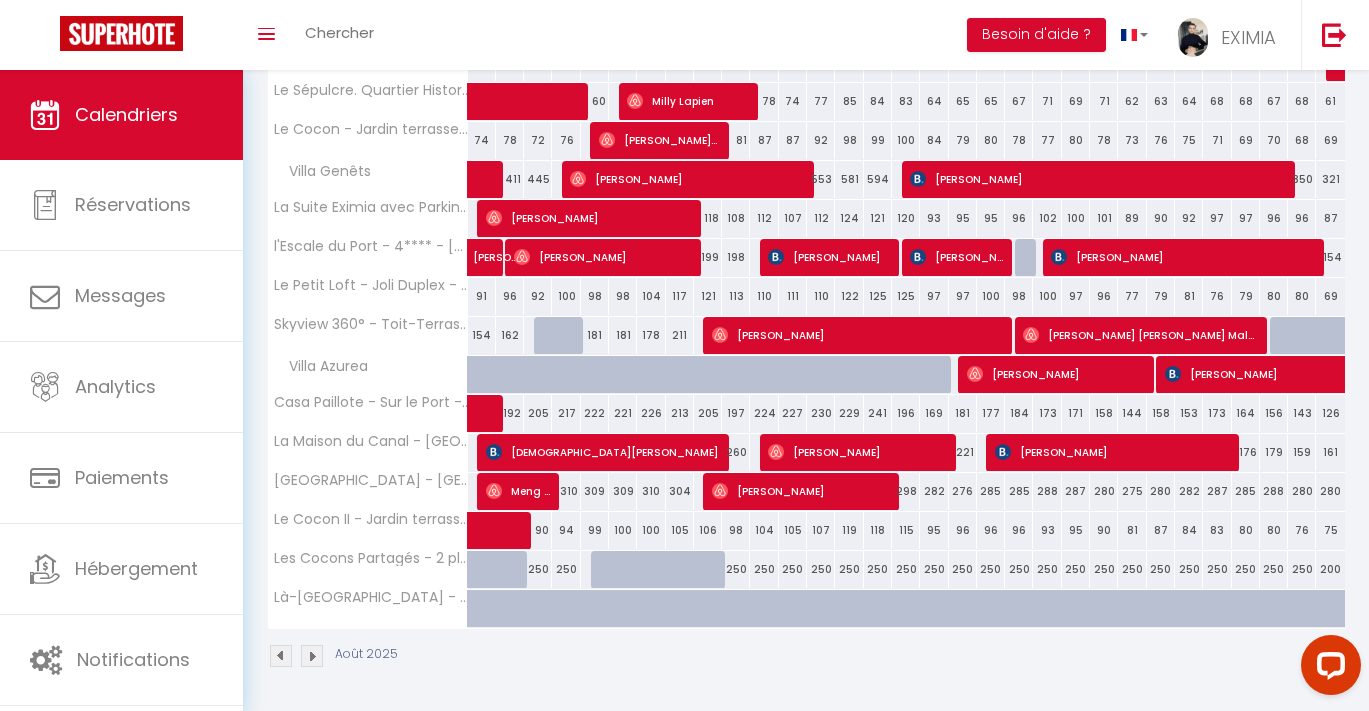 scroll, scrollTop: 528, scrollLeft: 0, axis: vertical 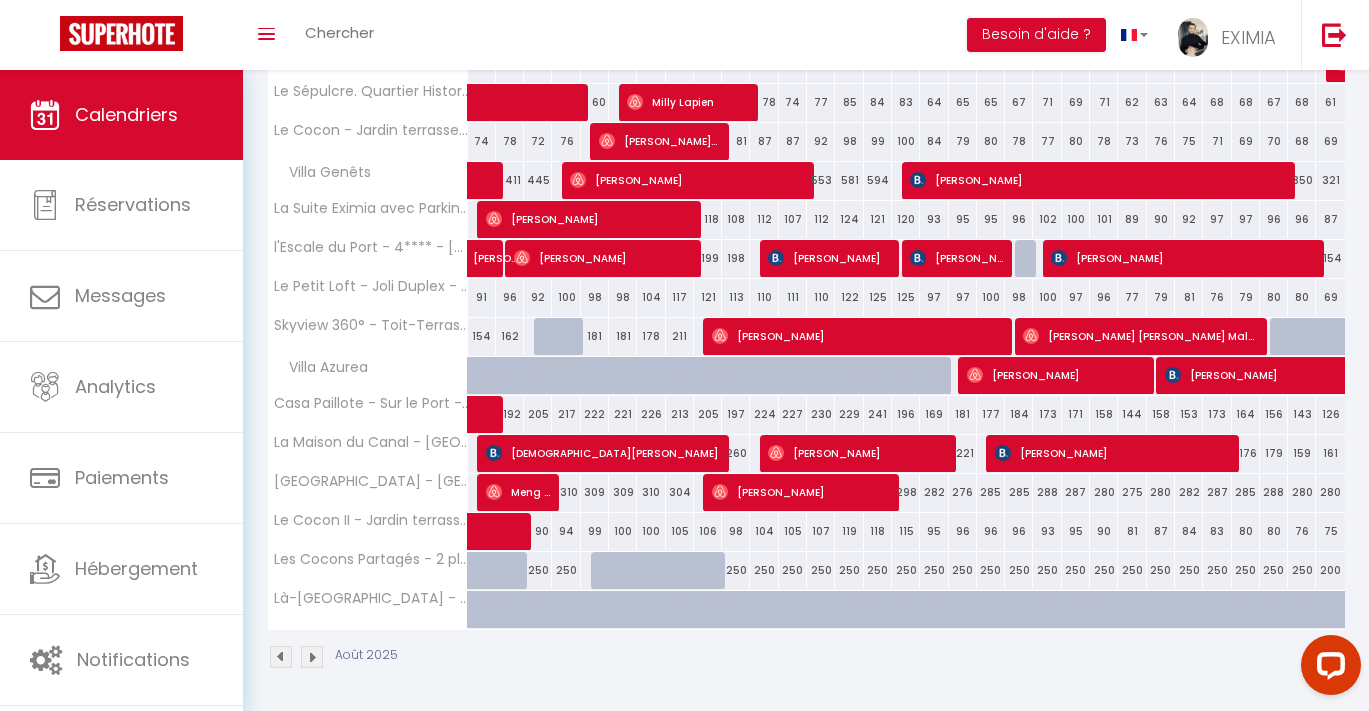 click at bounding box center (520, 621) 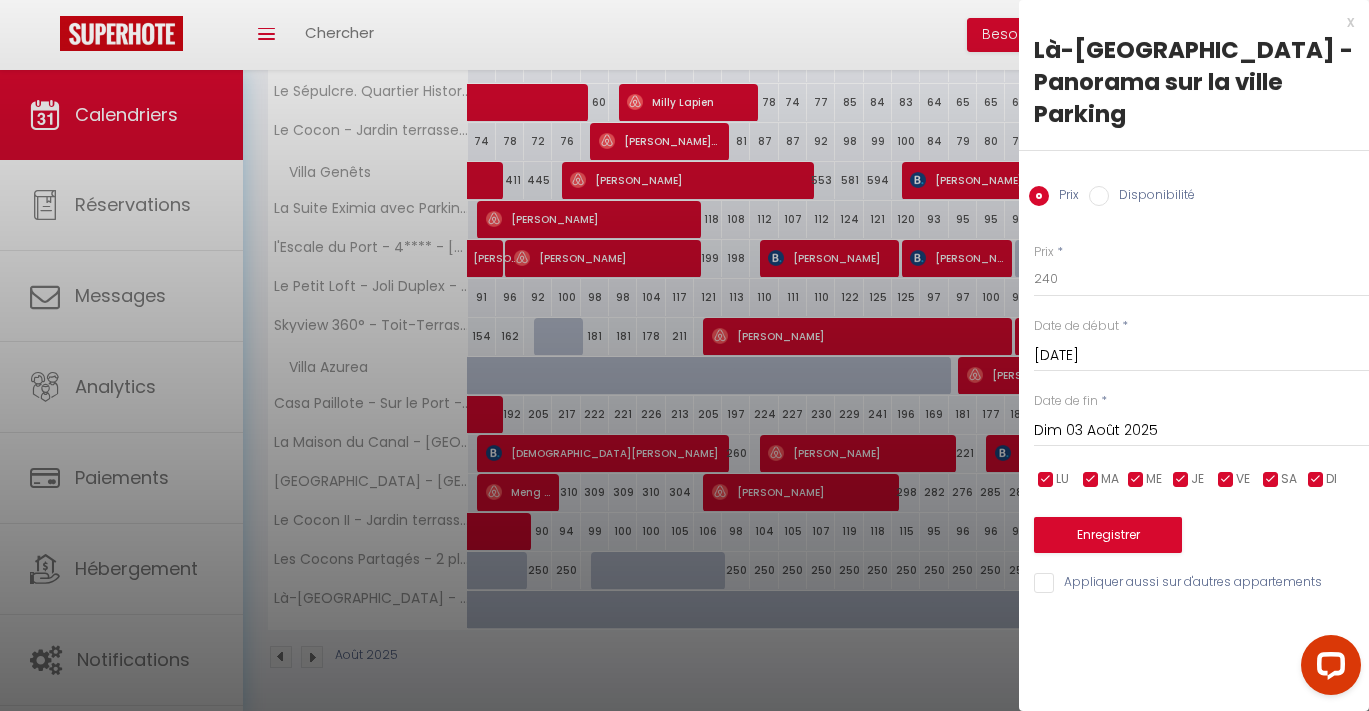 click on "Dim 03 Août 2025" at bounding box center (1201, 431) 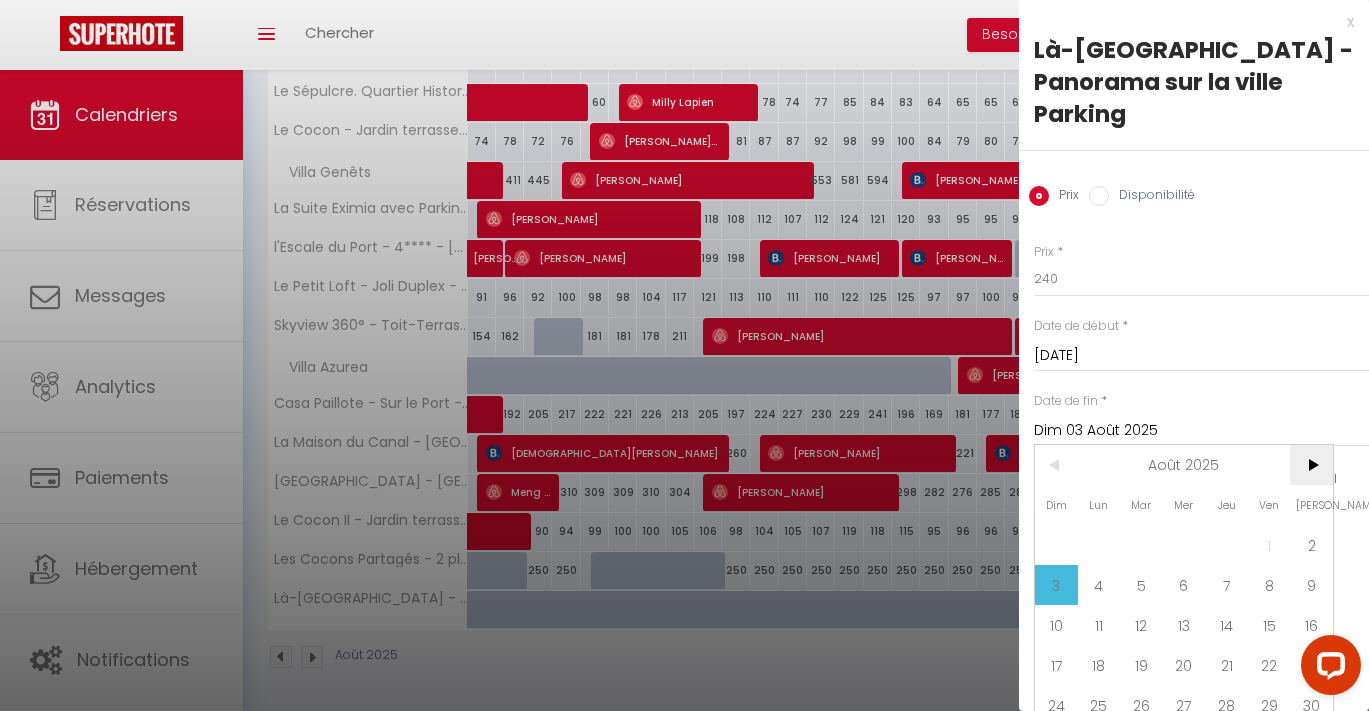 click on ">" at bounding box center (1311, 465) 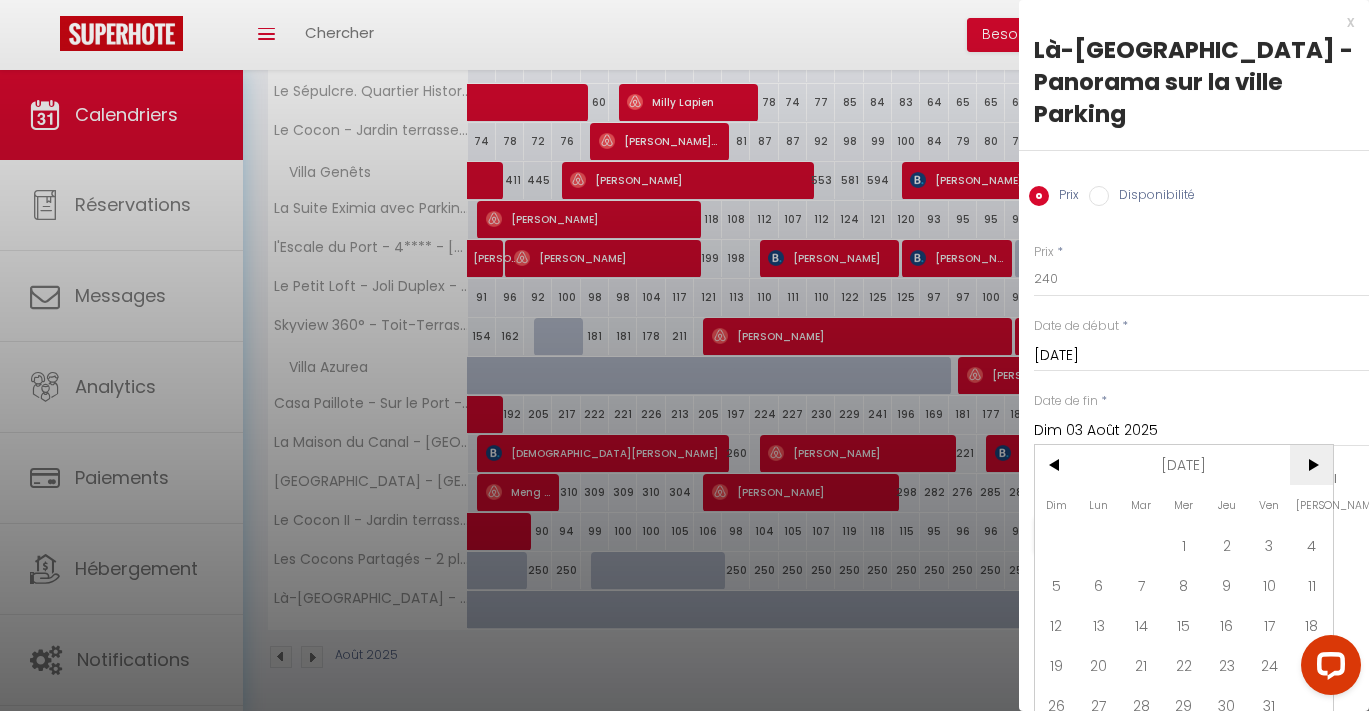 click on ">" at bounding box center (1311, 465) 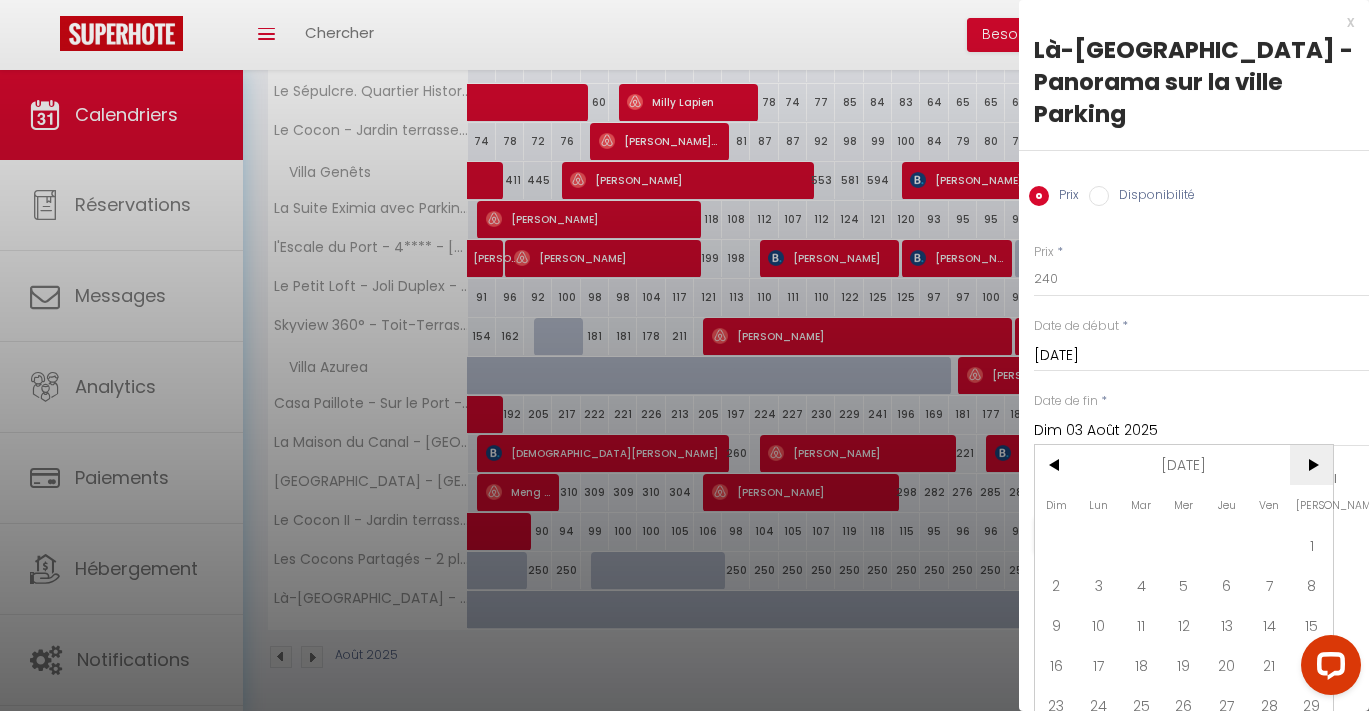 click on ">" at bounding box center [1311, 465] 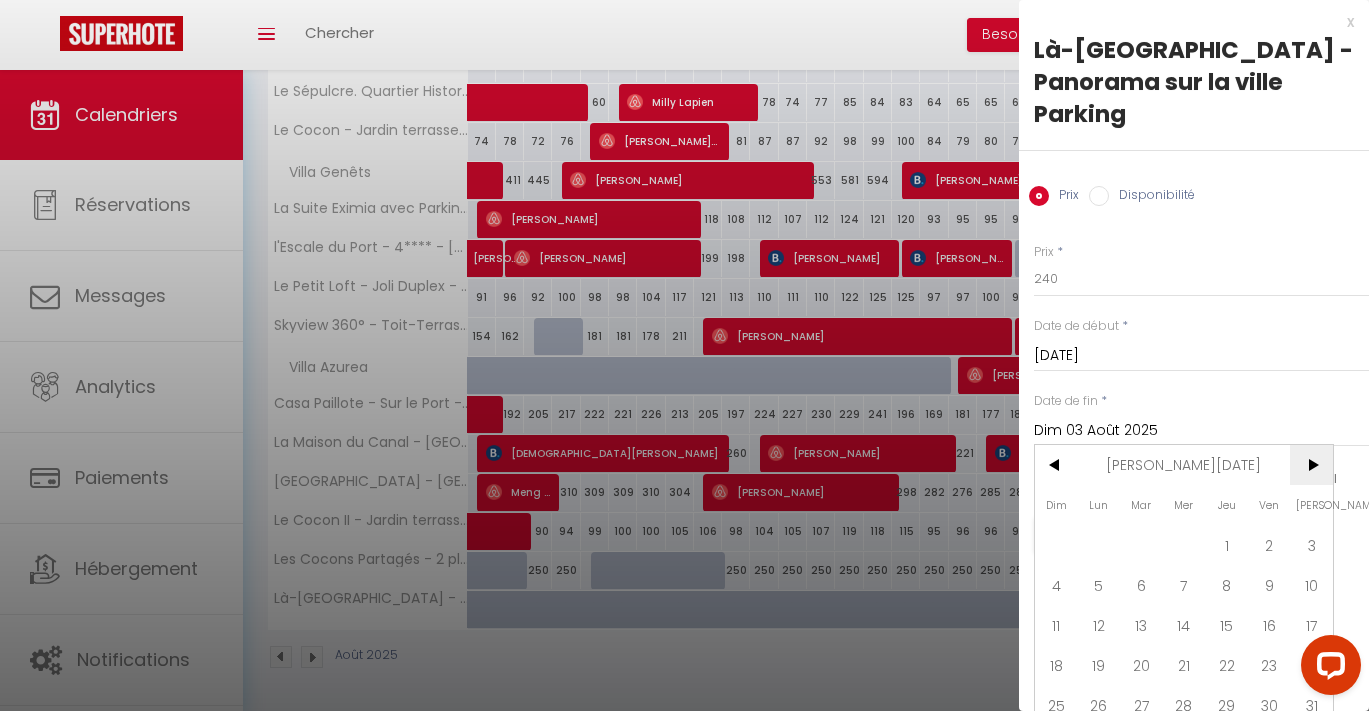 click on ">" at bounding box center (1311, 465) 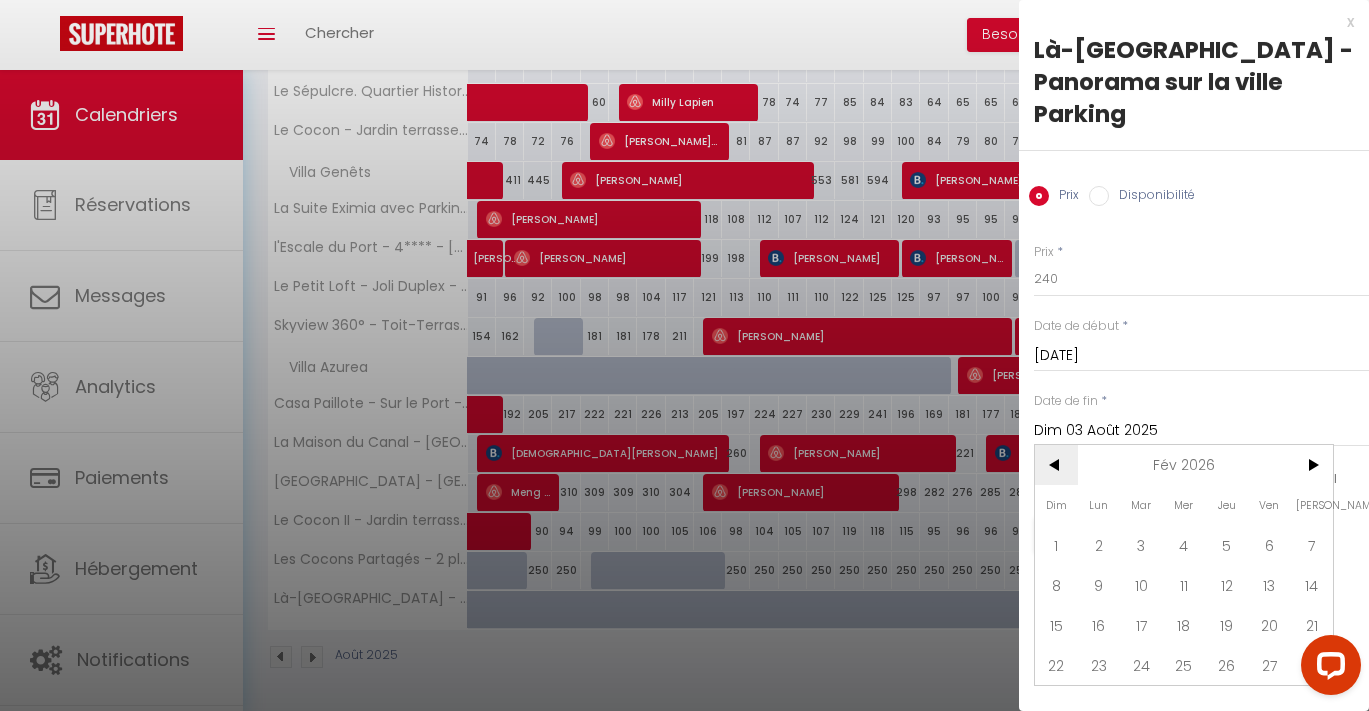 click on "<" at bounding box center [1056, 465] 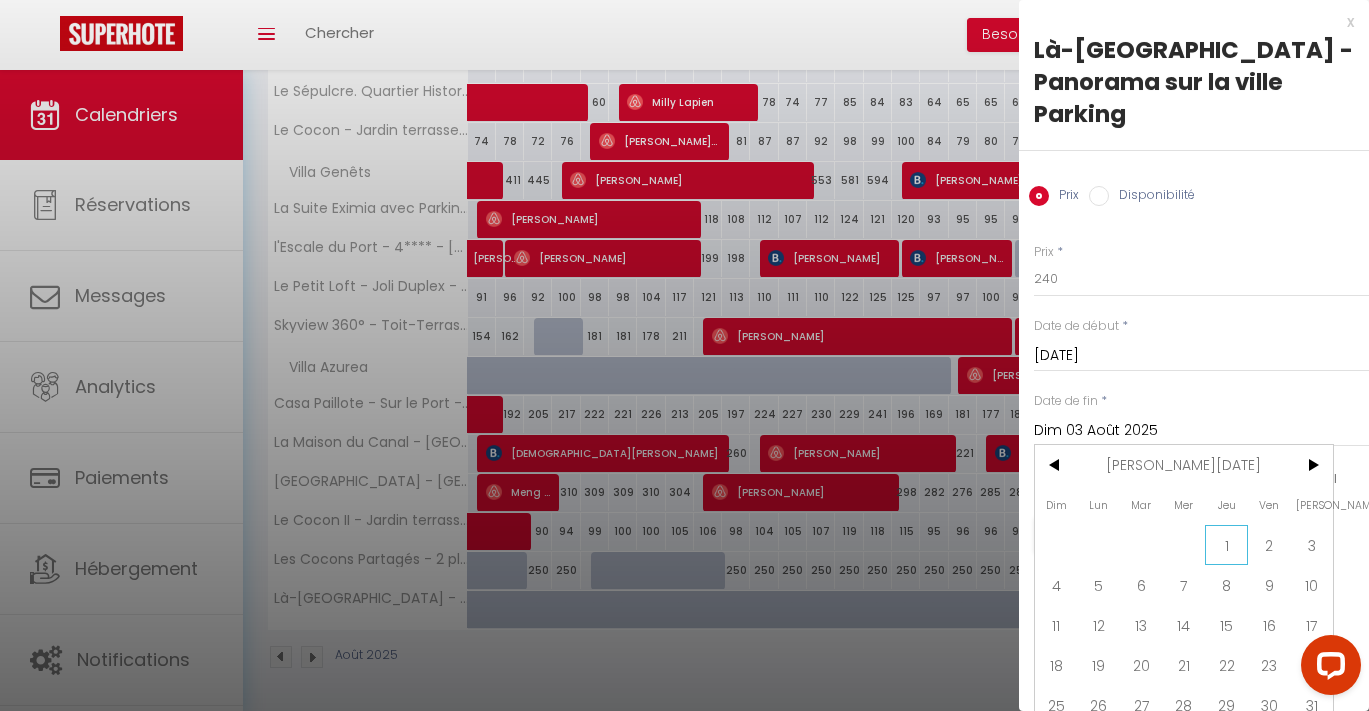 click on "1" at bounding box center (1226, 545) 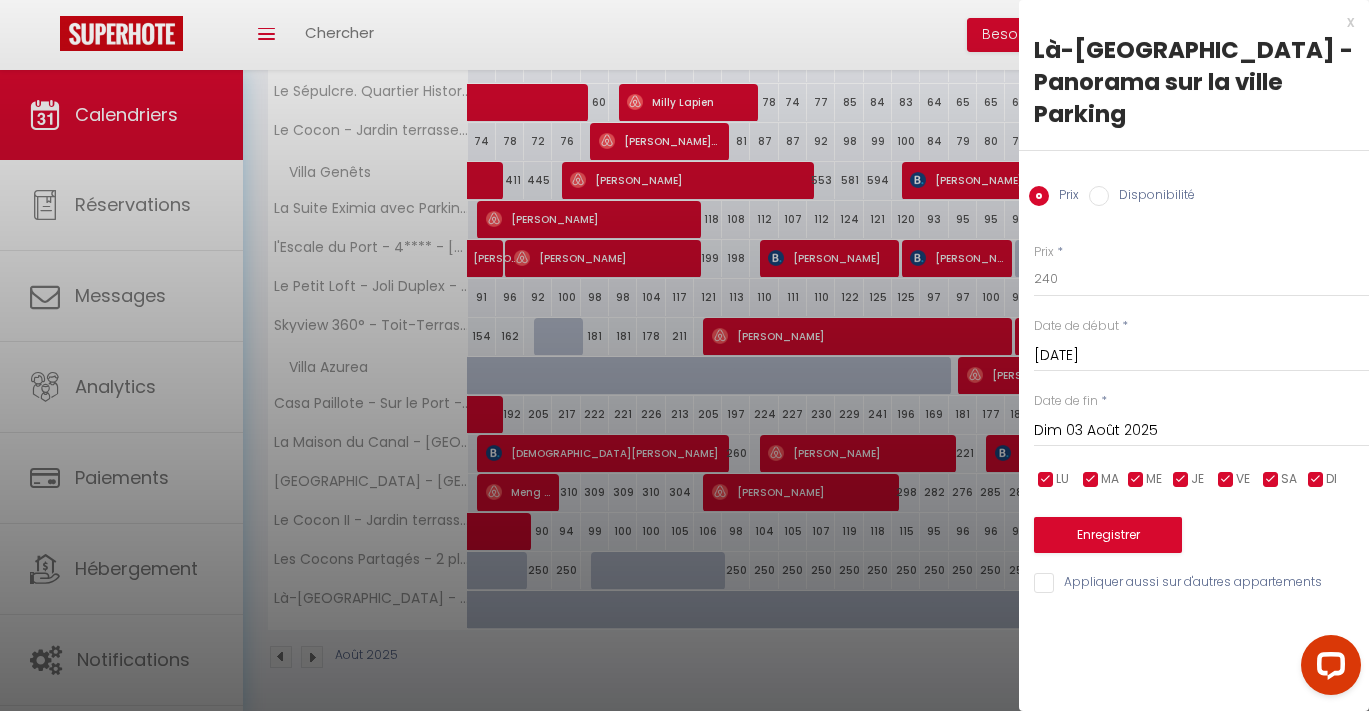 type 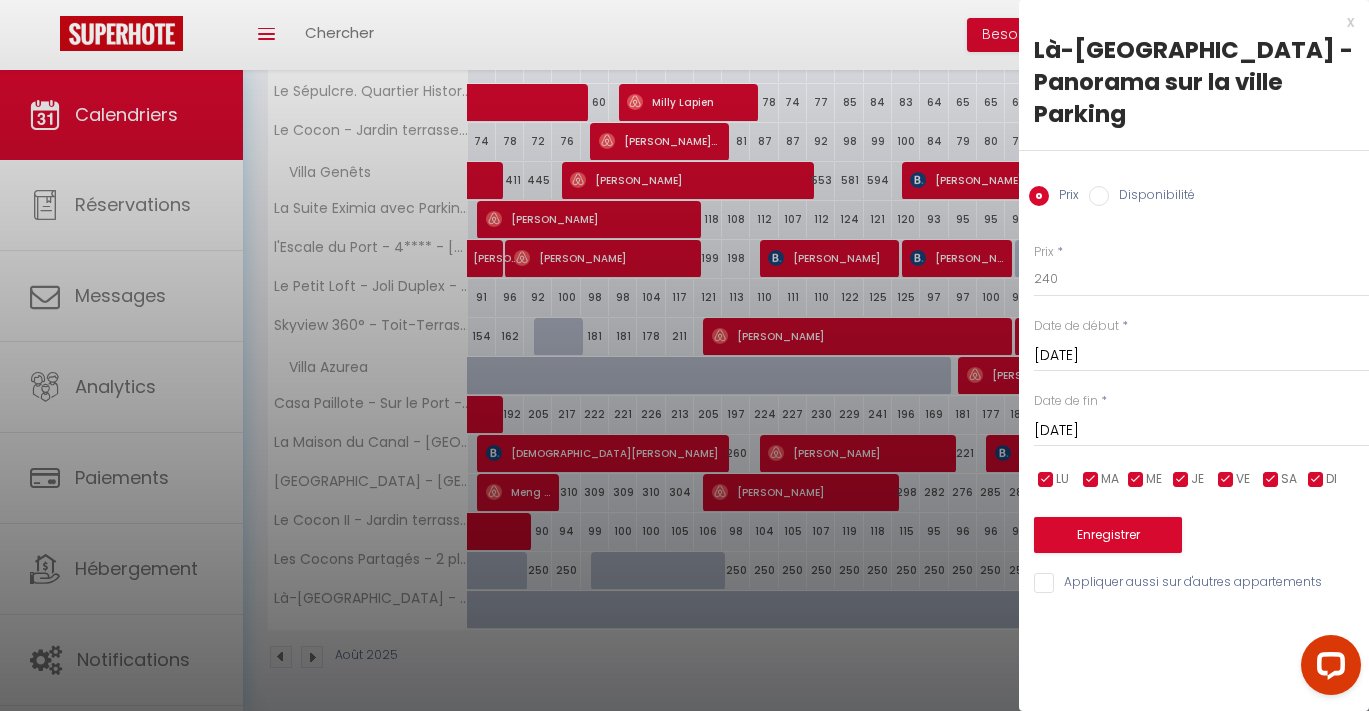 click on "Disponibilité" at bounding box center [1152, 197] 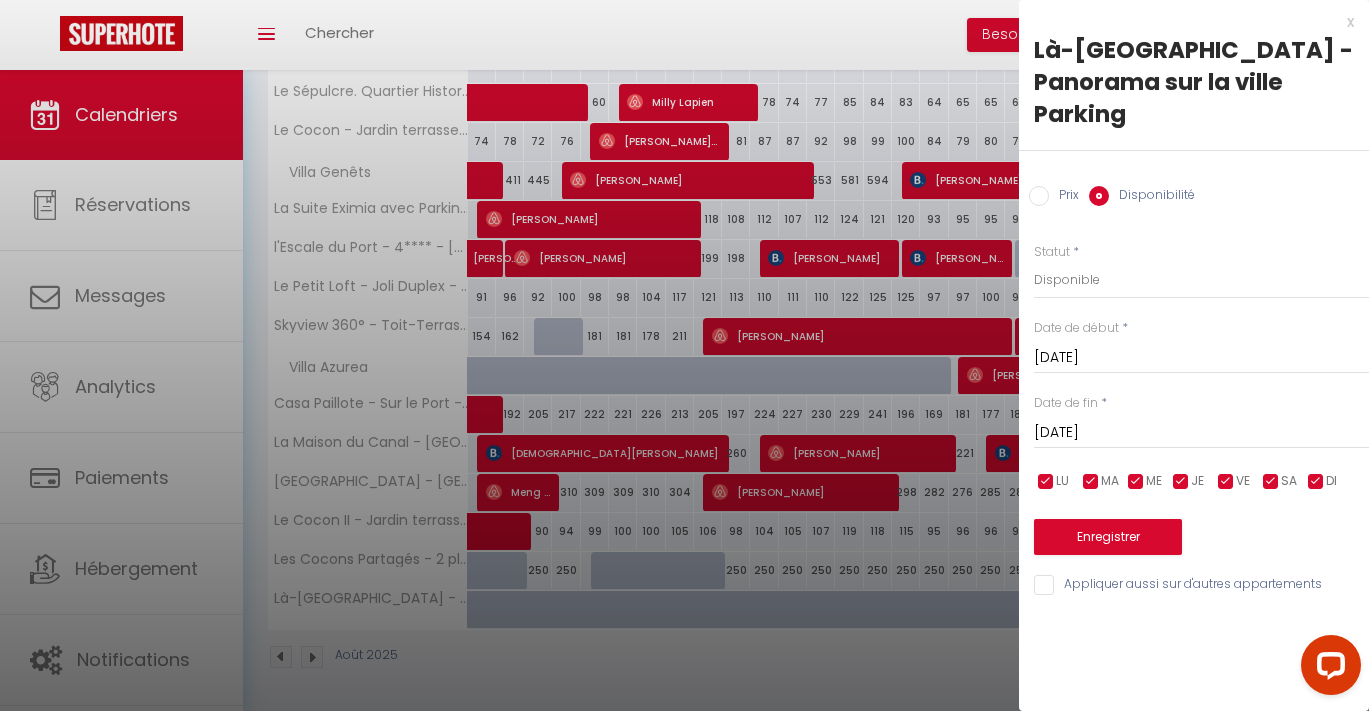 click on "Enregistrer" at bounding box center (1108, 537) 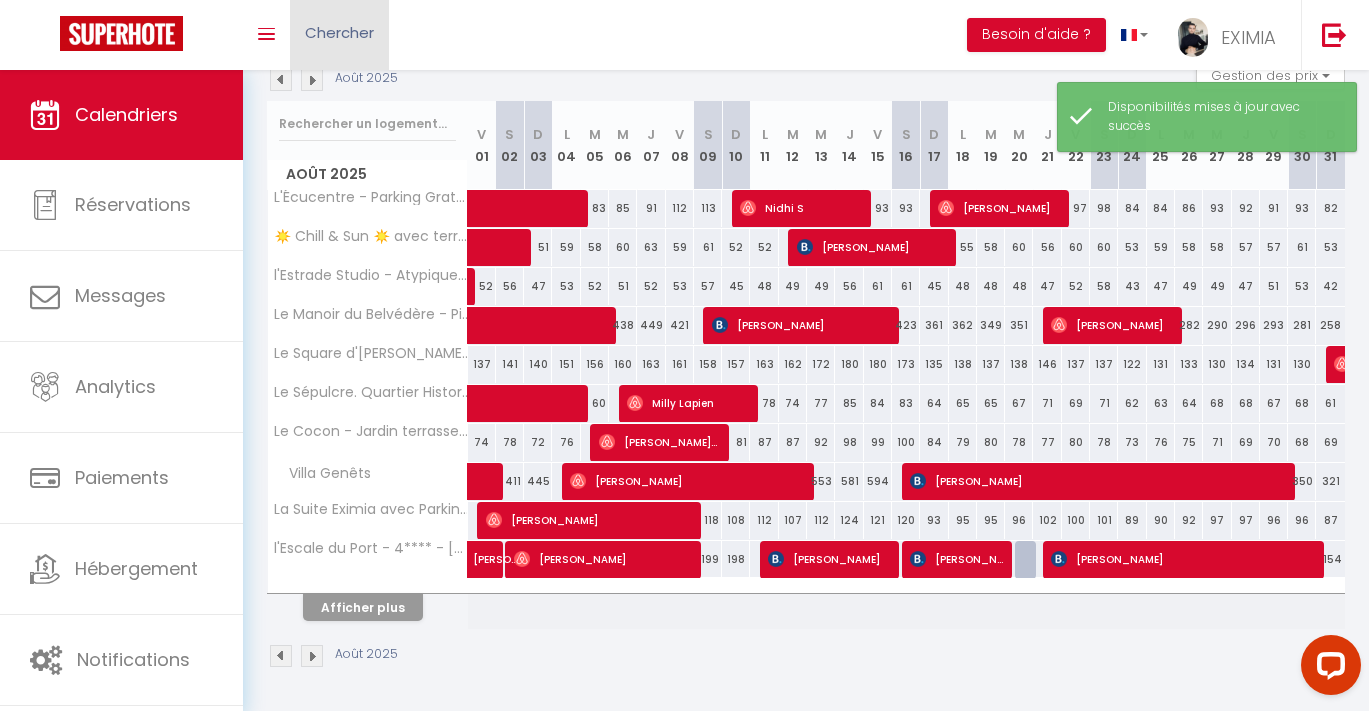 scroll, scrollTop: 226, scrollLeft: 0, axis: vertical 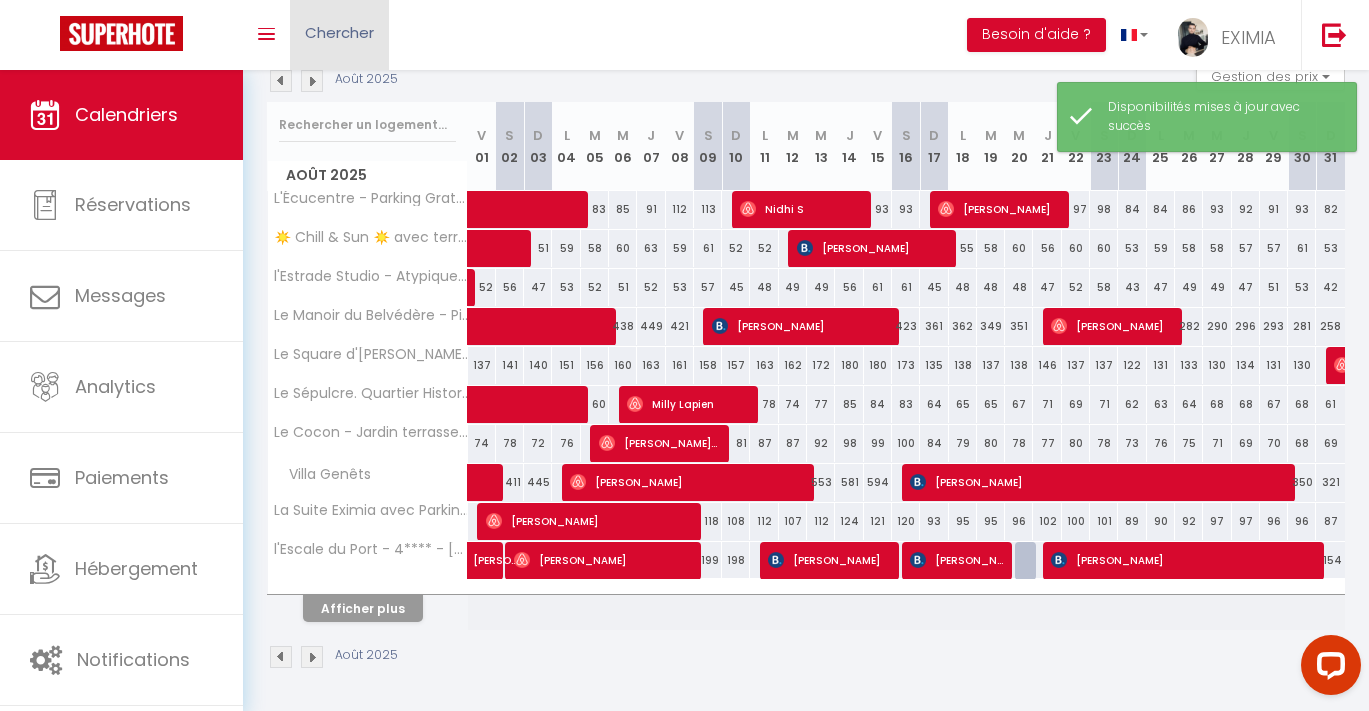 click on "Chercher" at bounding box center (339, 35) 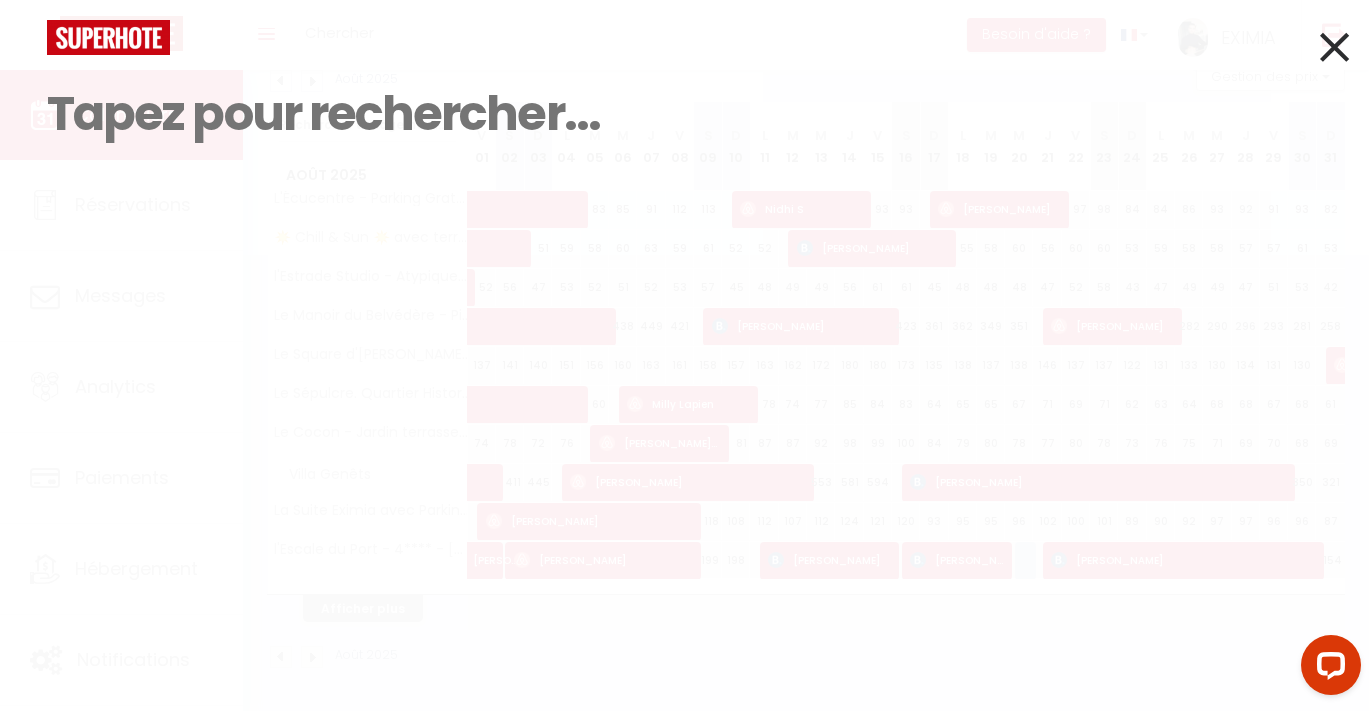click at bounding box center (1334, 47) 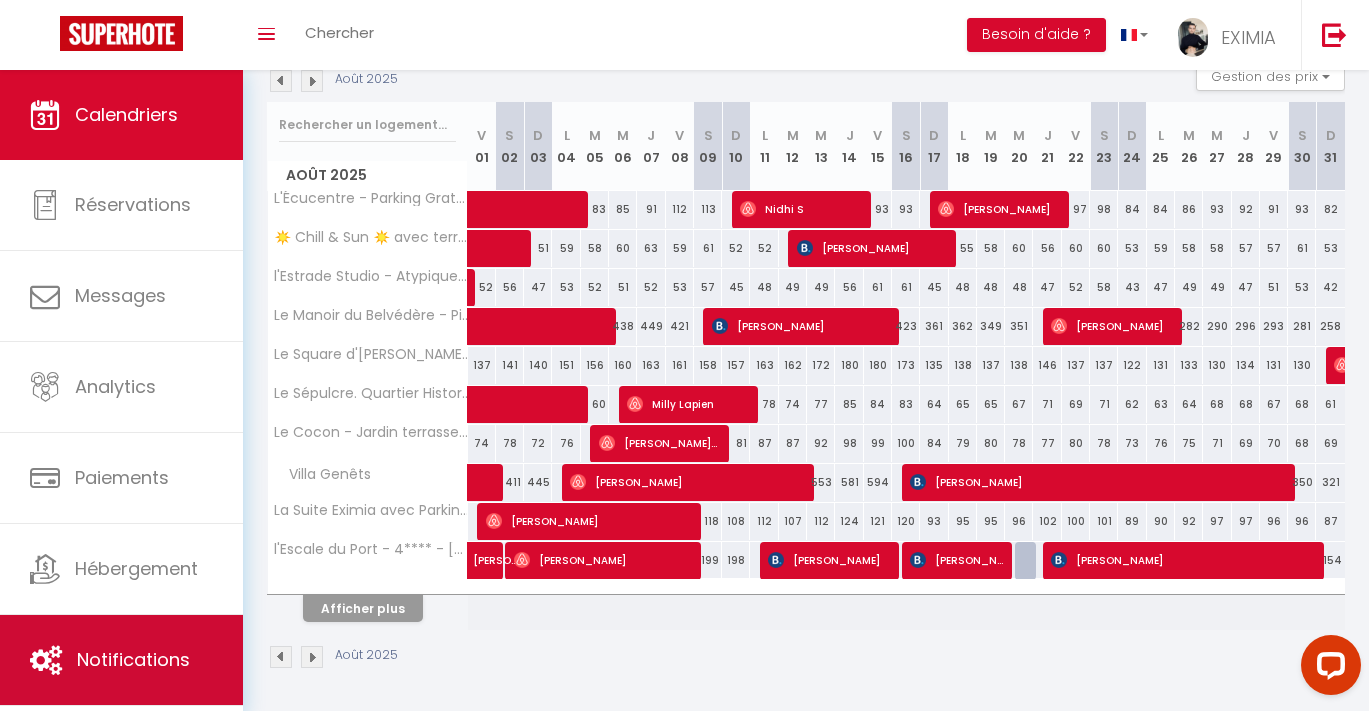 click on "Notifications" at bounding box center (121, 660) 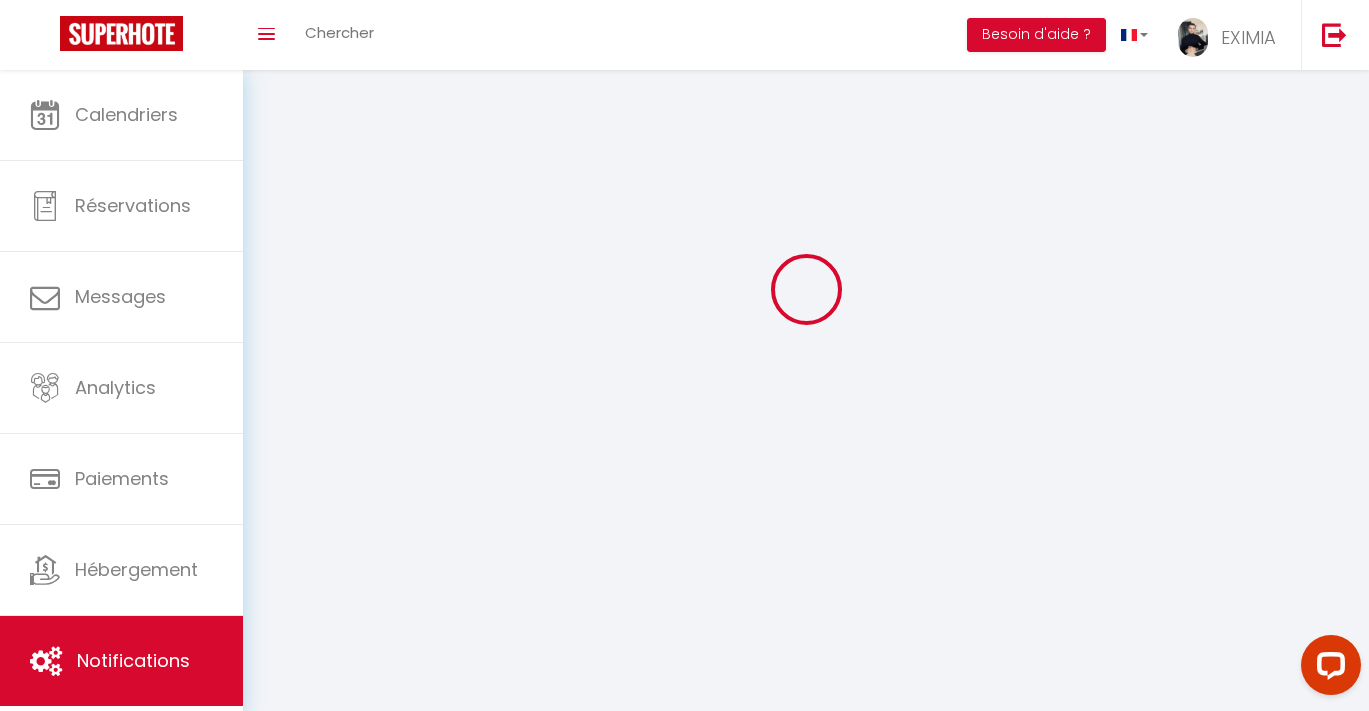 scroll, scrollTop: 0, scrollLeft: 0, axis: both 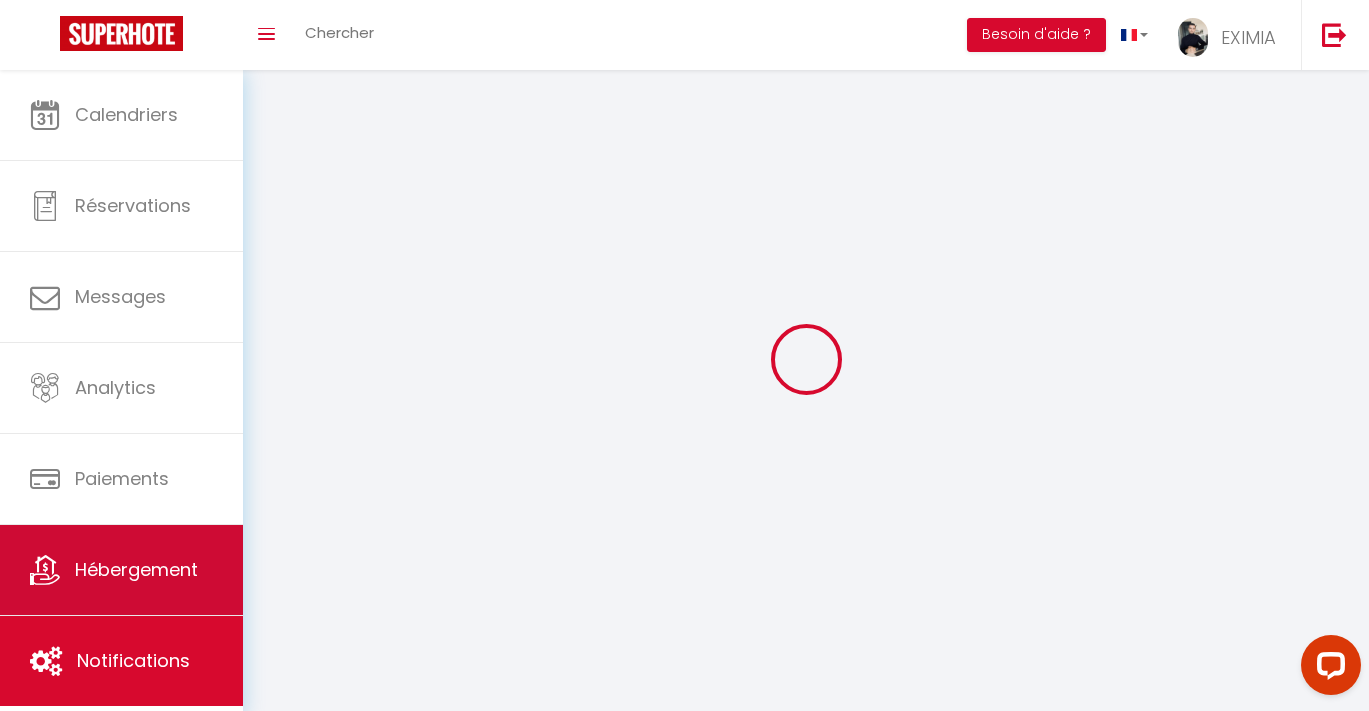 click on "Hébergement" at bounding box center (121, 570) 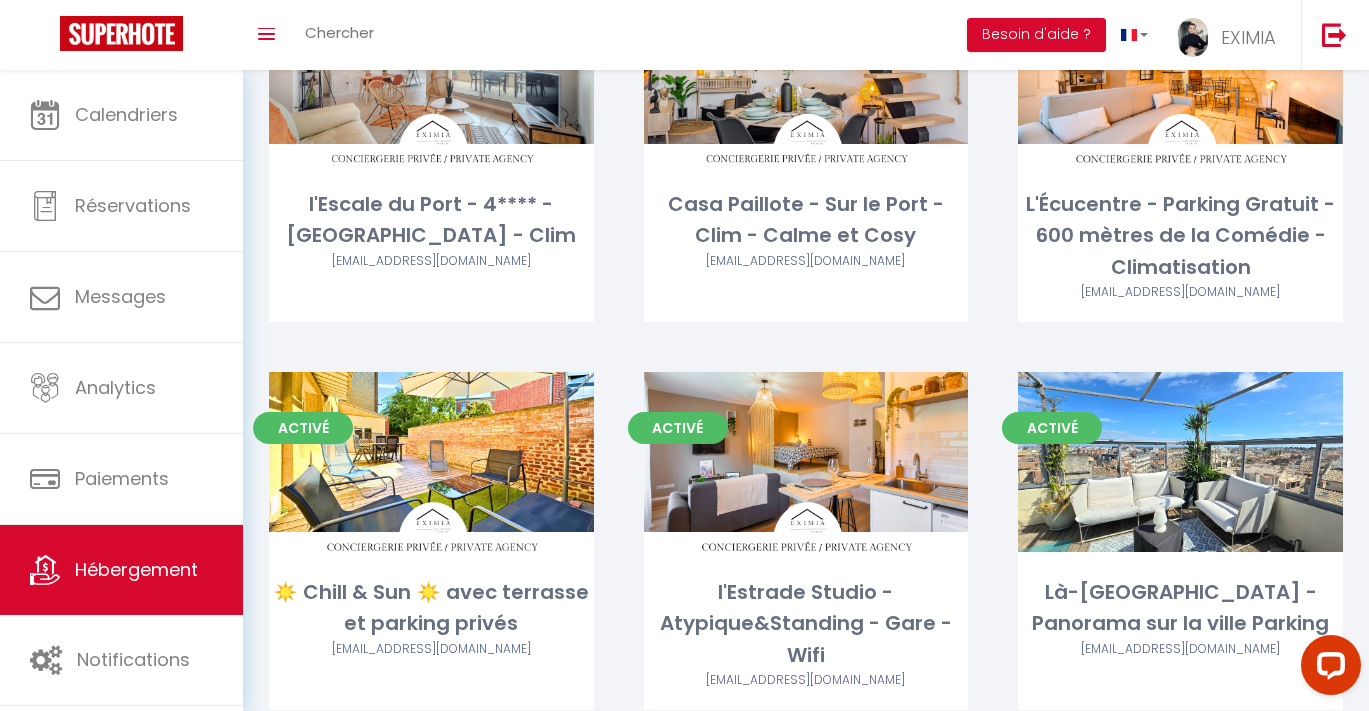 scroll, scrollTop: 1787, scrollLeft: 0, axis: vertical 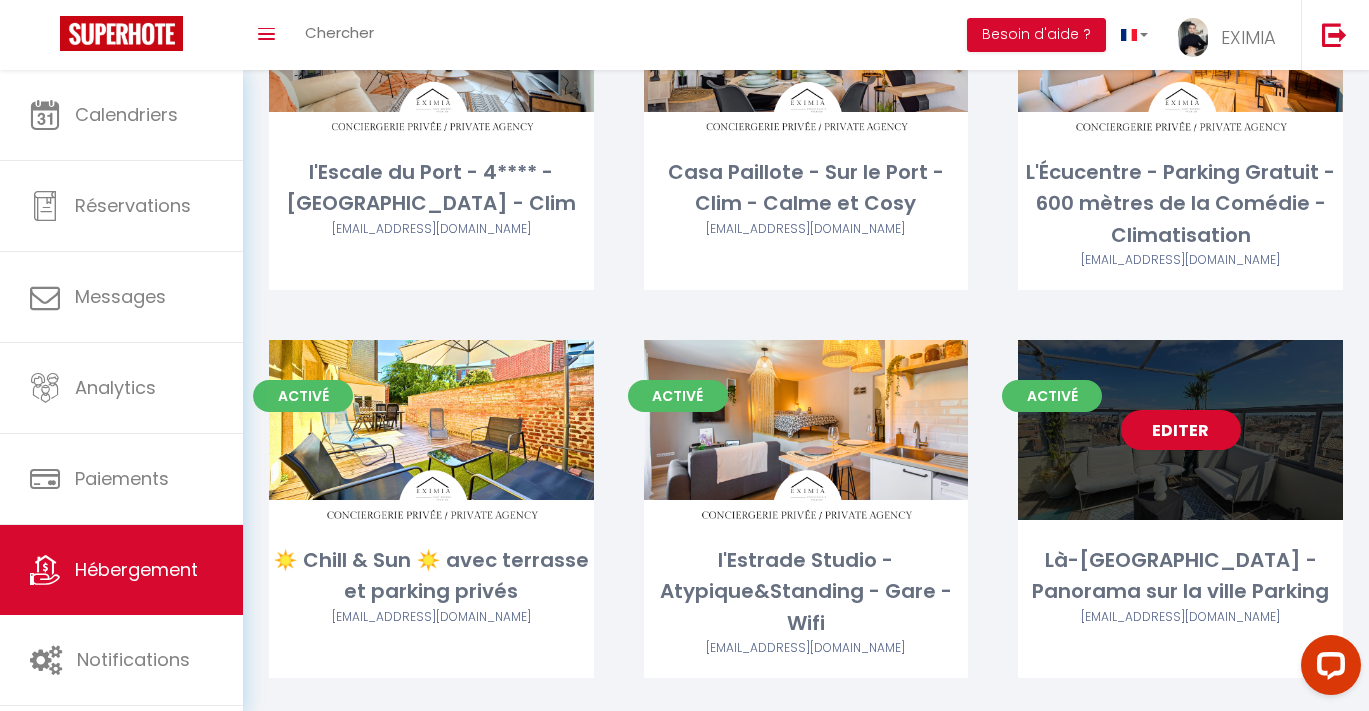 click on "Editer" at bounding box center [1180, 430] 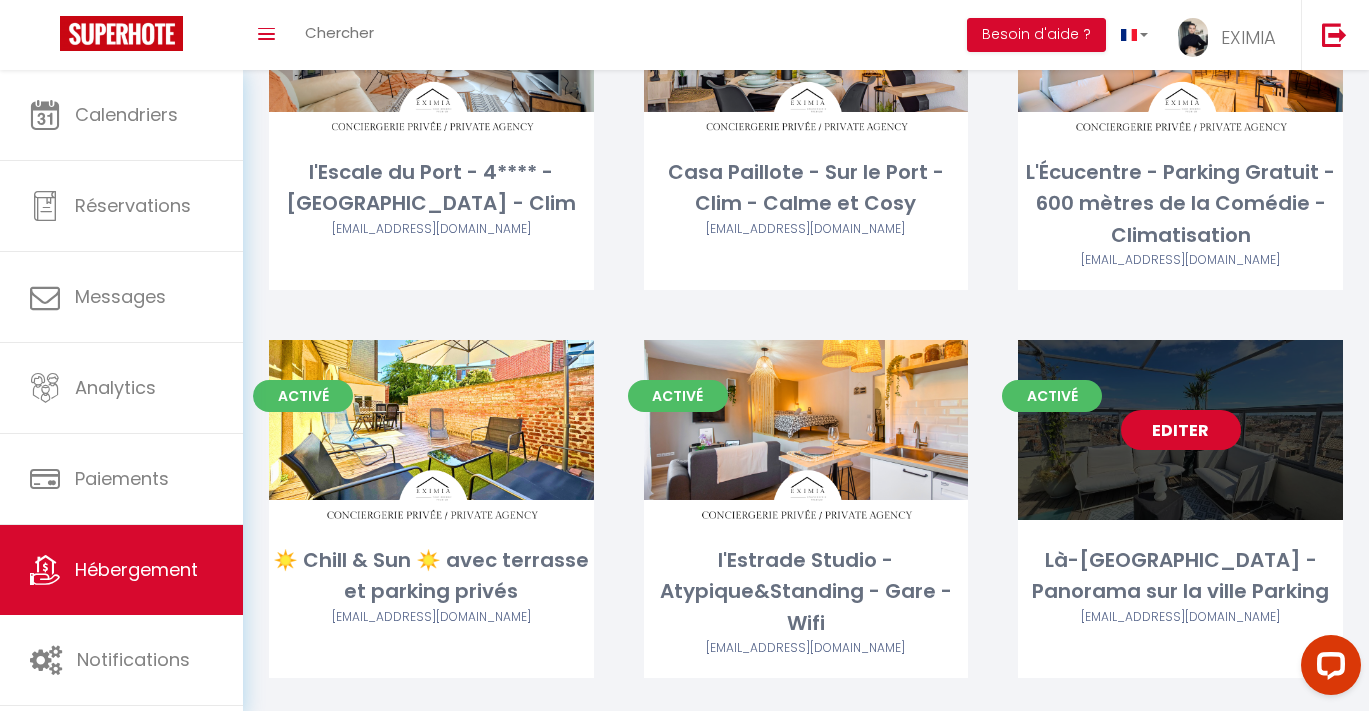 click on "Editer" at bounding box center (1181, 430) 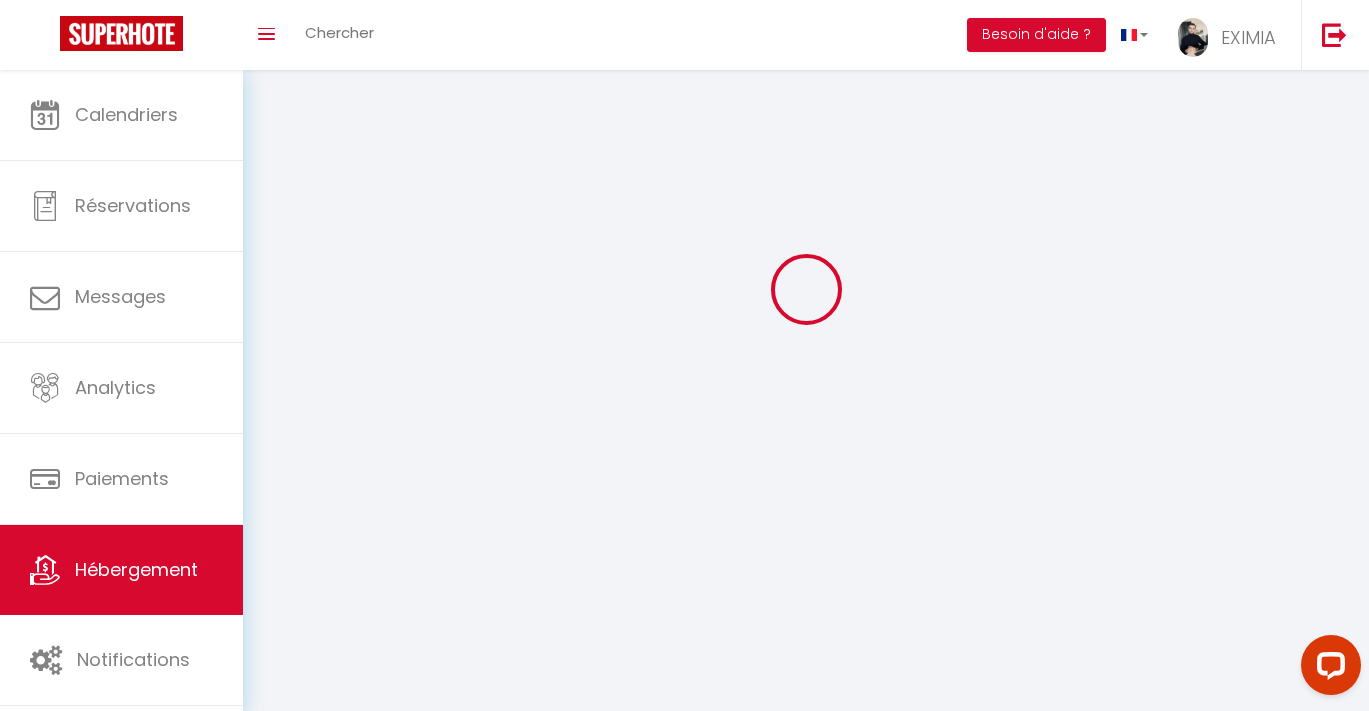 scroll, scrollTop: 0, scrollLeft: 0, axis: both 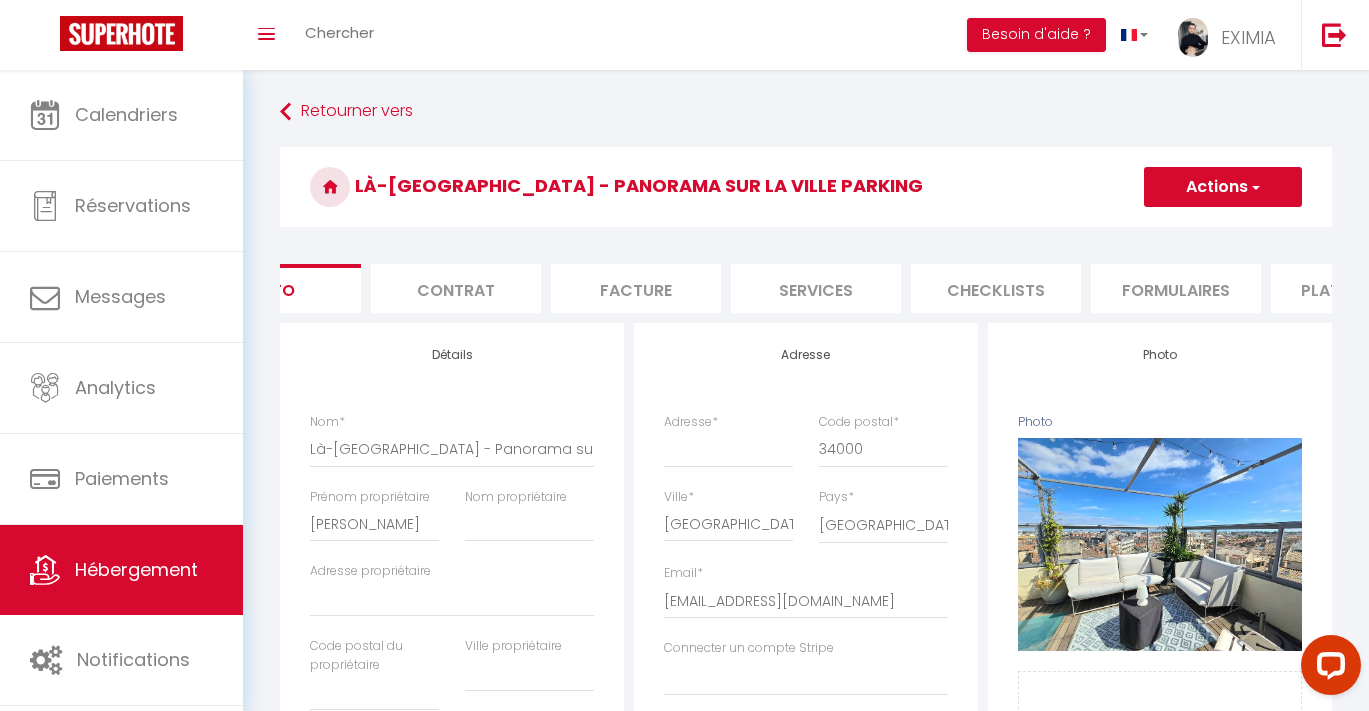 click on "Services" at bounding box center [816, 288] 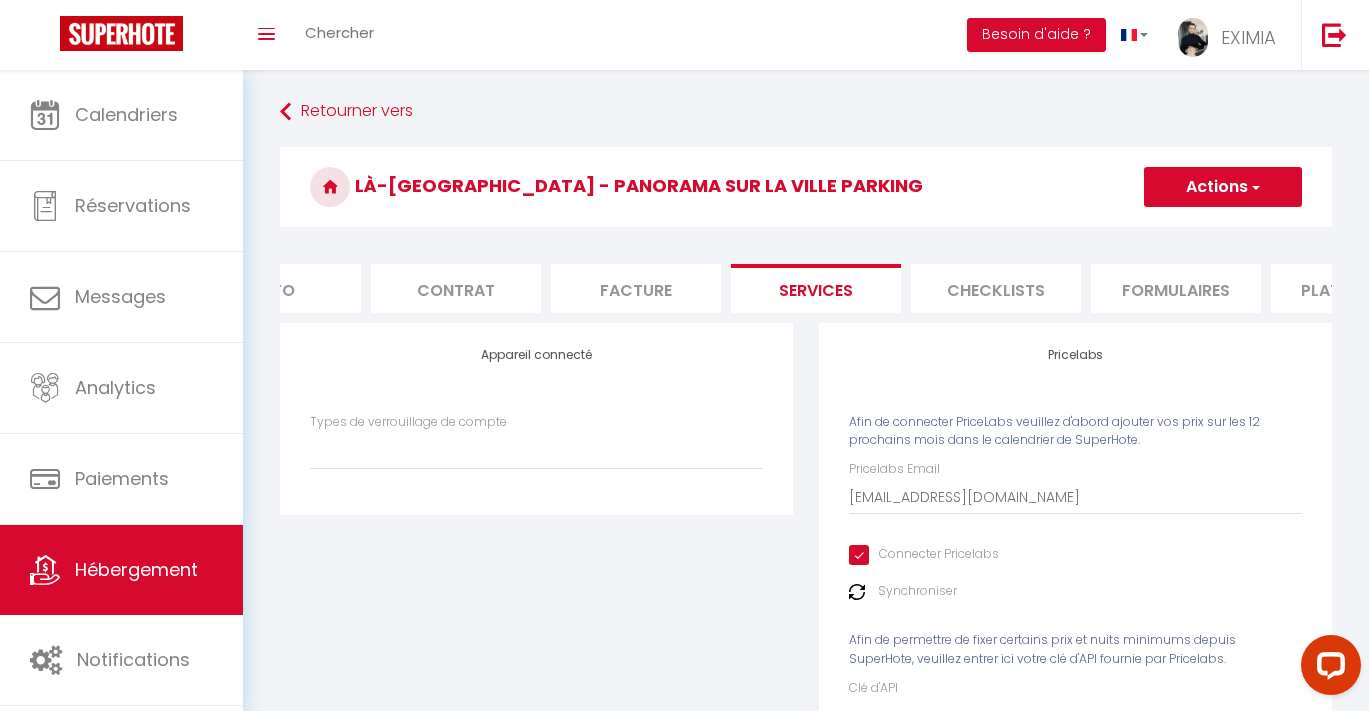 click on "Checklists" at bounding box center (996, 288) 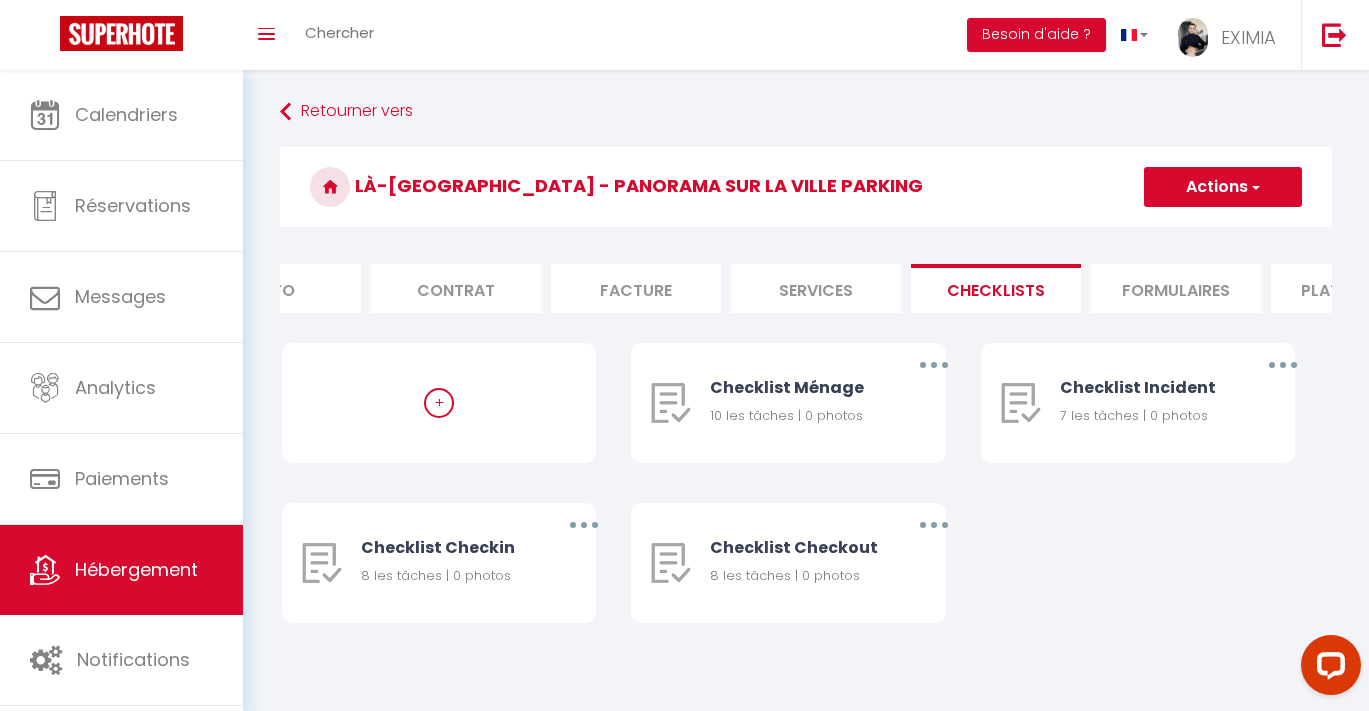 click on "Formulaires" at bounding box center (1176, 288) 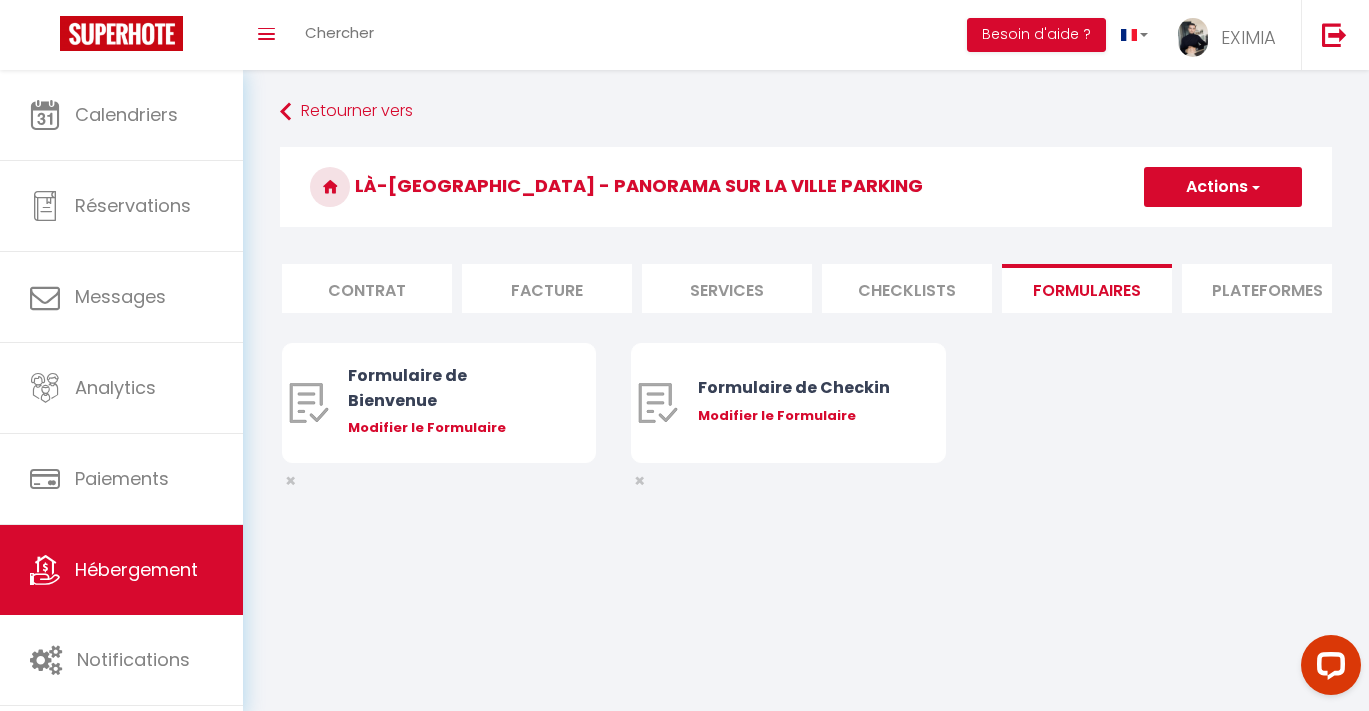 scroll, scrollTop: 0, scrollLeft: 211, axis: horizontal 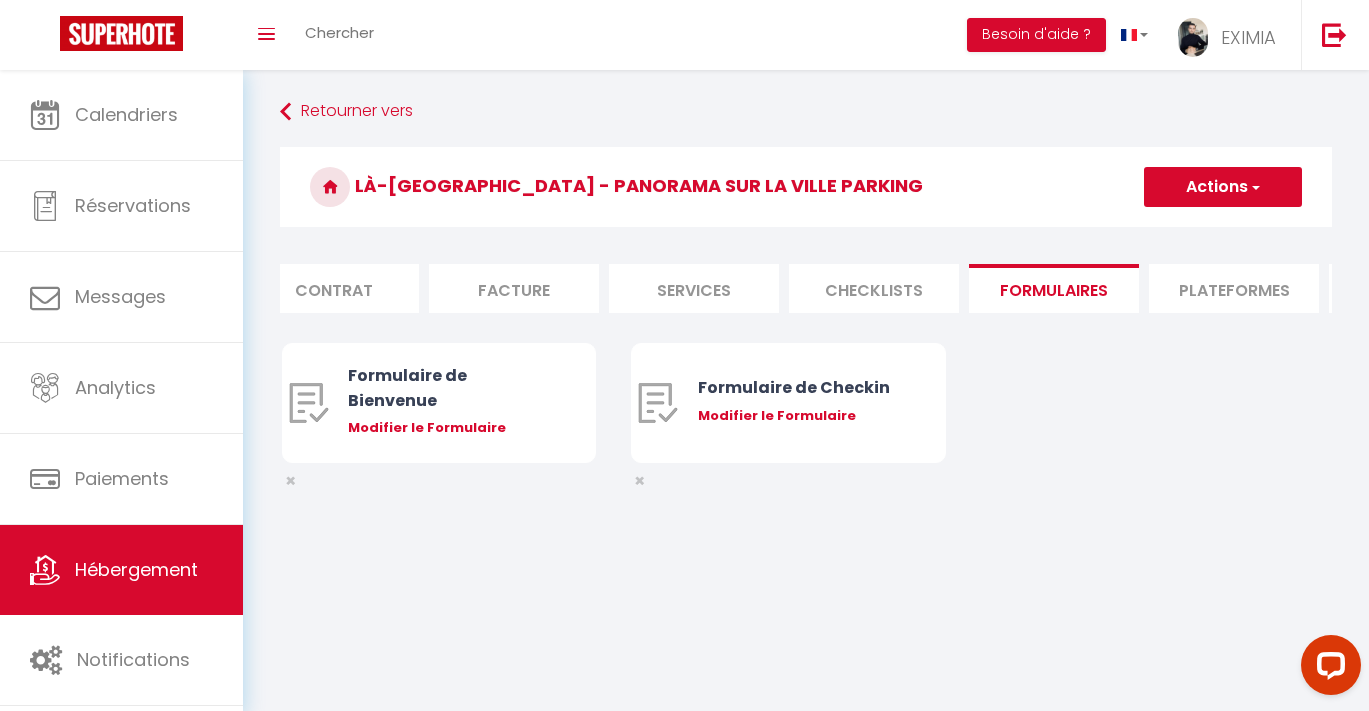 click on "Plateformes" at bounding box center (1234, 288) 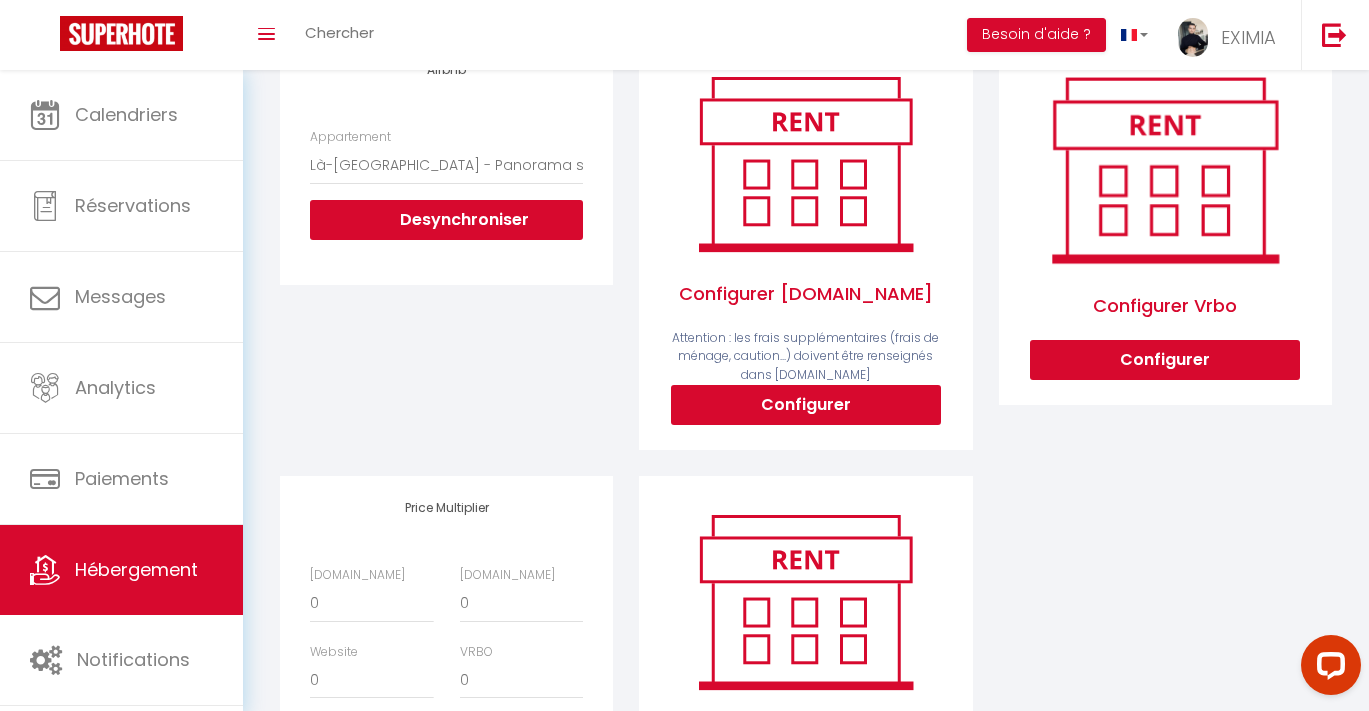 scroll, scrollTop: 288, scrollLeft: 0, axis: vertical 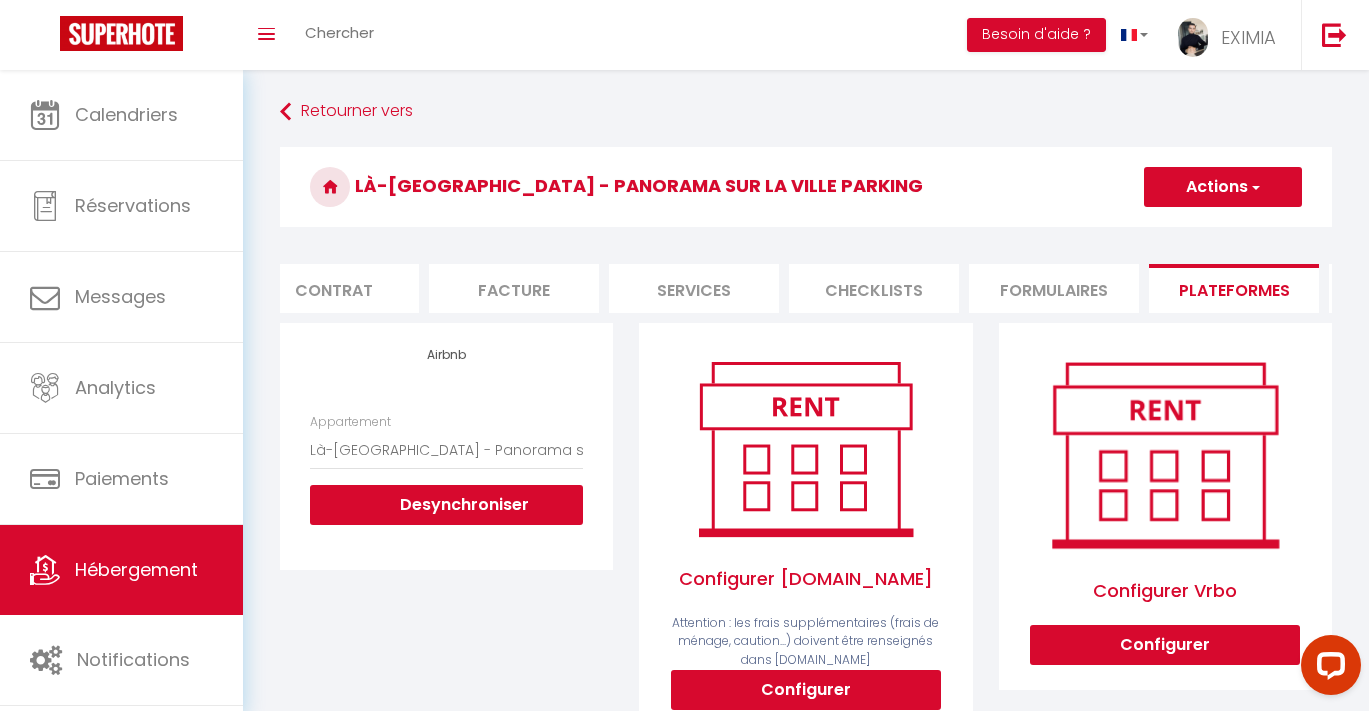 click on "Actions" at bounding box center [1223, 187] 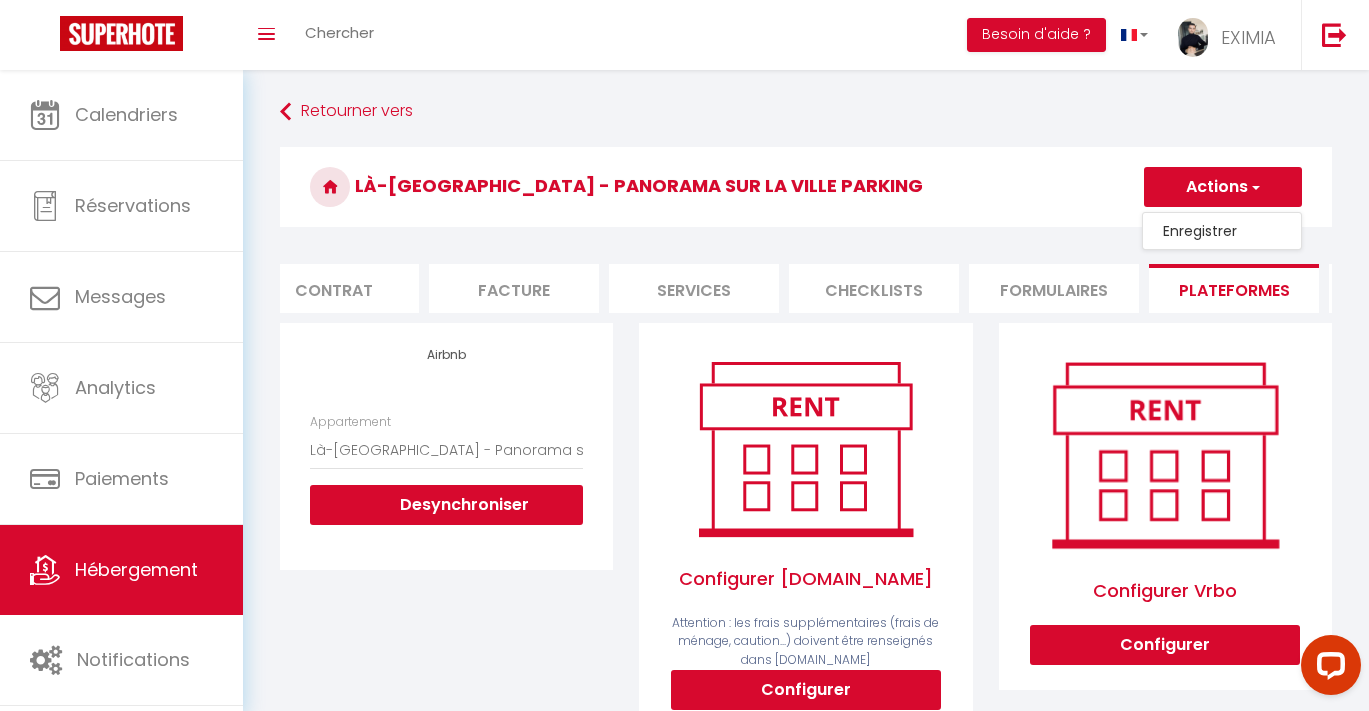 click on "Enregistrer" at bounding box center [1222, 231] 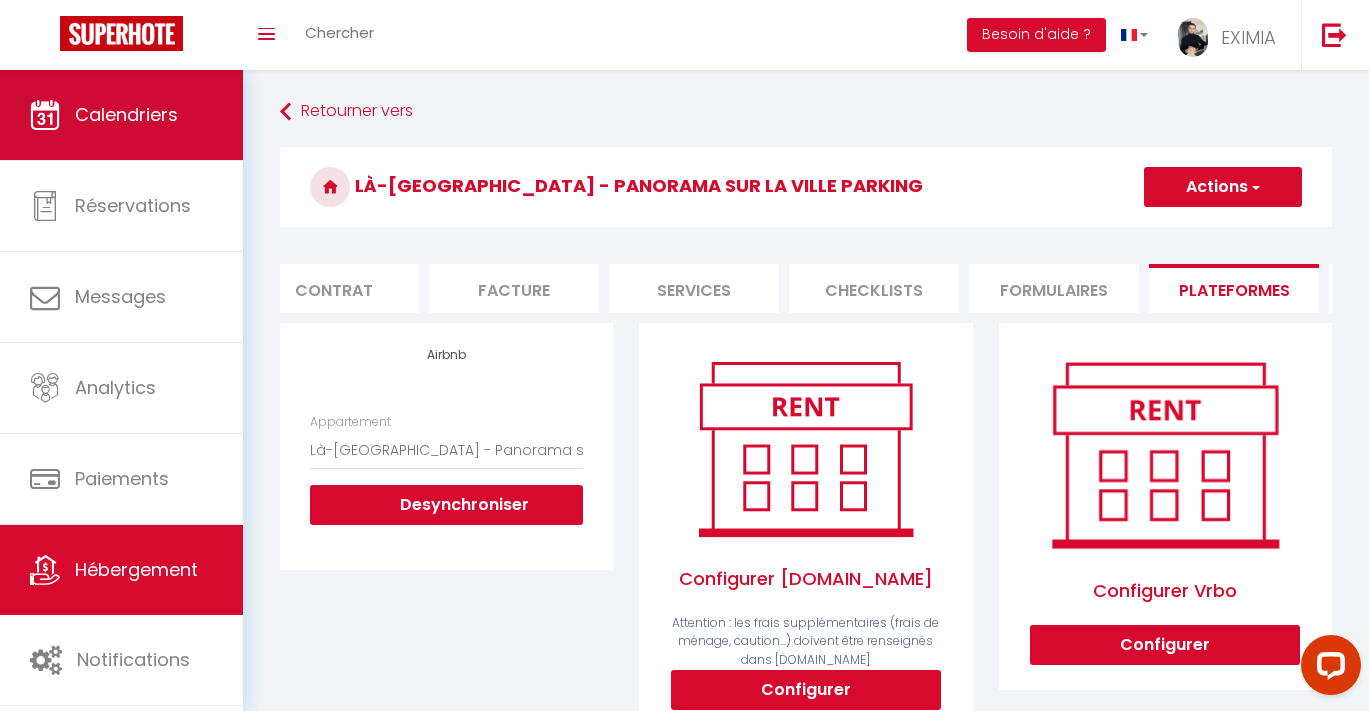 click on "Calendriers" at bounding box center [121, 115] 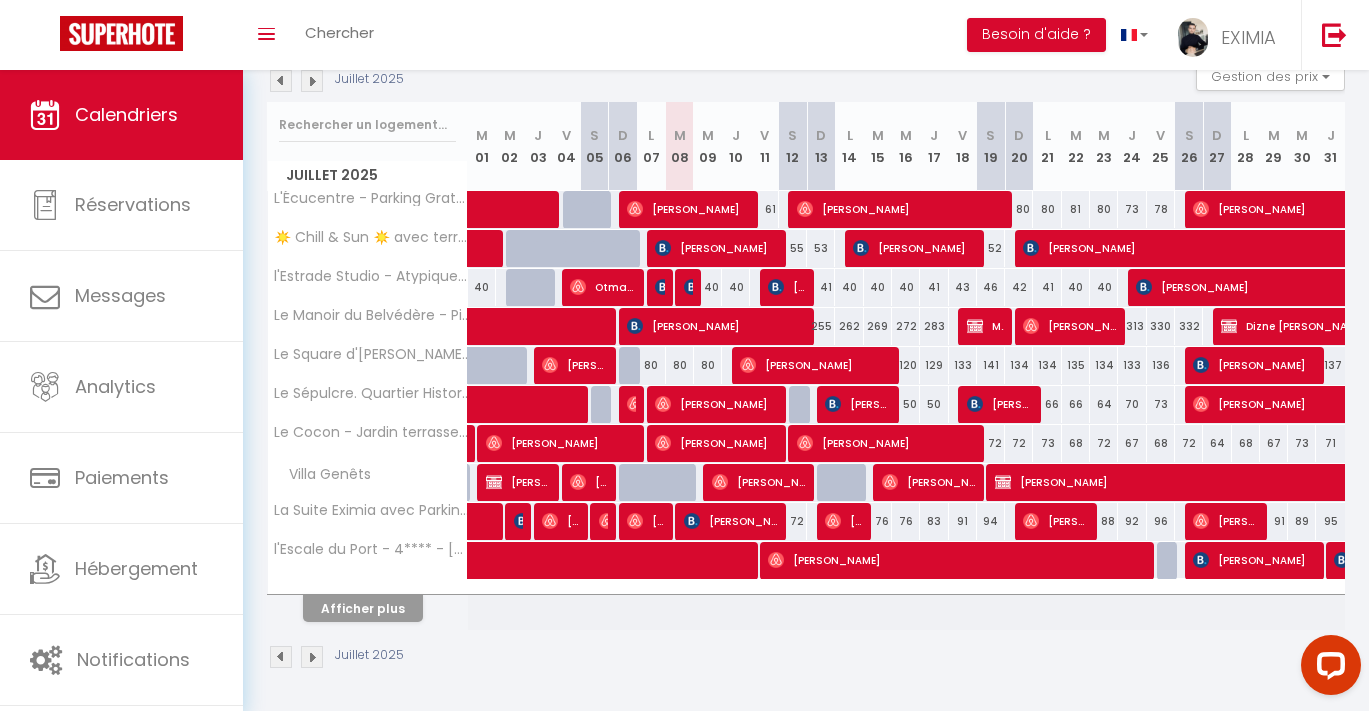 click at bounding box center [312, 657] 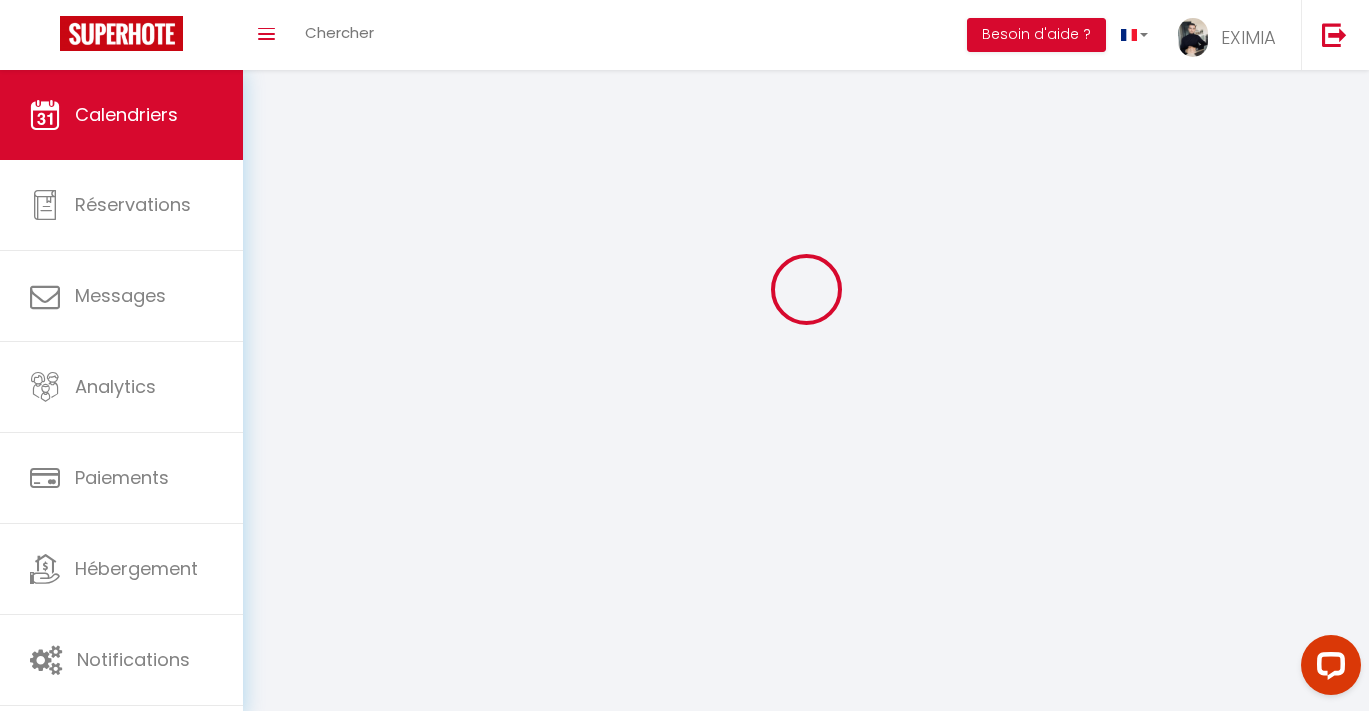 click on "Coaching SuperHote ce soir à 18h00, pour participer:  [URL][DOMAIN_NAME][SECURITY_DATA]   ×     Toggle navigation       Toggle Search     Toggle menubar     Chercher   BUTTON
Besoin d'aide ?
EXIMIA   Paramètres        Équipe     Résultat de la recherche   Aucun résultat     Calendriers     Réservations     Messages     Analytics      Paiements     Hébergement     Notifications                 Résultat de la recherche   Id   Appart   Voyageur    Checkin   Checkout   Nuits   Pers.   Plateforme   Statut     Résultat de la recherche   Aucun résultat           Aucun logement configuré pour le moment
Importer les logements
Voir les tutoriels   Créer ou Importer des hébergements   ×
Pas d'hébergements pour le moment
IMPORTANT 1- L'import va récupérer les PRIX, les DISPONIBILITES et les RESERVATIONS Airbnb.   Annuler
OK" at bounding box center (684, 355) 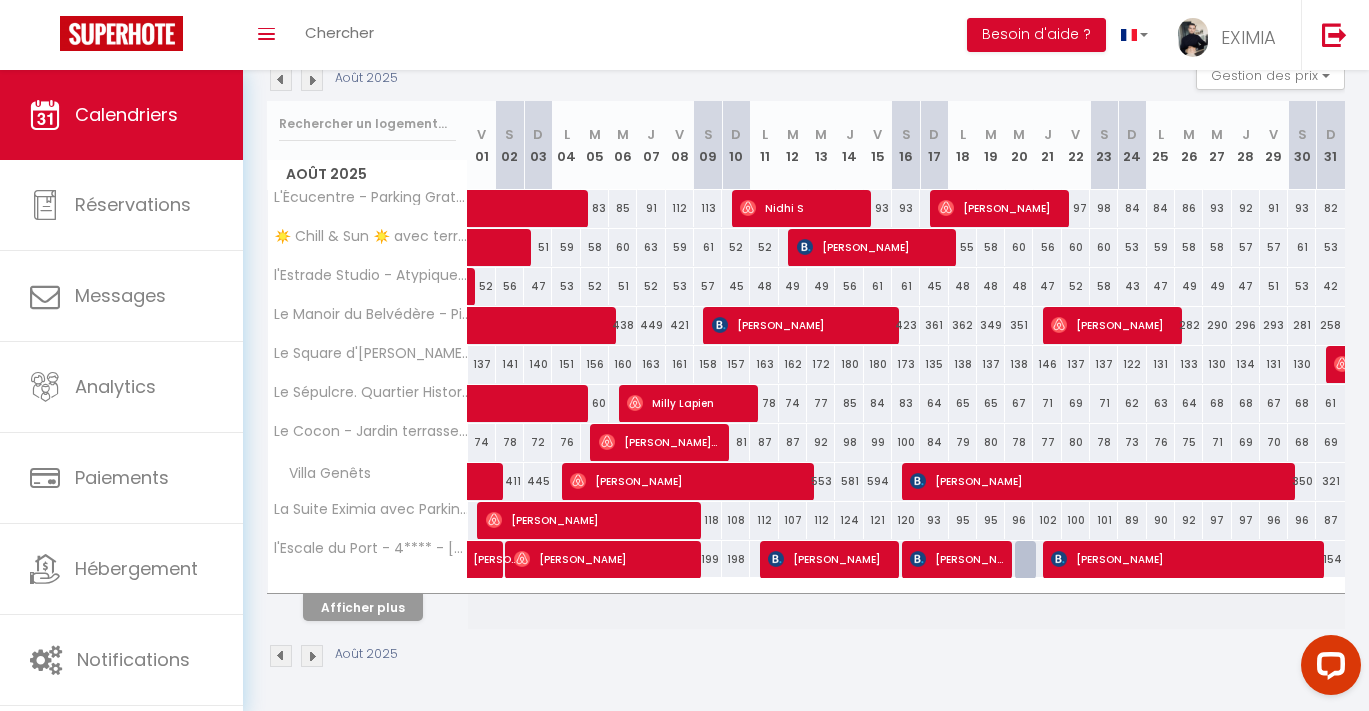 click on "Afficher plus" at bounding box center [363, 607] 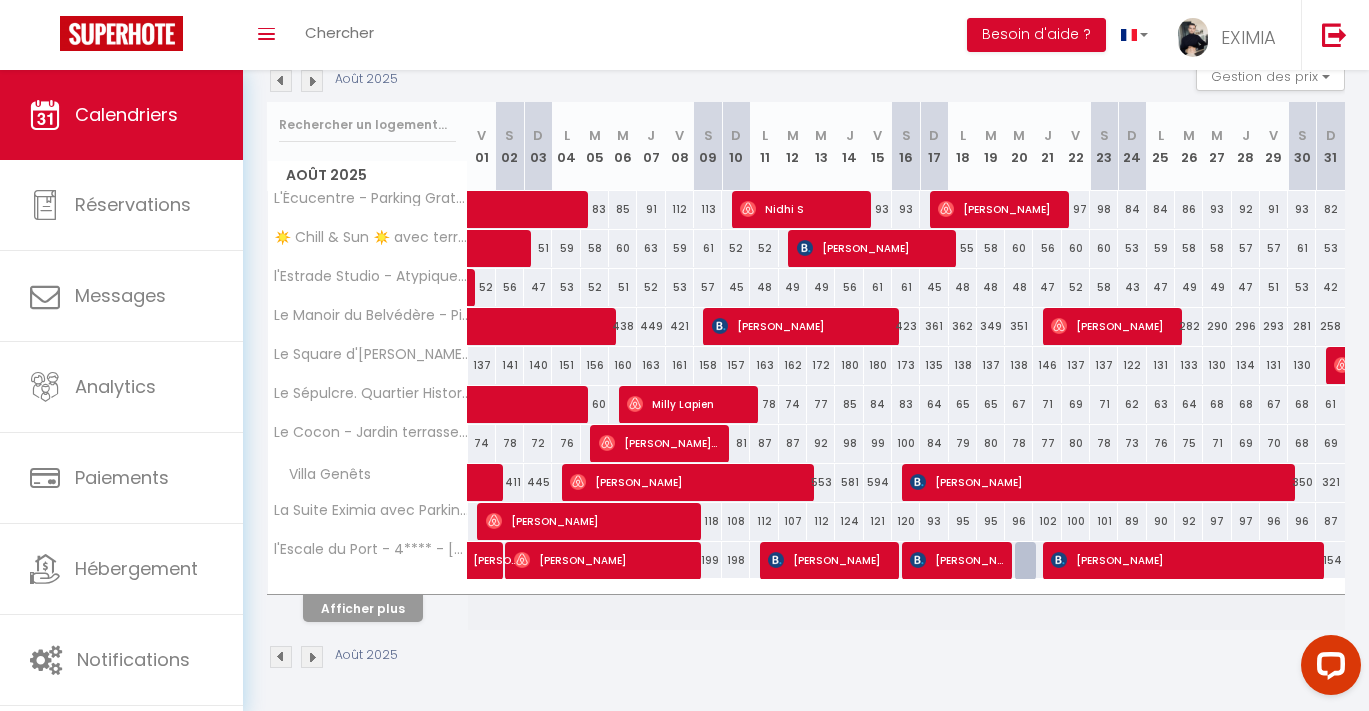 click on "Afficher plus" at bounding box center [363, 608] 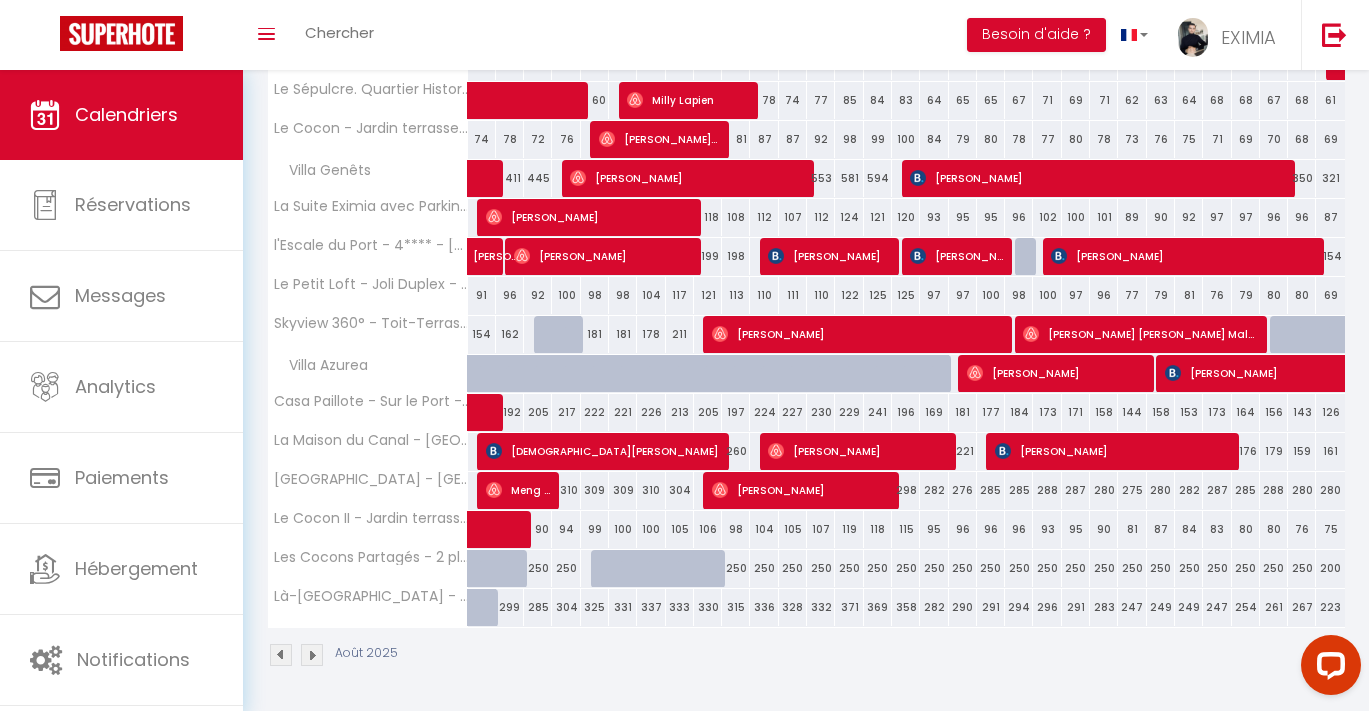 scroll, scrollTop: 528, scrollLeft: 0, axis: vertical 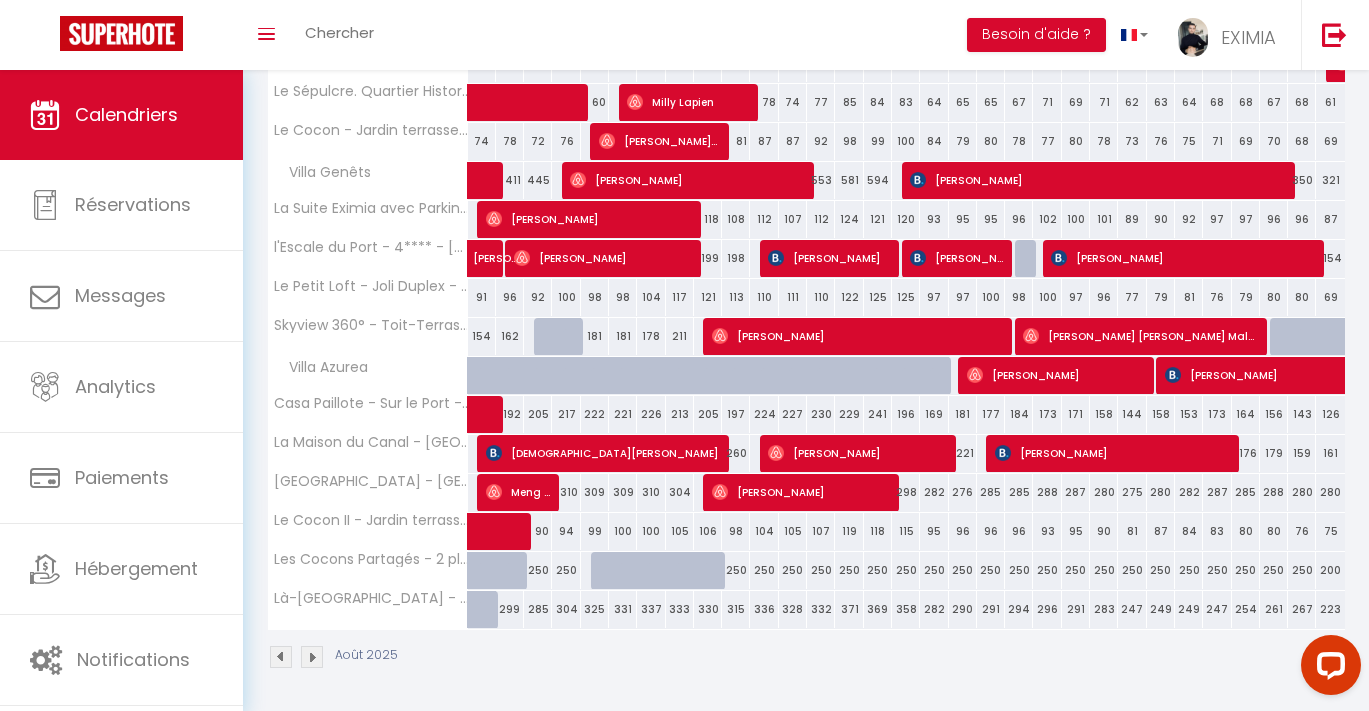 click on "299" at bounding box center (510, 609) 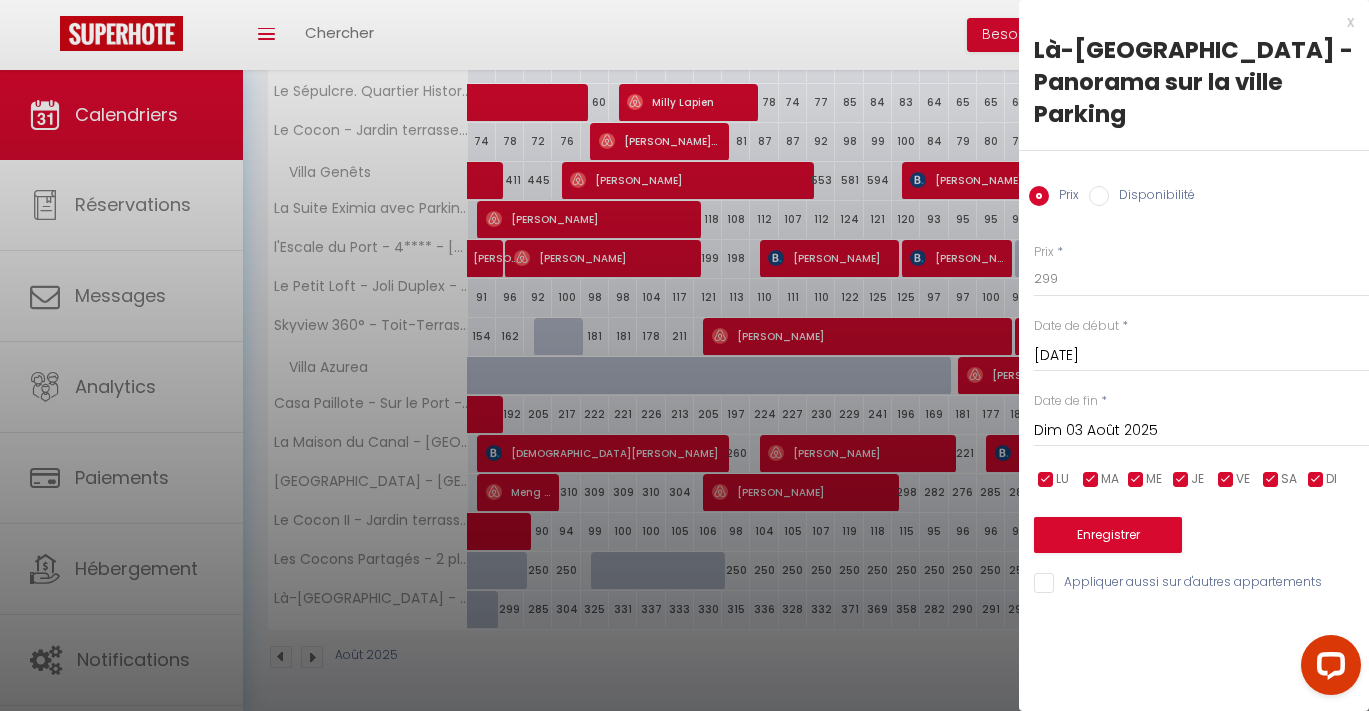 click on "Prix     Disponibilité" at bounding box center [1194, 184] 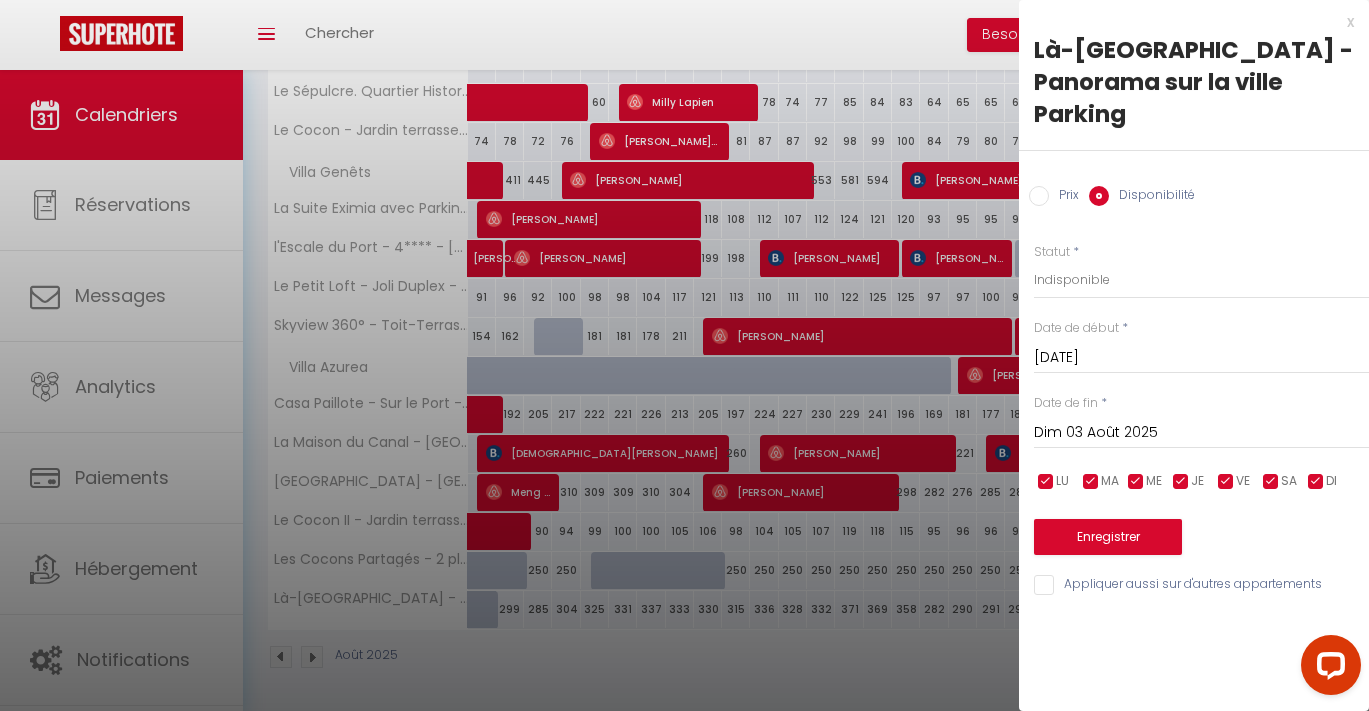 click on "Dim 03 Août 2025" at bounding box center [1201, 433] 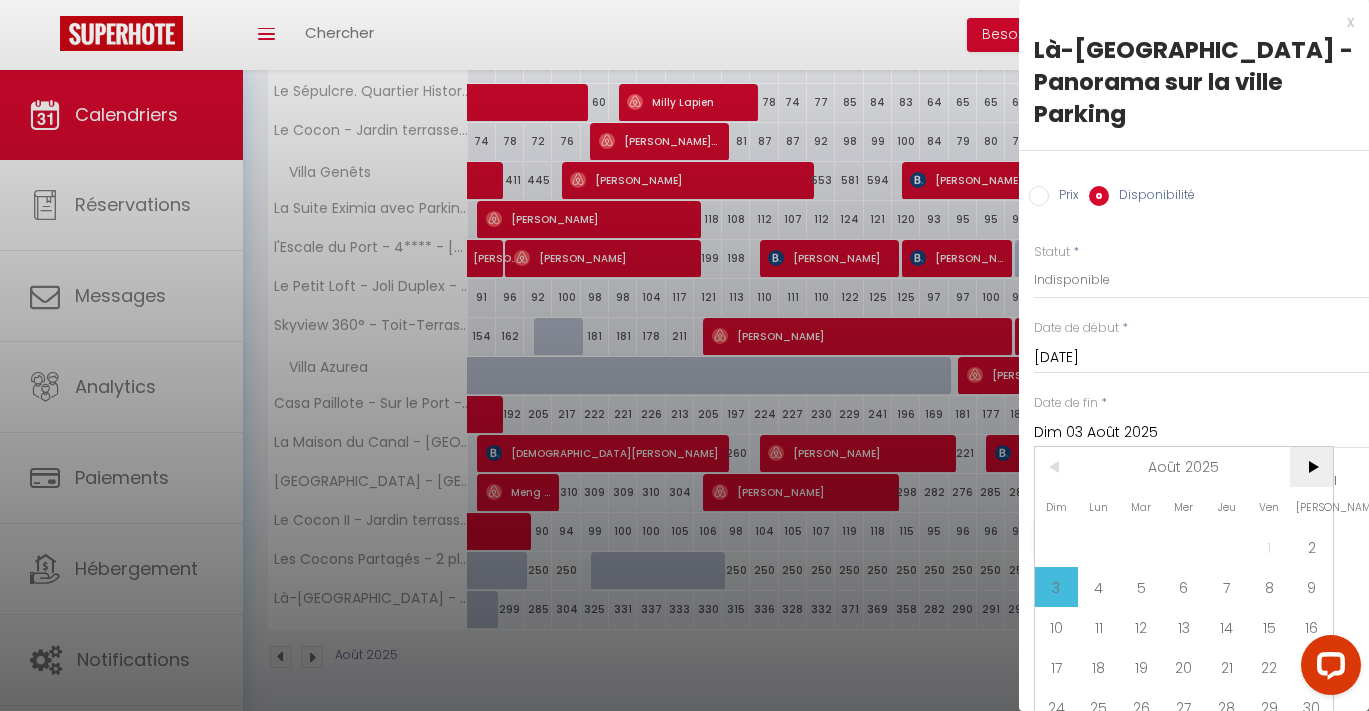 click on ">" at bounding box center [1311, 467] 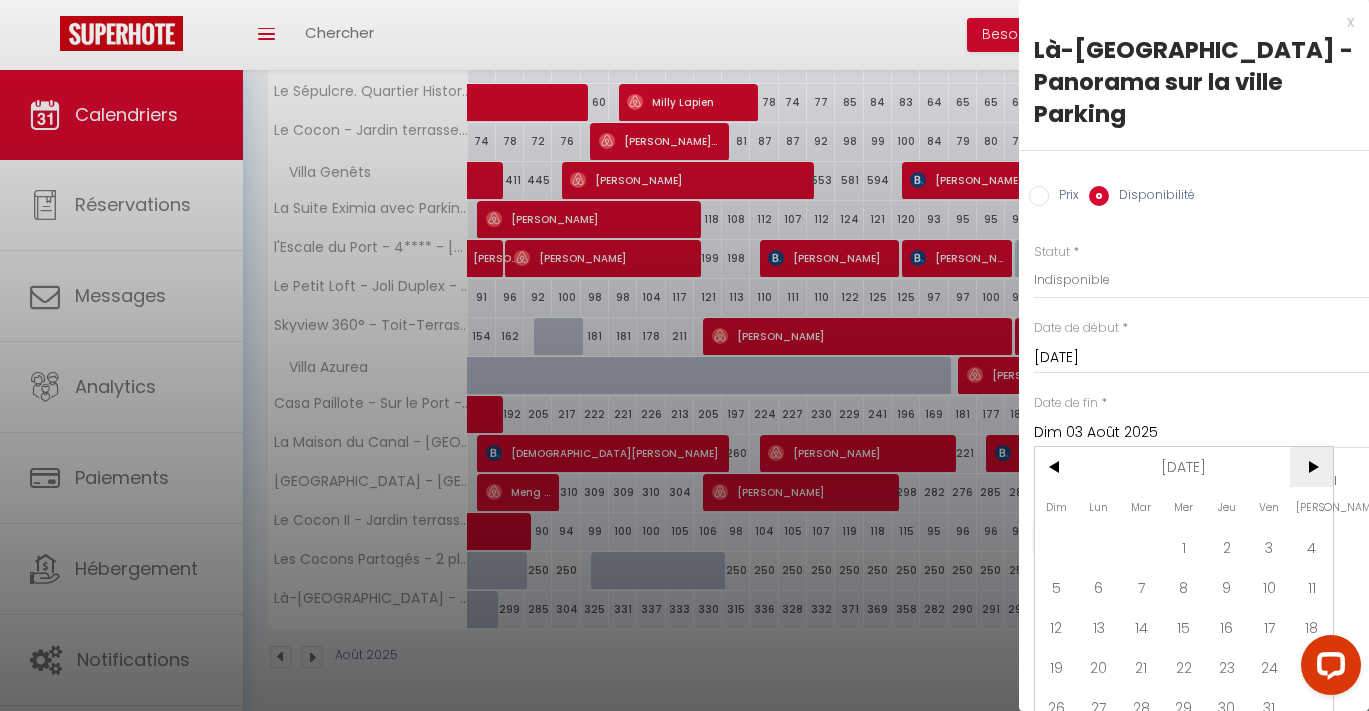 click on ">" at bounding box center (1311, 467) 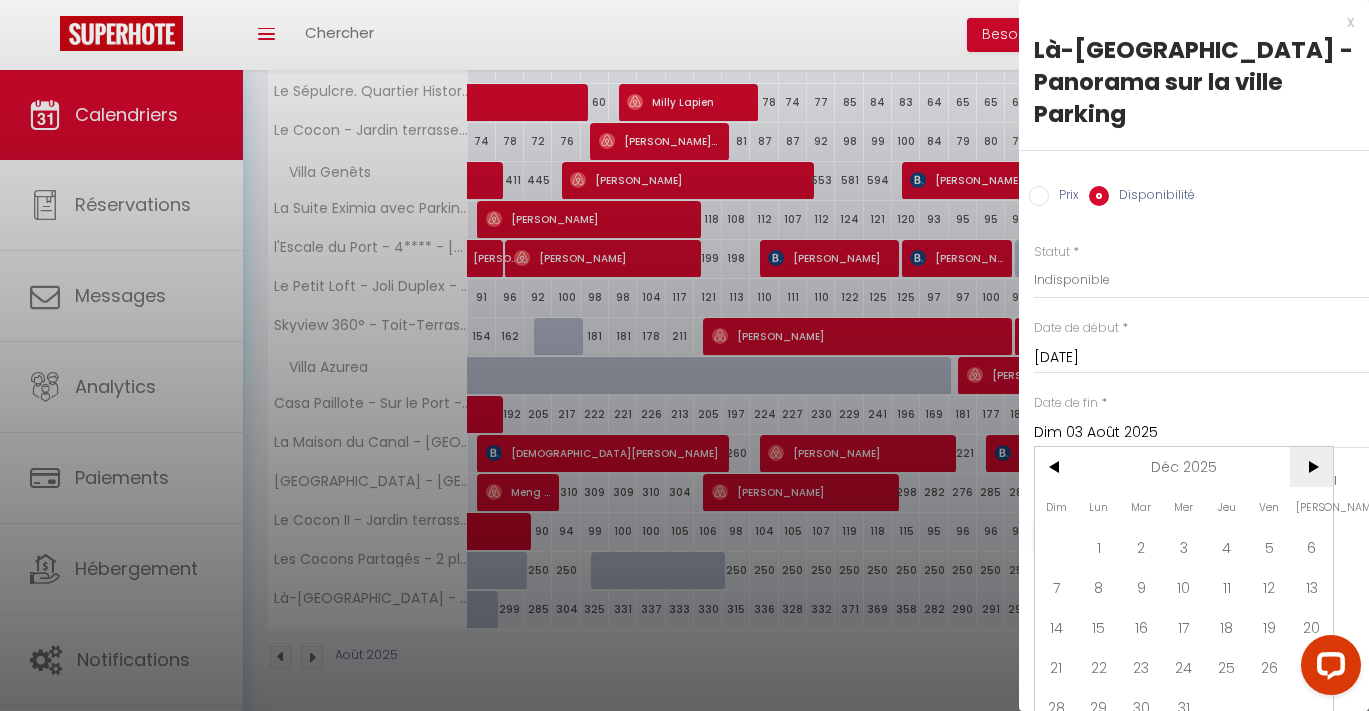 click on ">" at bounding box center [1311, 467] 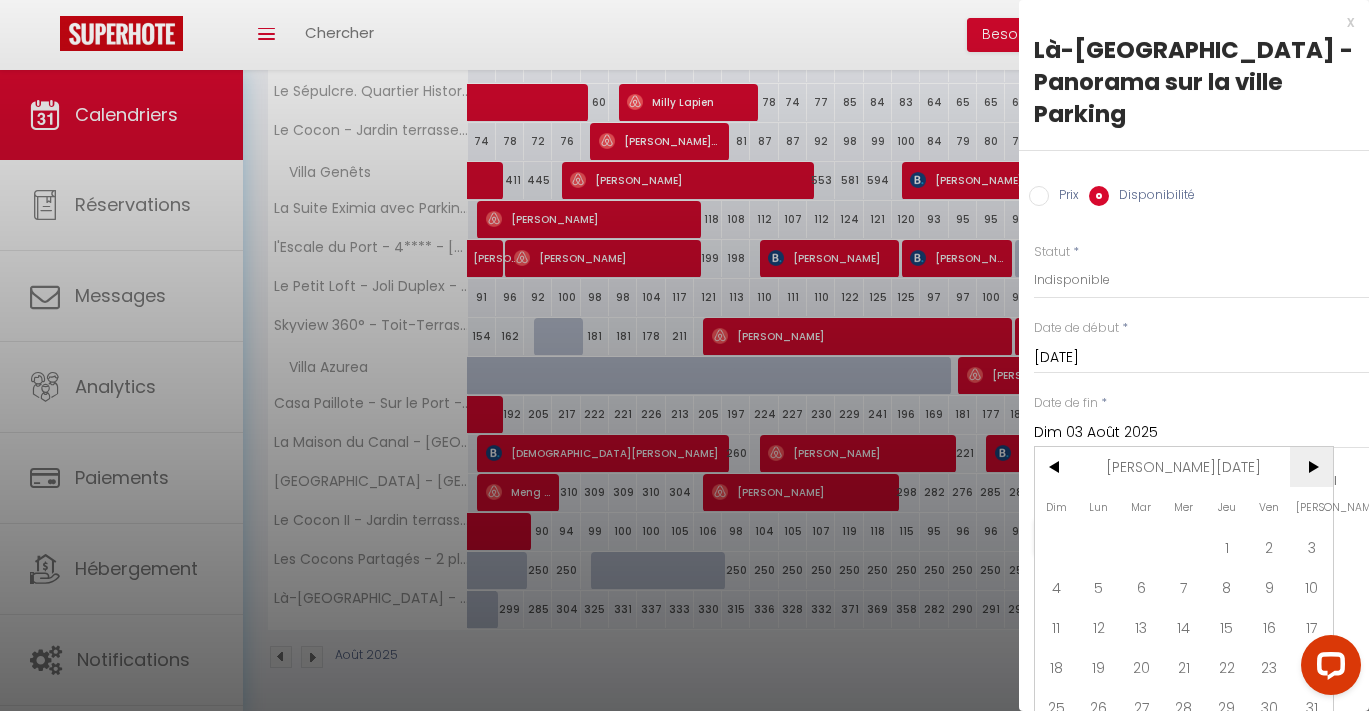 click on ">" at bounding box center (1311, 467) 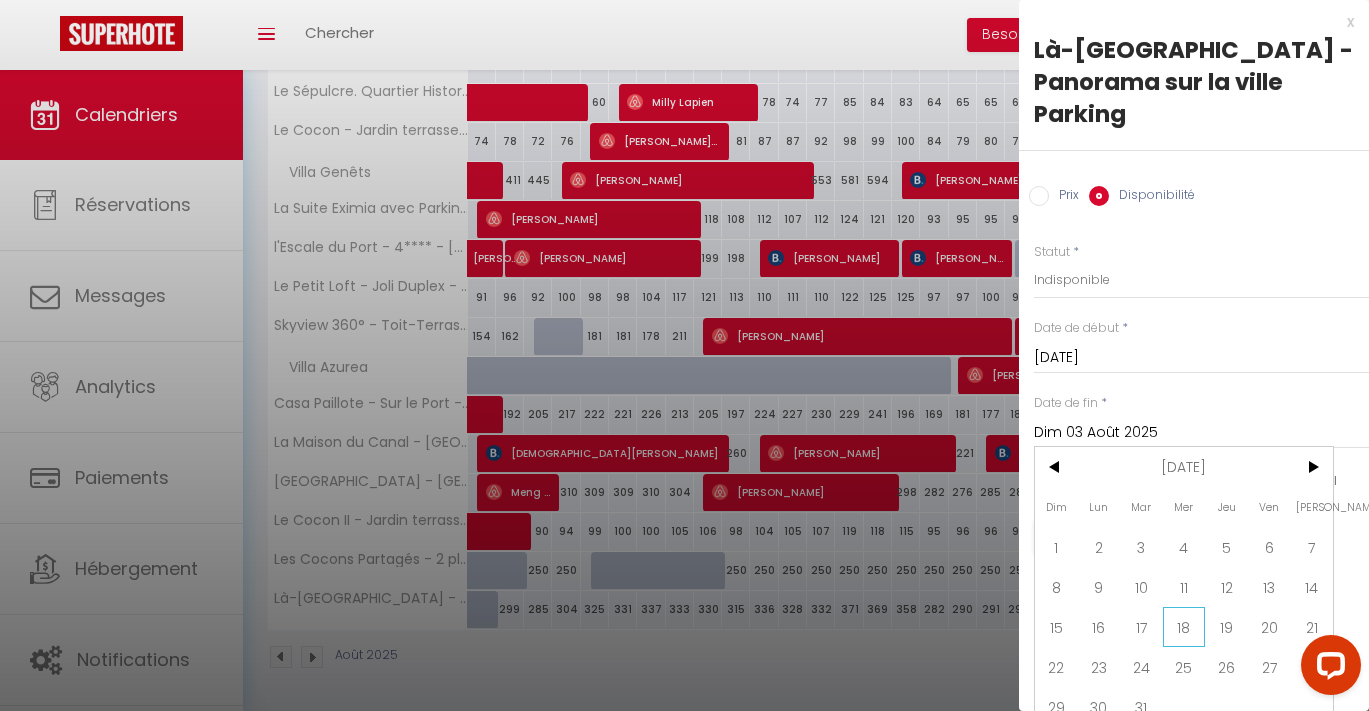 click on "18" at bounding box center (1184, 627) 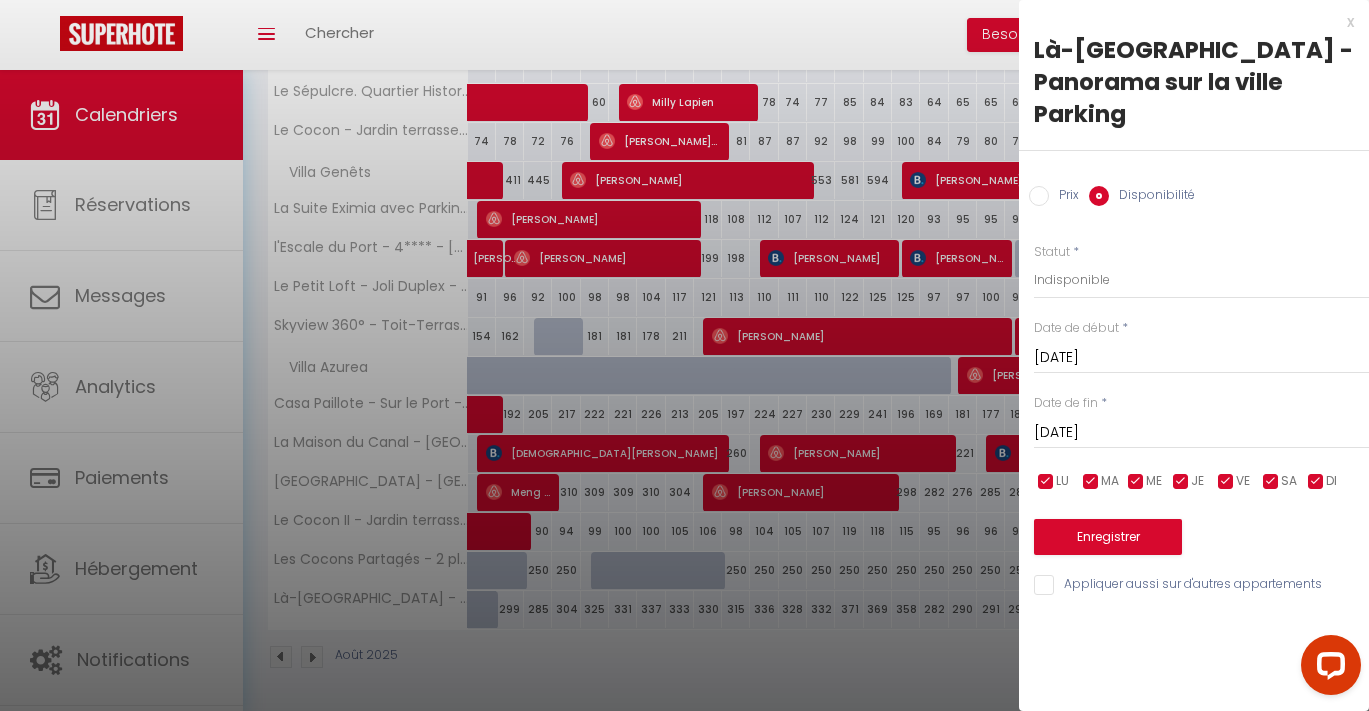 click on "Enregistrer" at bounding box center [1108, 537] 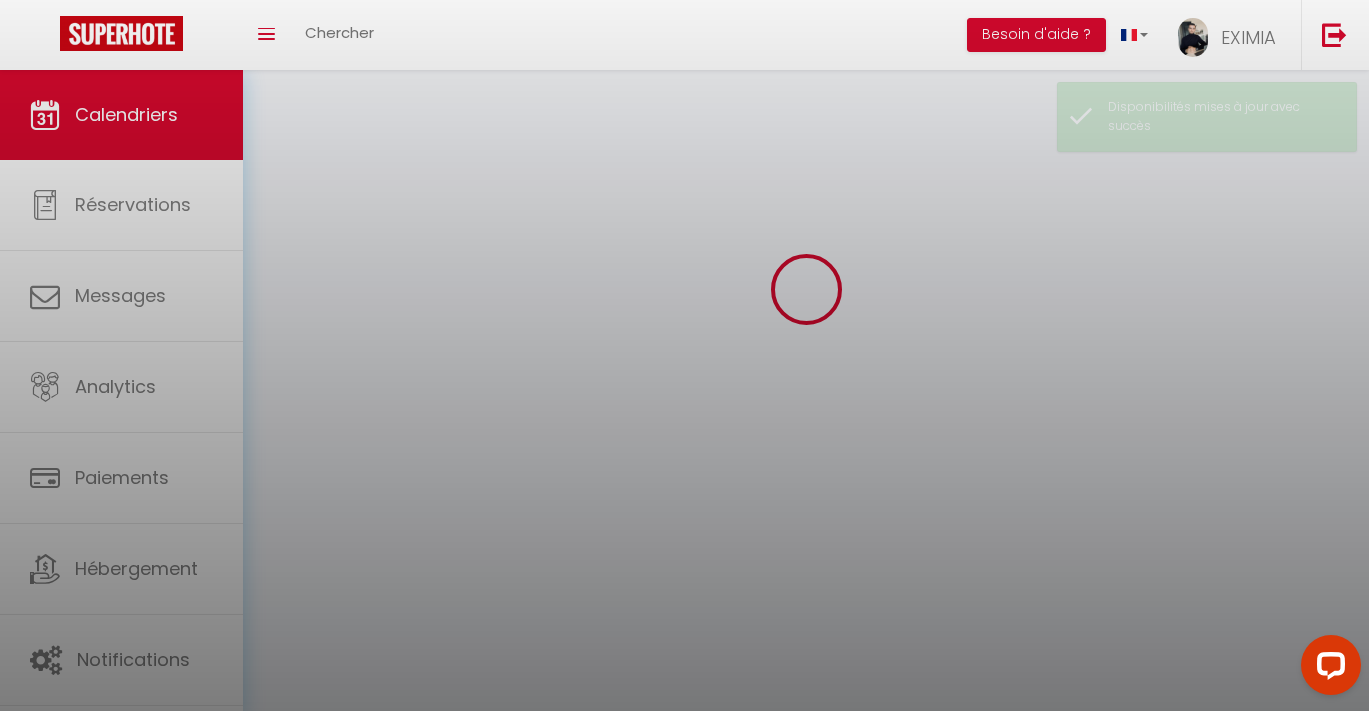 scroll, scrollTop: 70, scrollLeft: 0, axis: vertical 